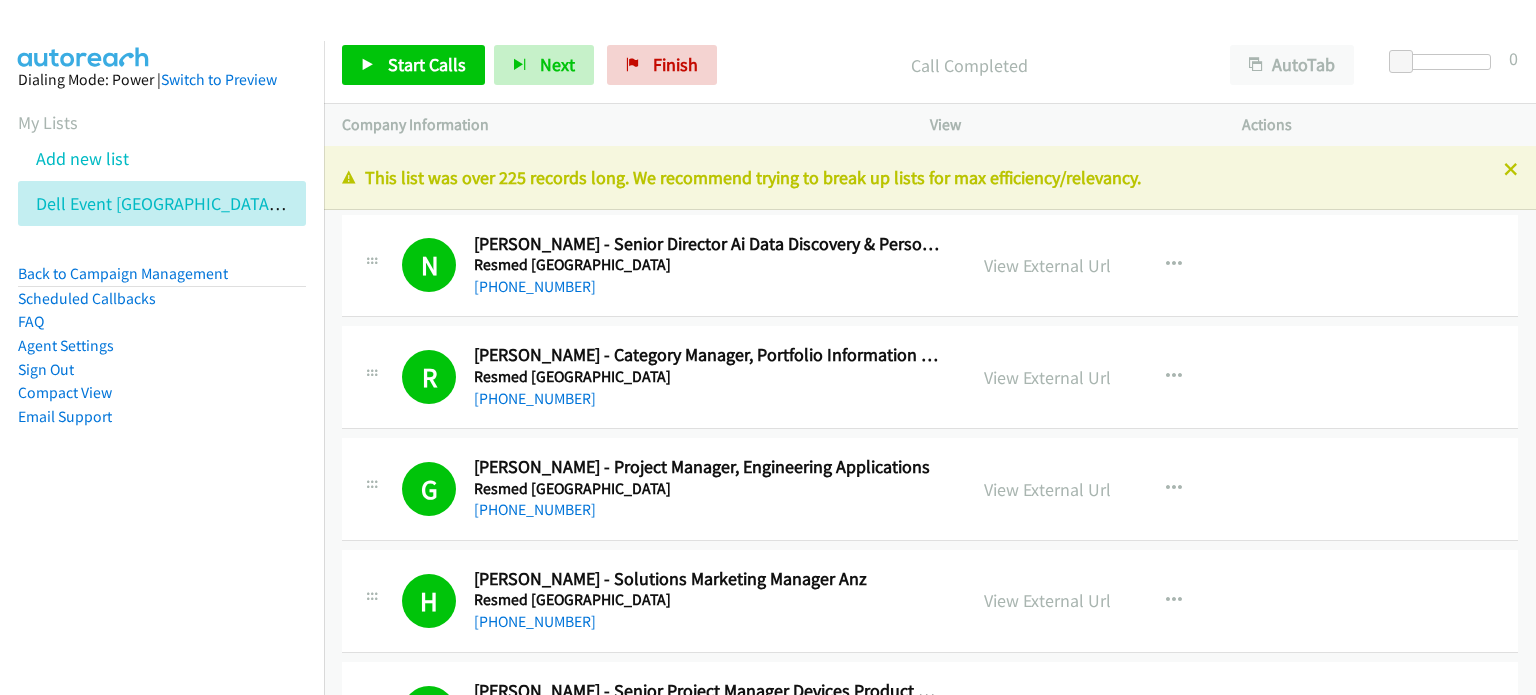 scroll, scrollTop: 0, scrollLeft: 0, axis: both 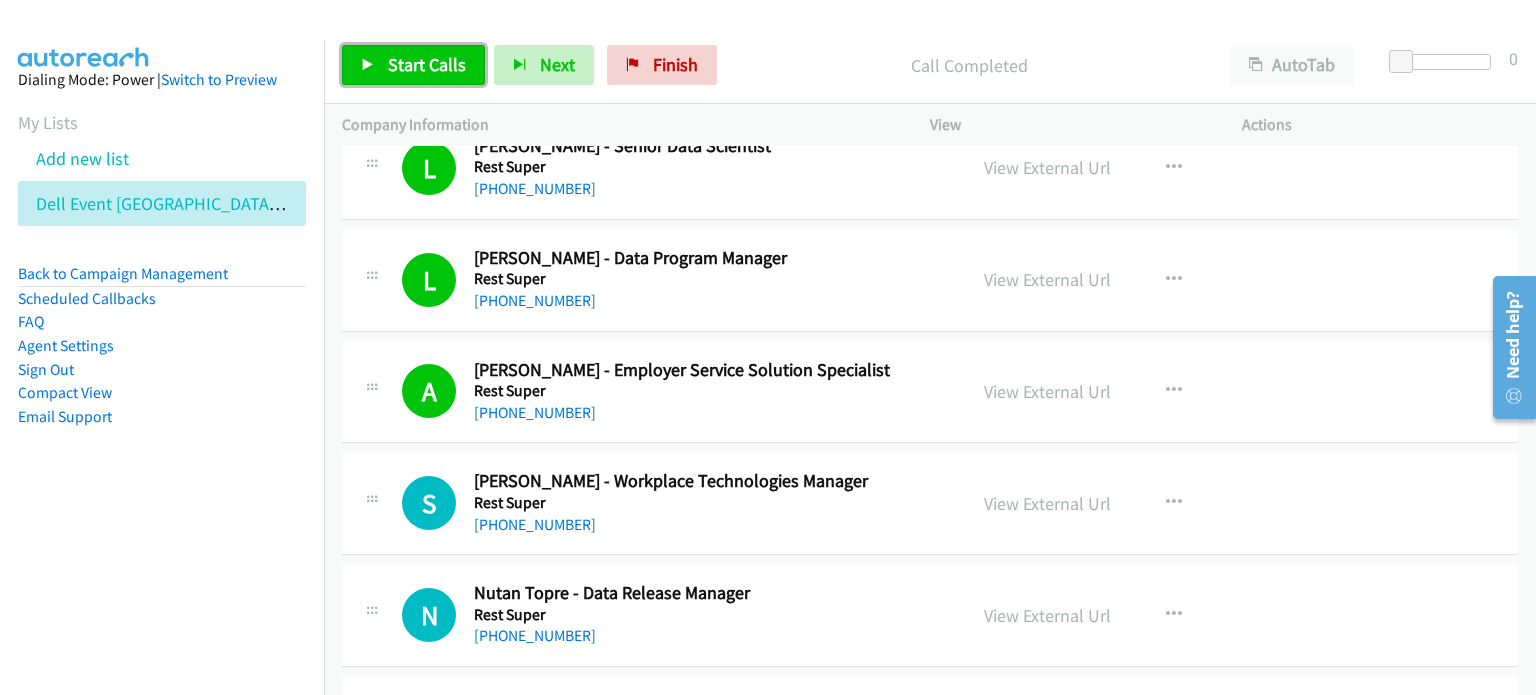 click on "Start Calls" at bounding box center [427, 64] 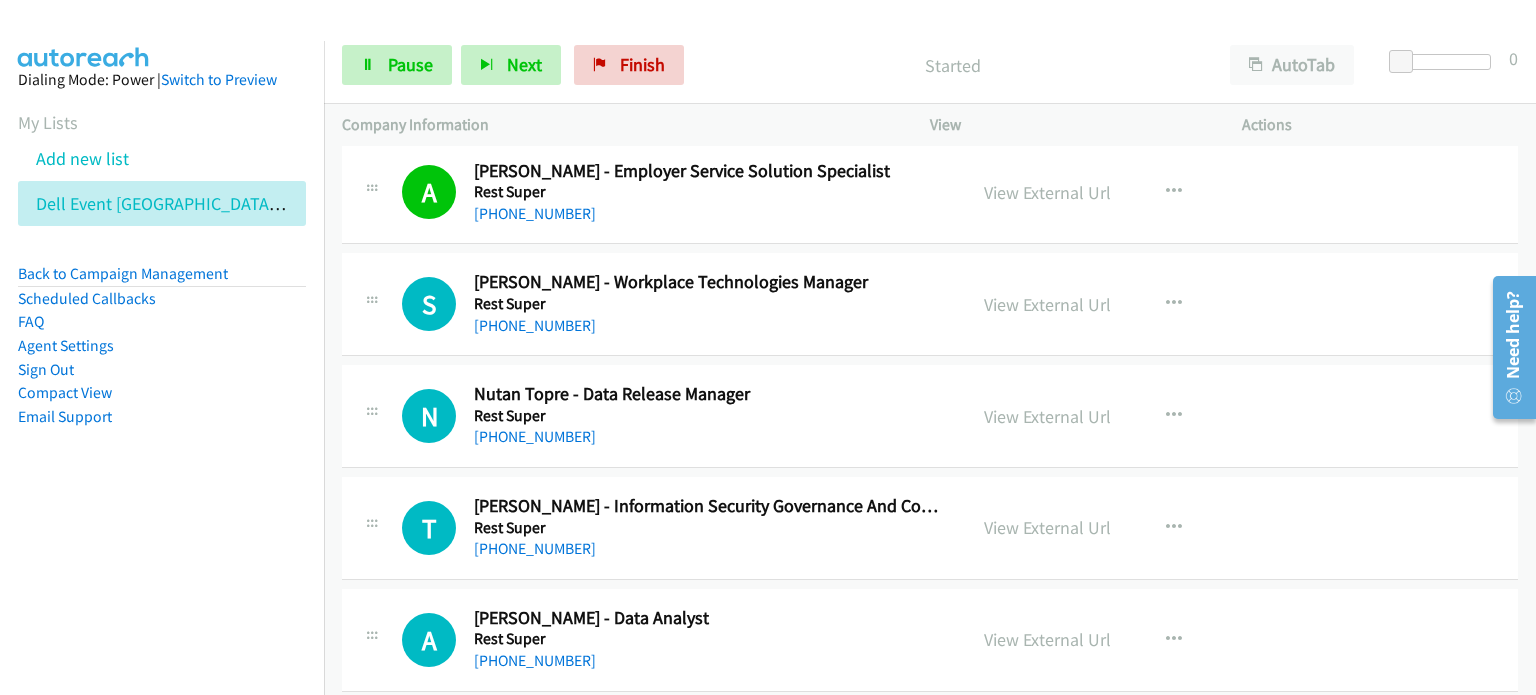 scroll, scrollTop: 6000, scrollLeft: 0, axis: vertical 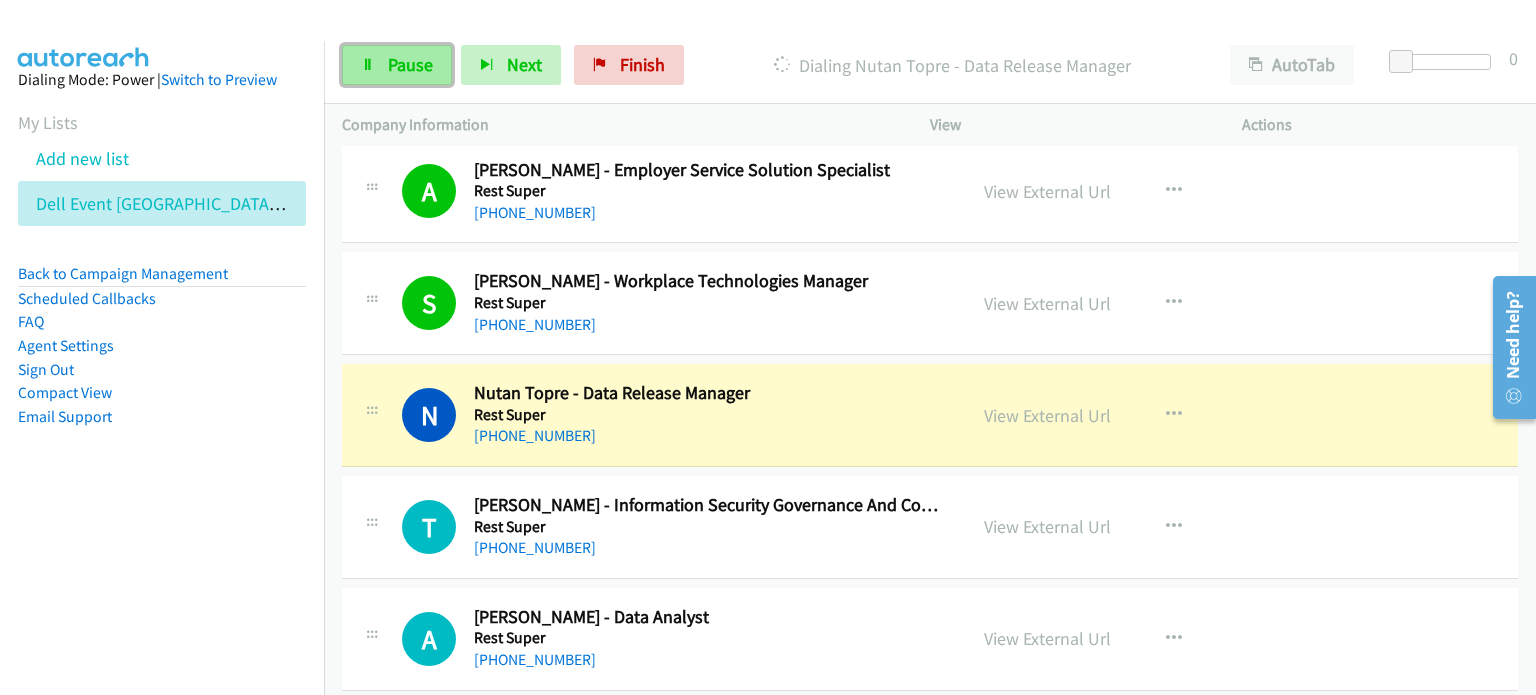 click on "Pause" at bounding box center [410, 64] 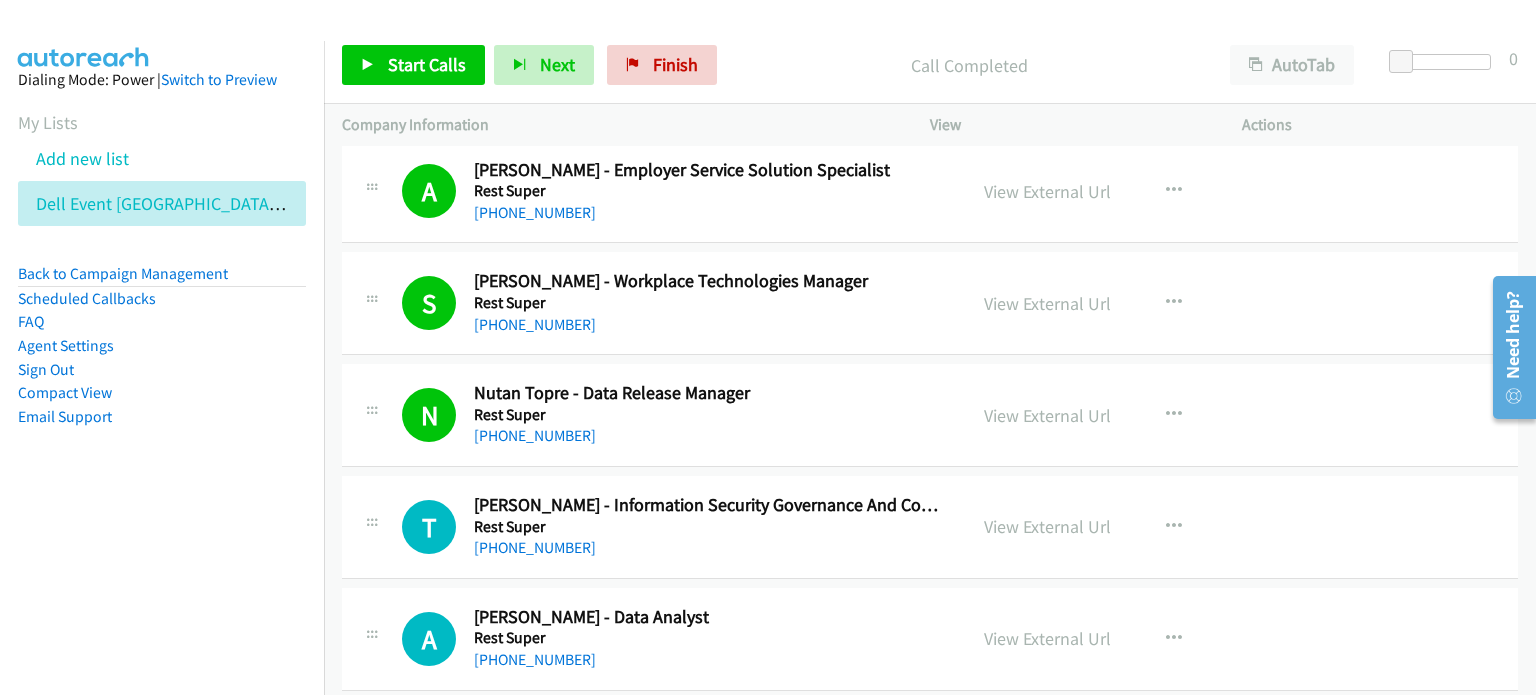 click on "Call Completed" at bounding box center [969, 65] 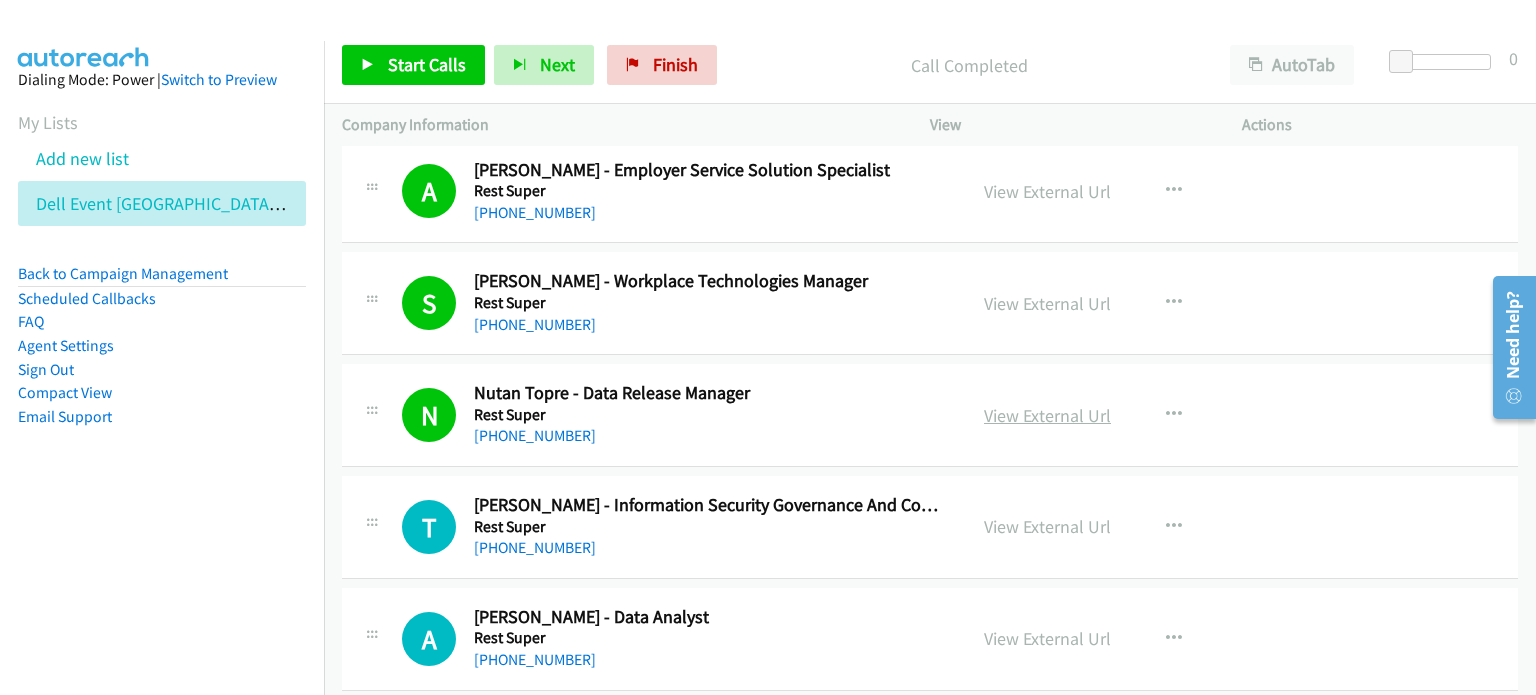 click on "View External Url" at bounding box center (1047, 415) 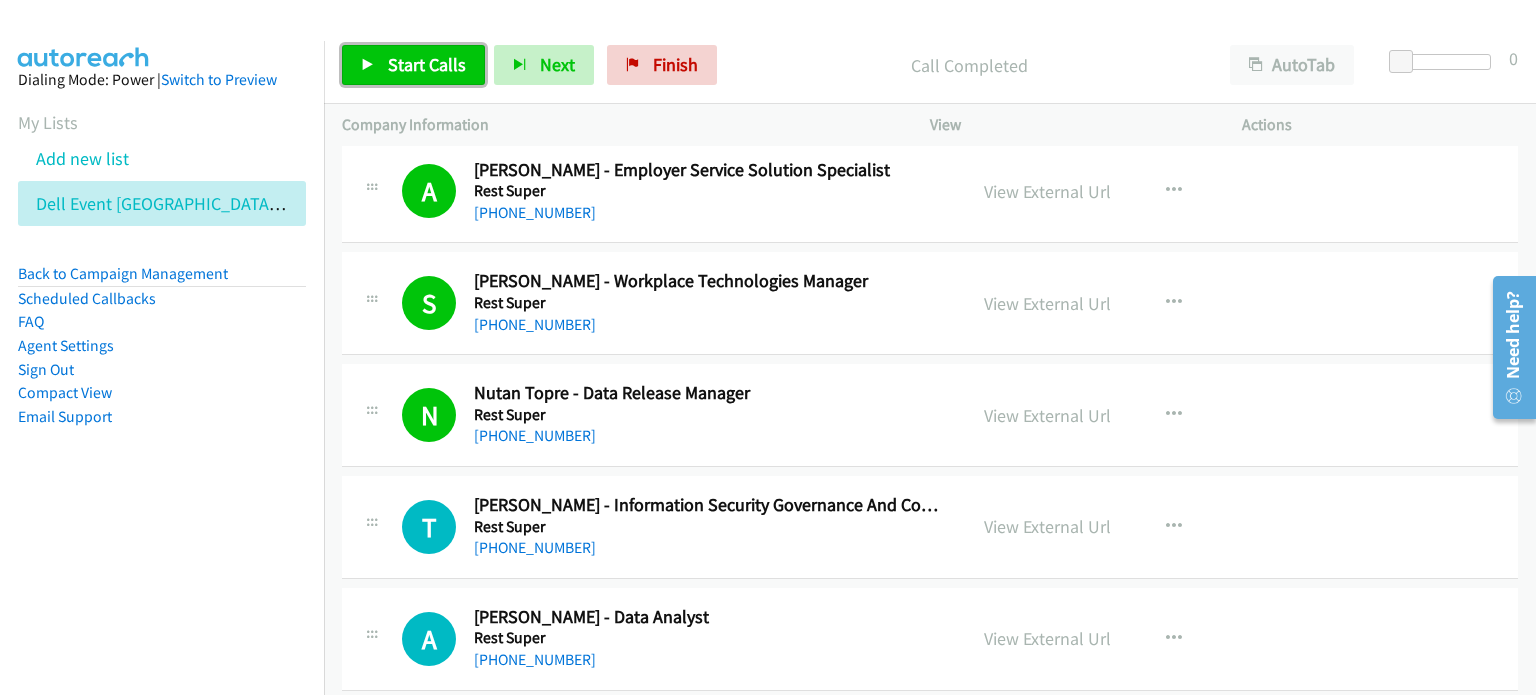 click on "Start Calls" at bounding box center (427, 64) 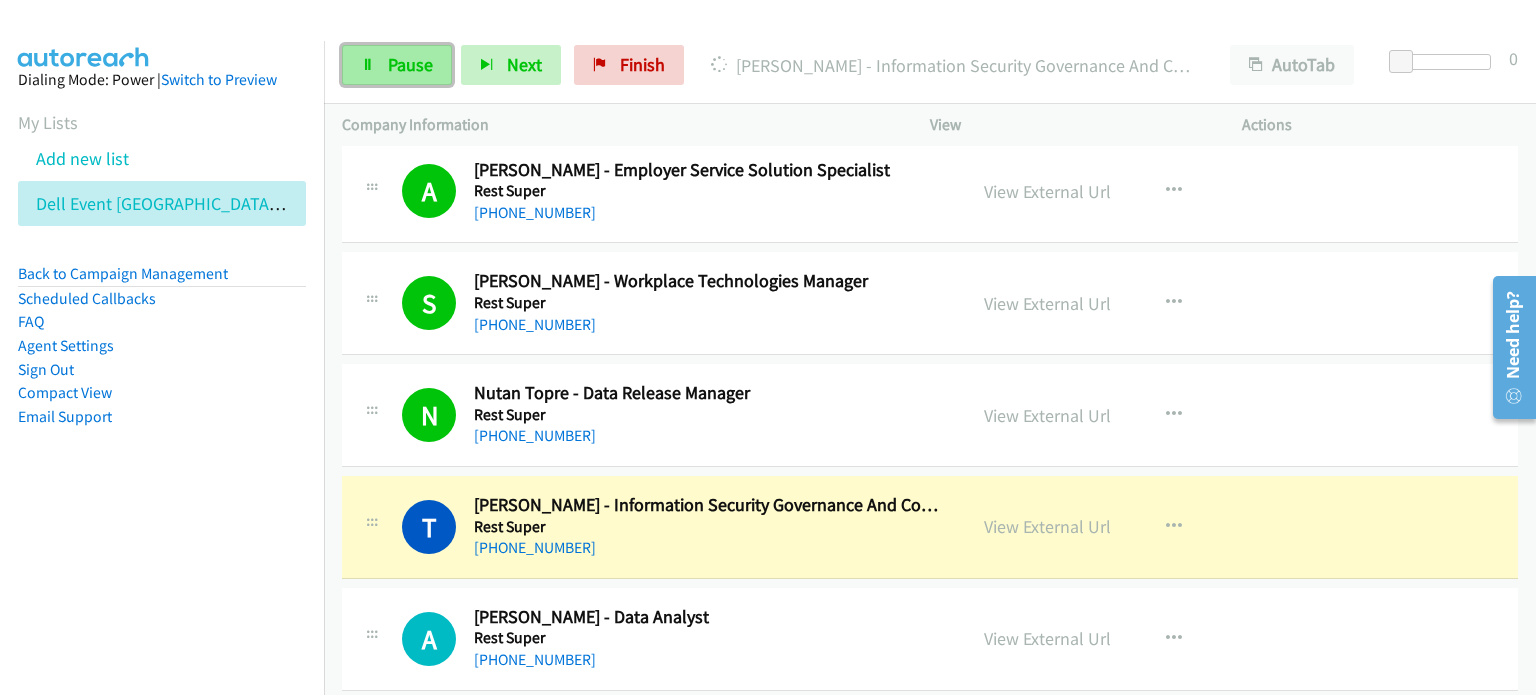 click on "Pause" at bounding box center [410, 64] 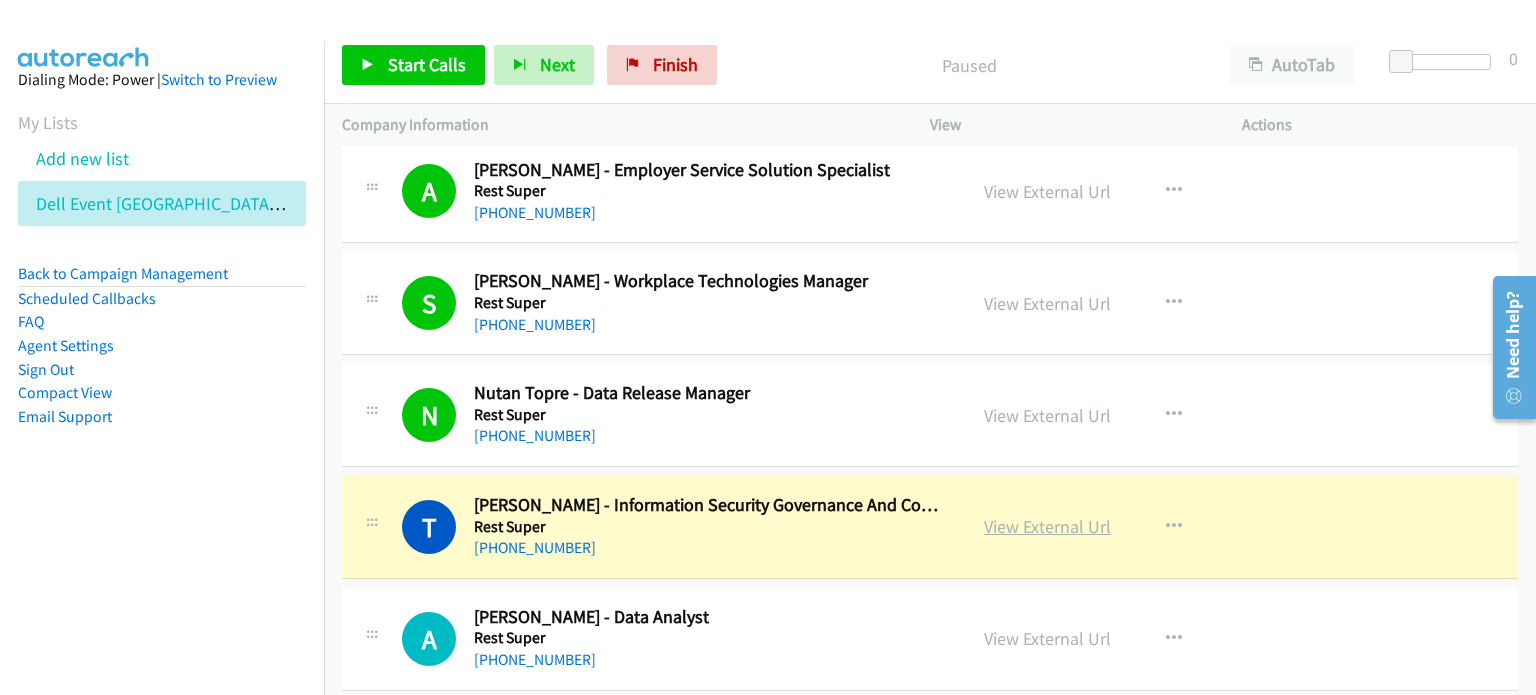click on "View External Url" at bounding box center [1047, 526] 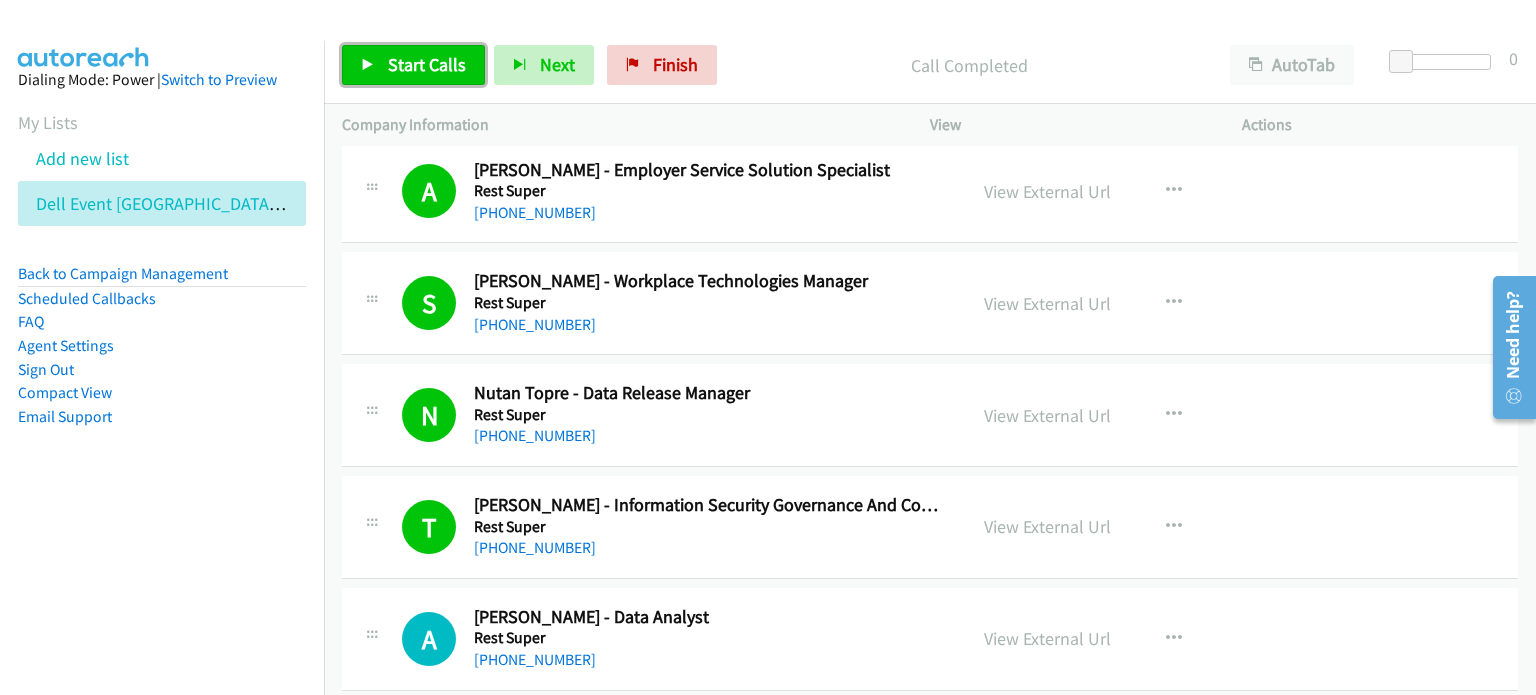 click on "Start Calls" at bounding box center (427, 64) 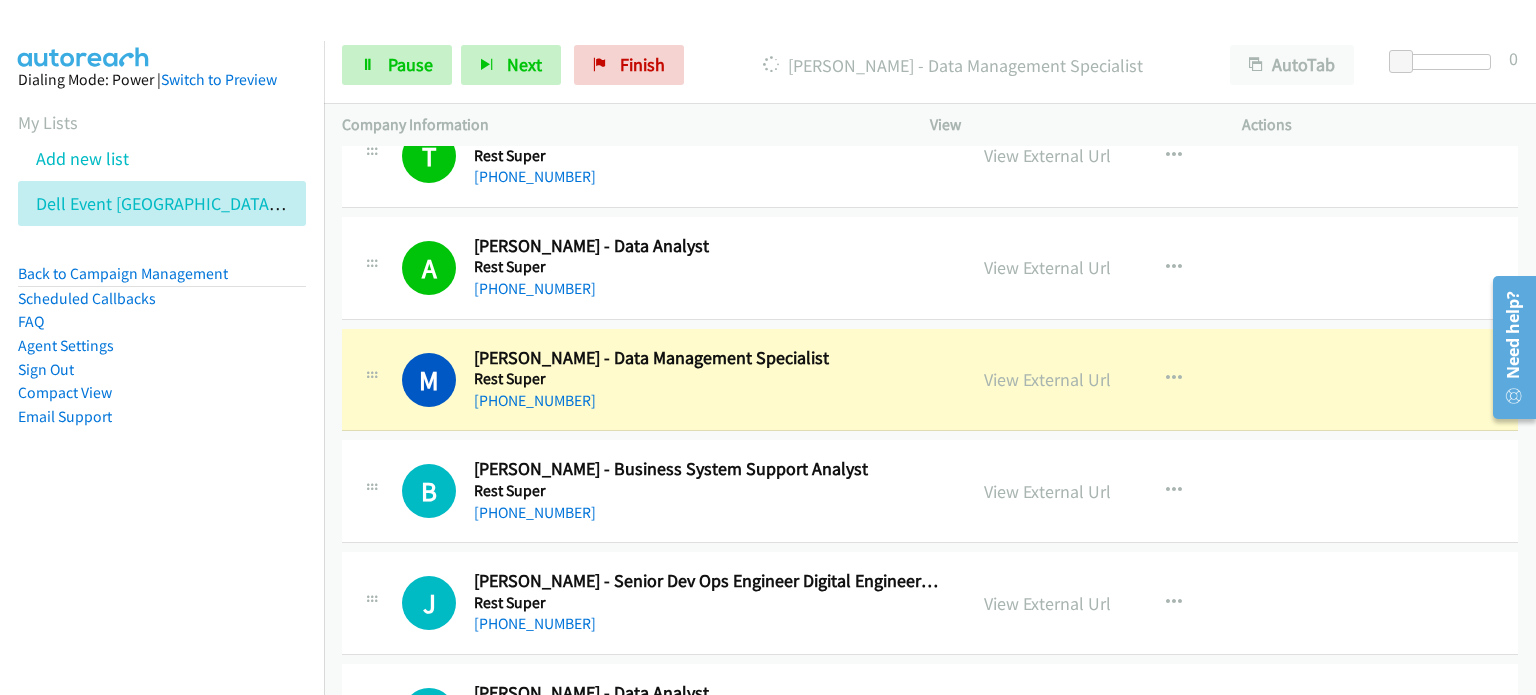 scroll, scrollTop: 6500, scrollLeft: 0, axis: vertical 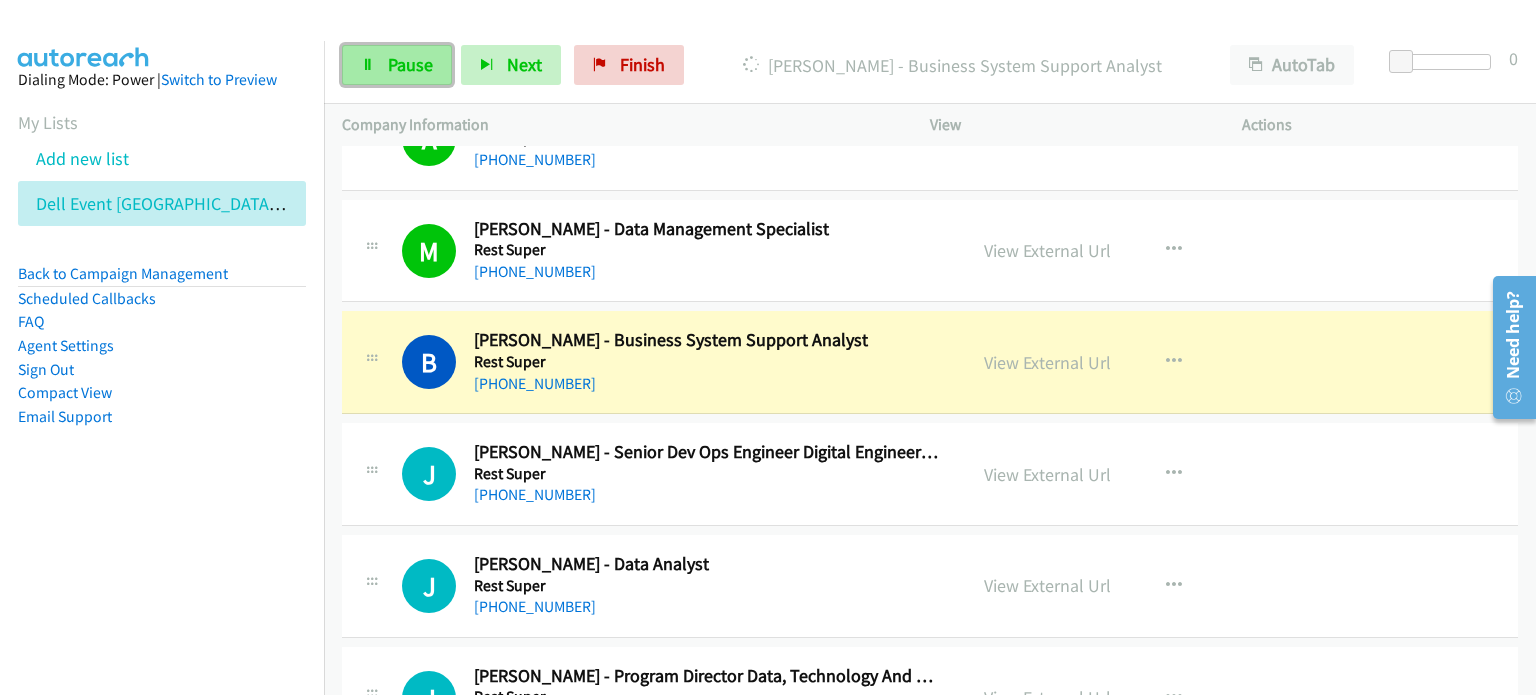 click on "Pause" at bounding box center [410, 64] 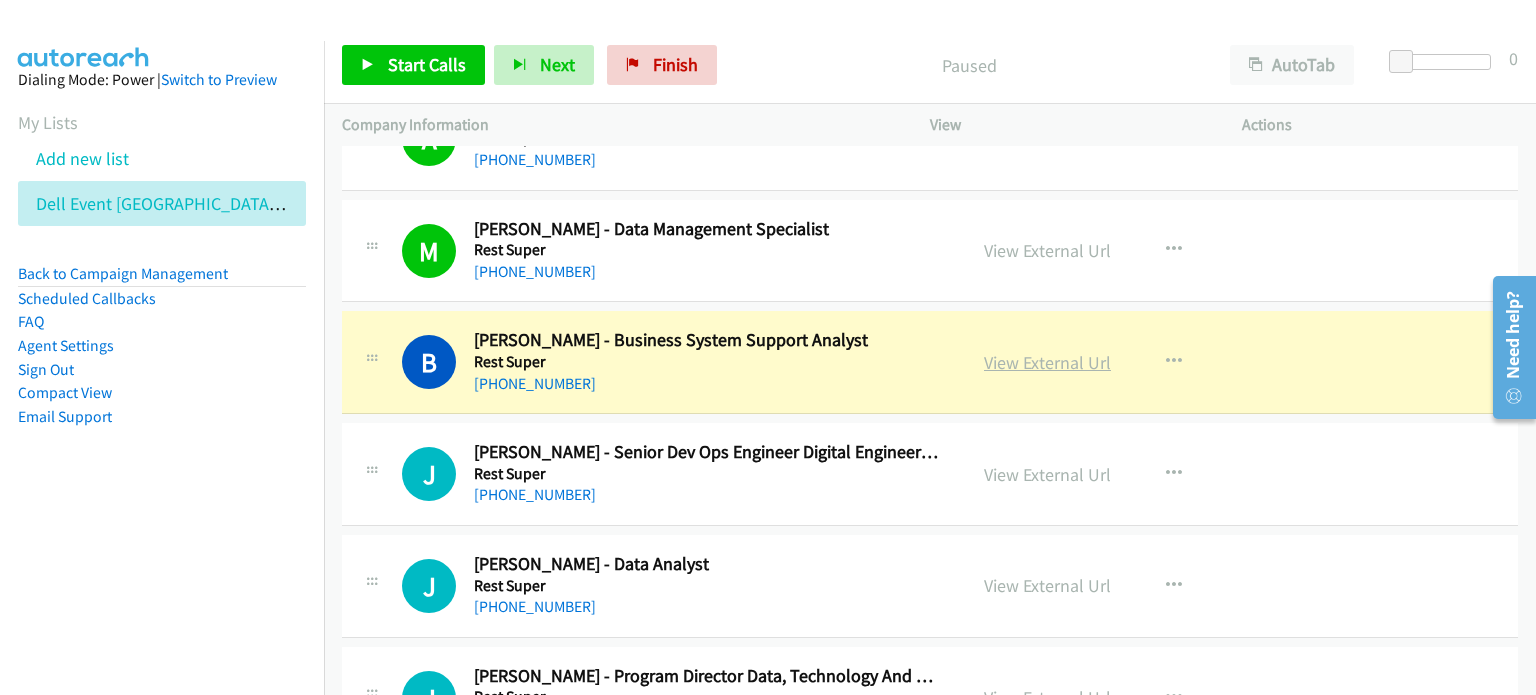 click on "View External Url" at bounding box center (1047, 362) 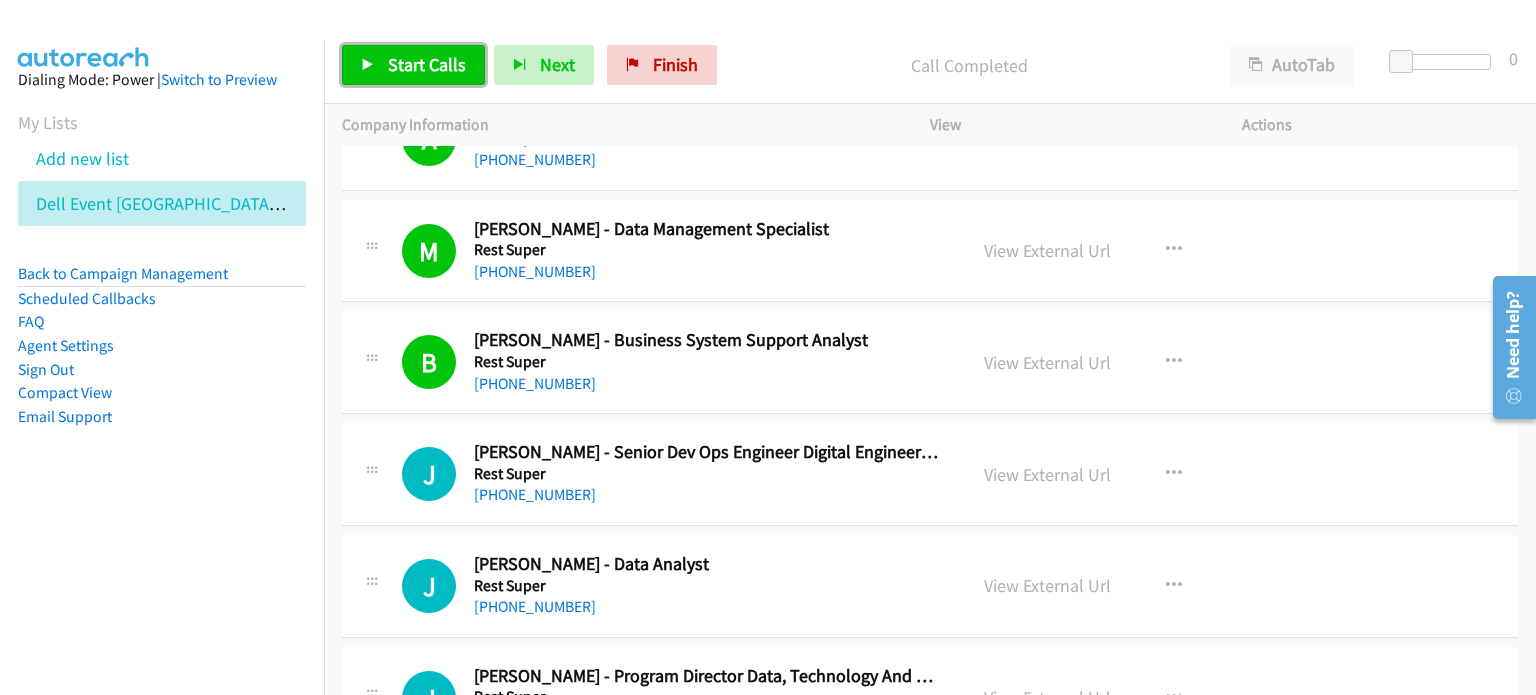 click on "Start Calls" at bounding box center (427, 64) 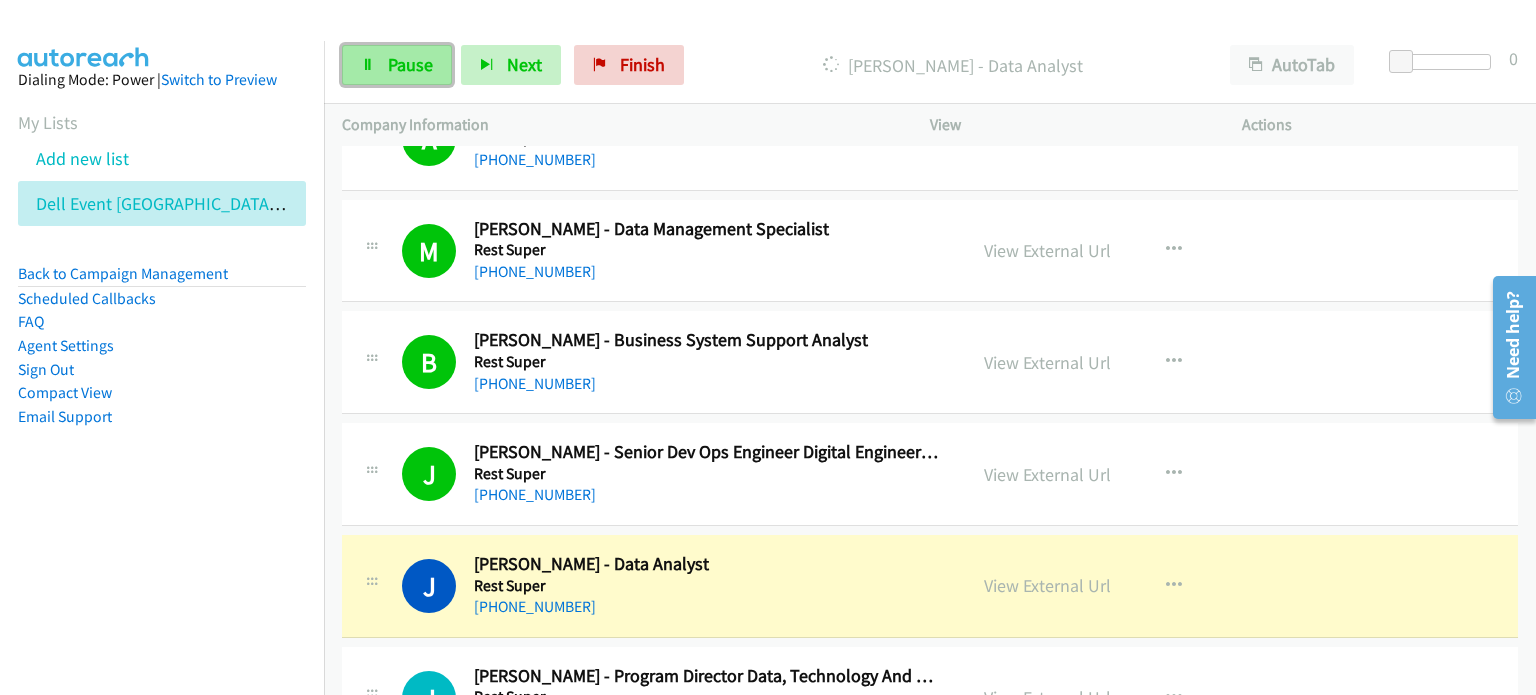 click on "Pause" at bounding box center (397, 65) 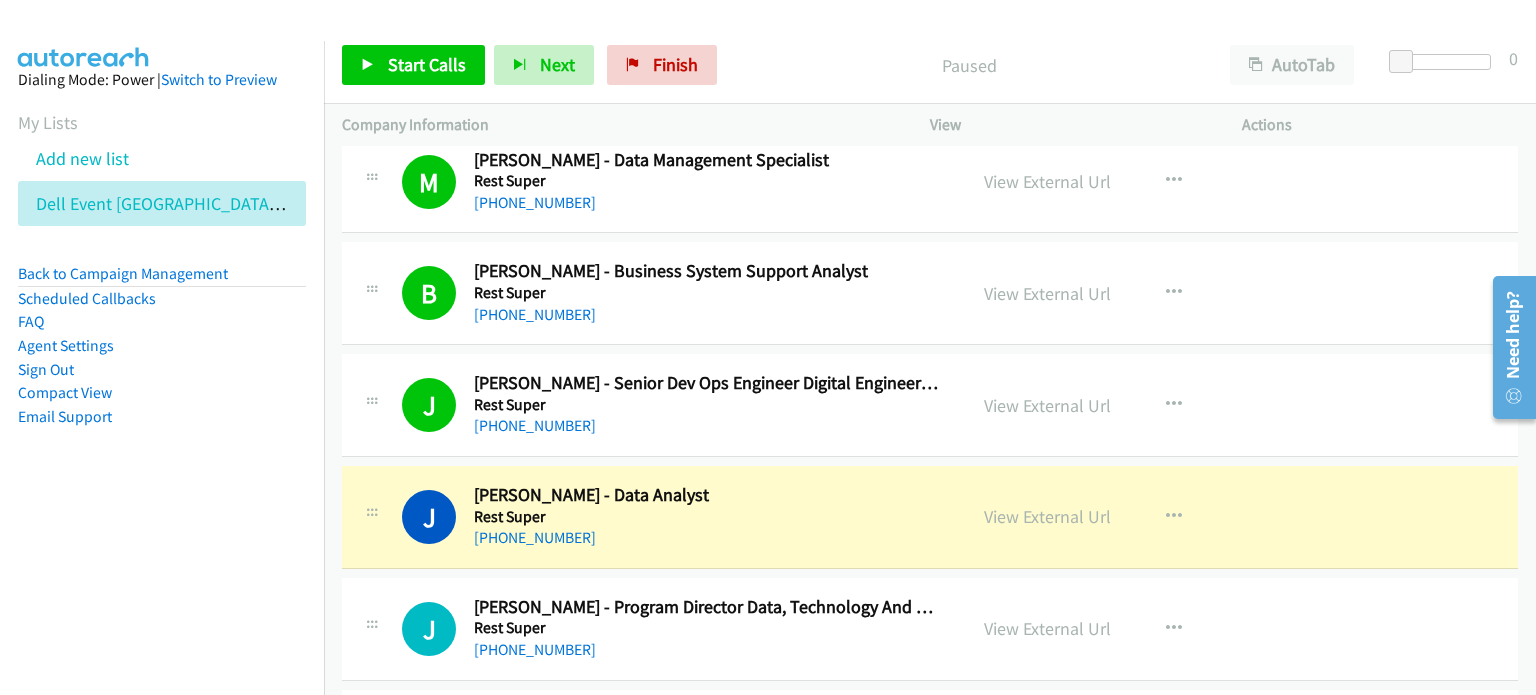 scroll, scrollTop: 6600, scrollLeft: 0, axis: vertical 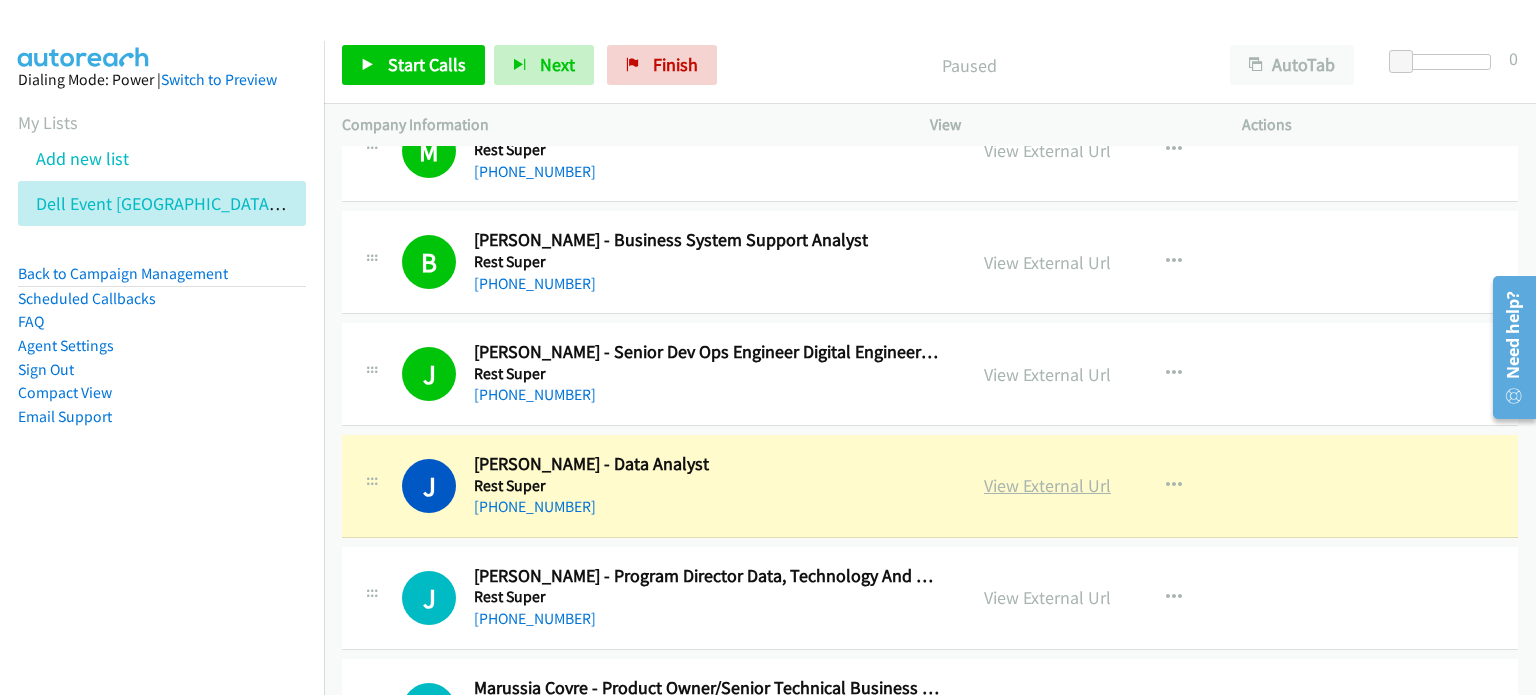 click on "View External Url" at bounding box center (1047, 485) 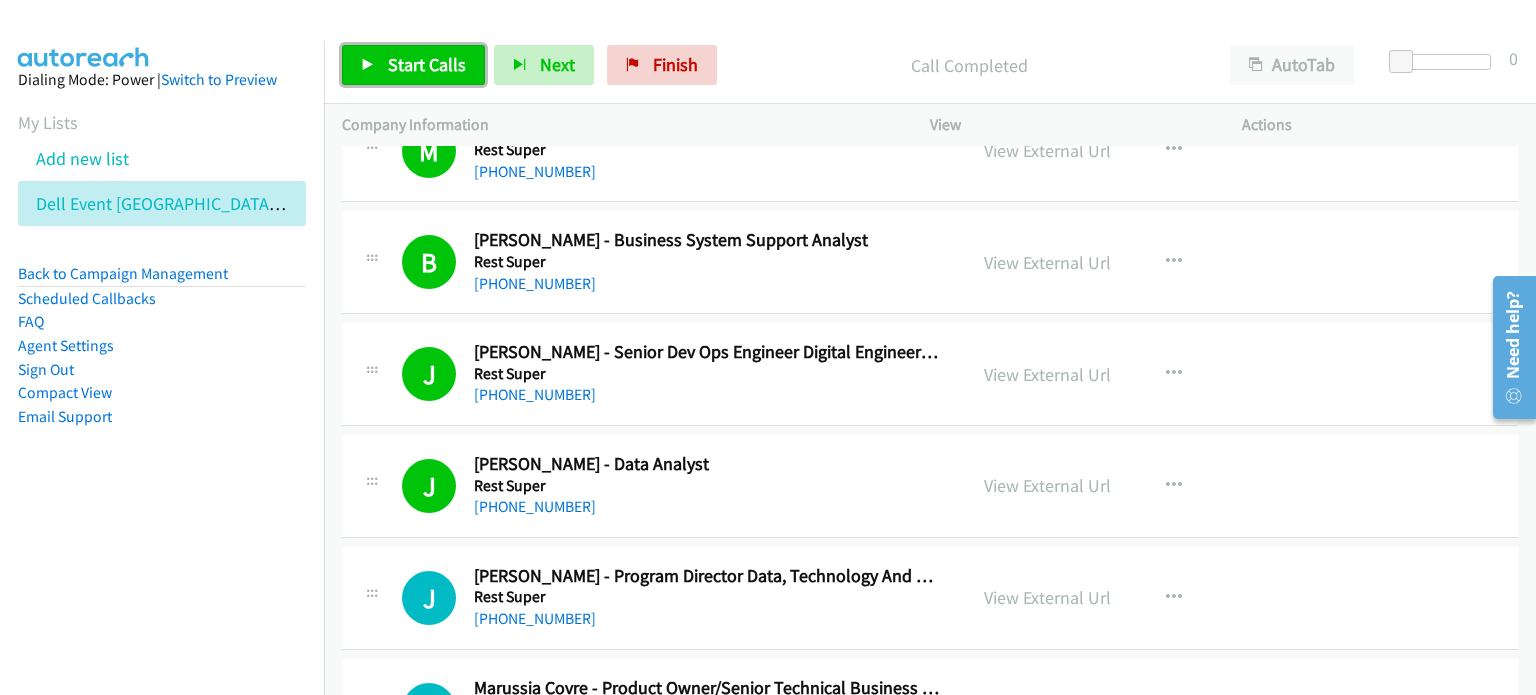 click on "Start Calls" at bounding box center [427, 64] 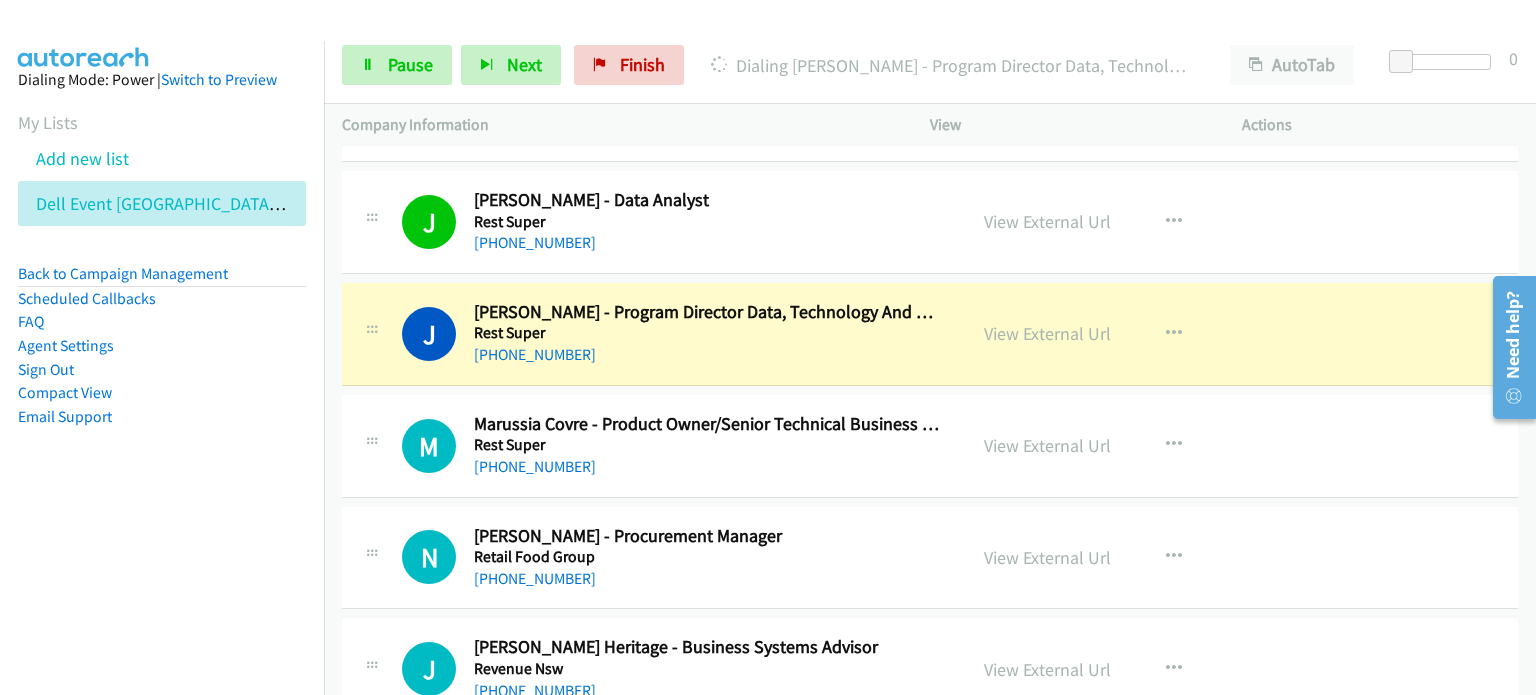 scroll, scrollTop: 6900, scrollLeft: 0, axis: vertical 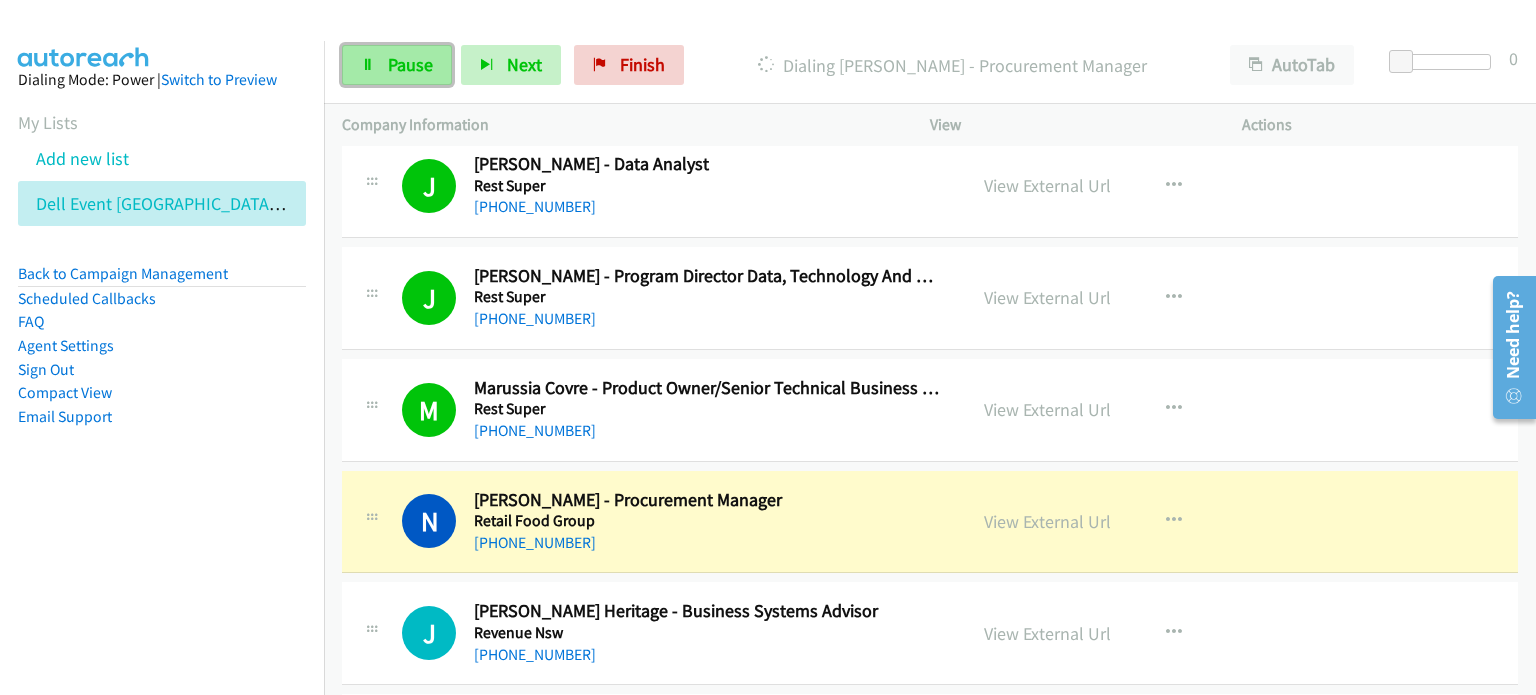 click on "Pause" at bounding box center (410, 64) 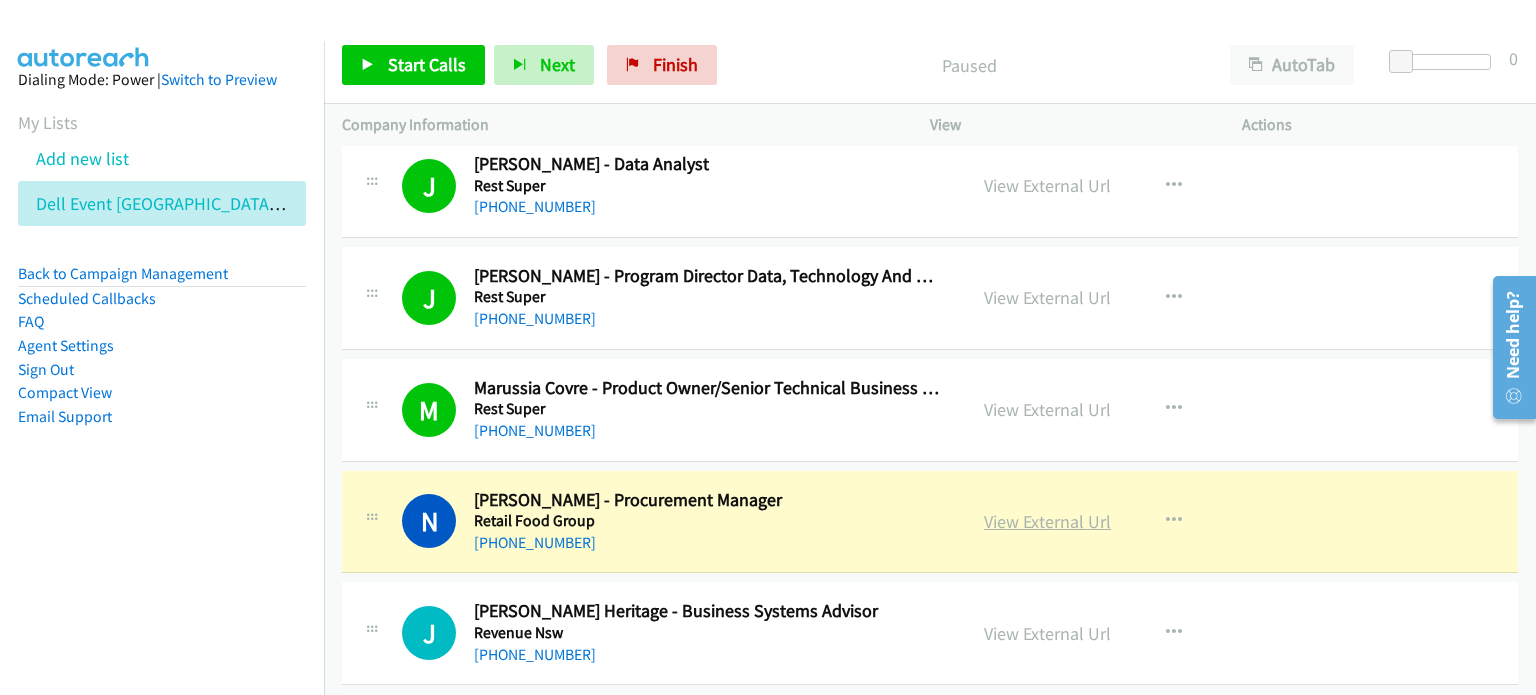 click on "View External Url" at bounding box center [1047, 521] 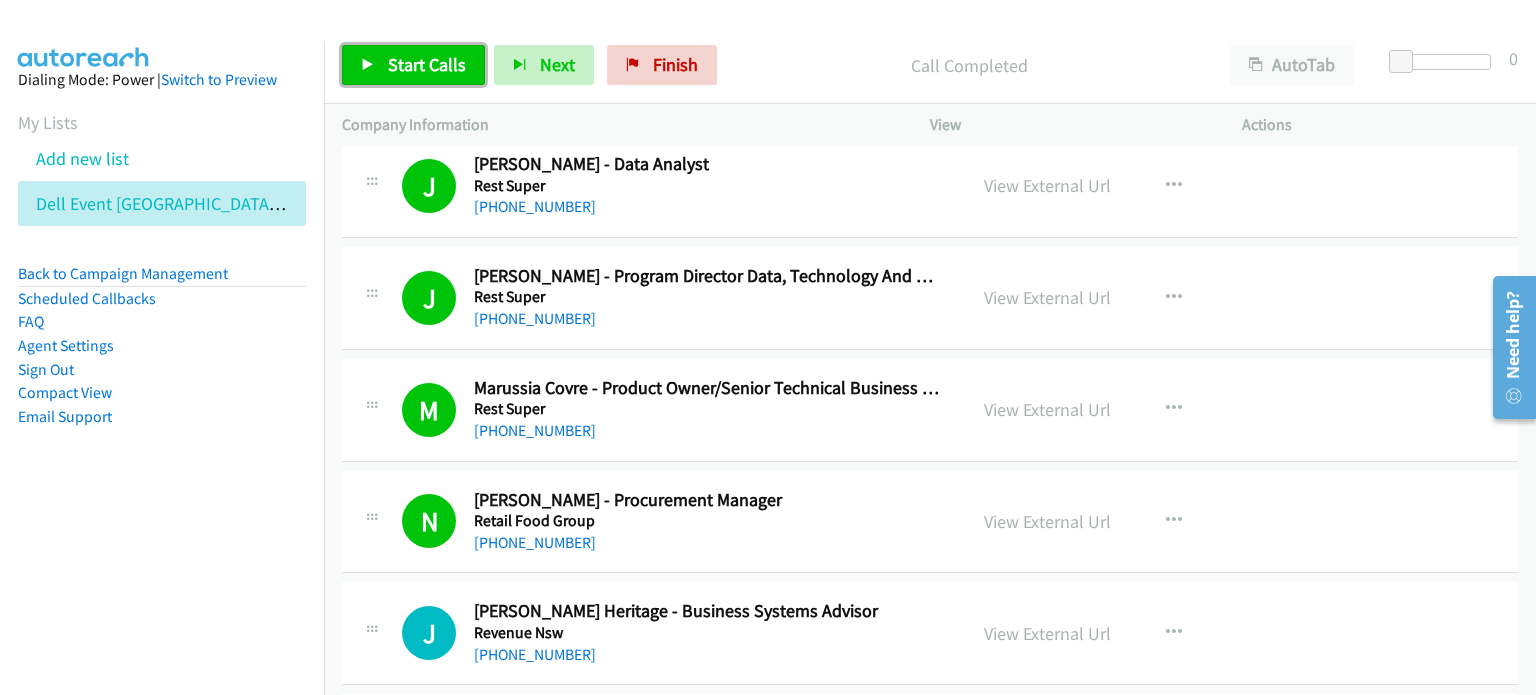 click on "Start Calls" at bounding box center [427, 64] 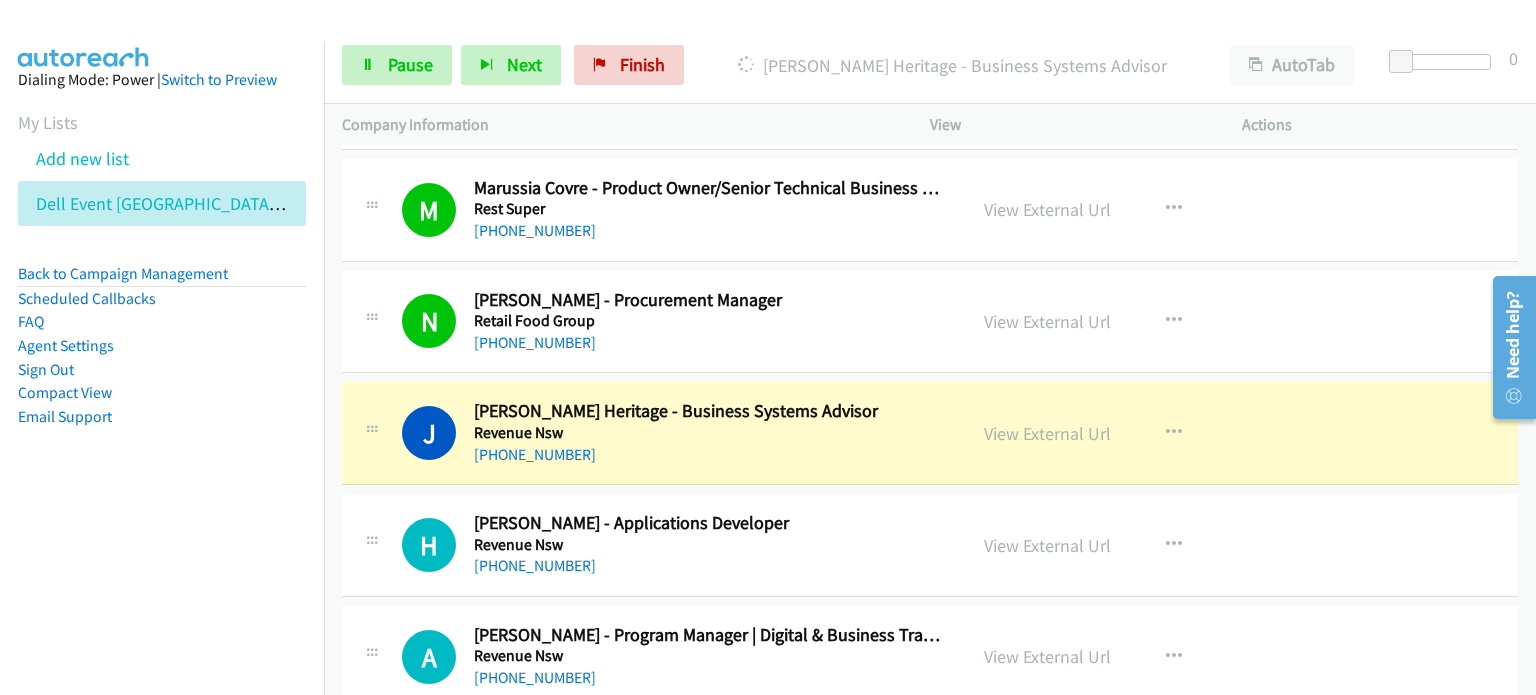 scroll, scrollTop: 7300, scrollLeft: 0, axis: vertical 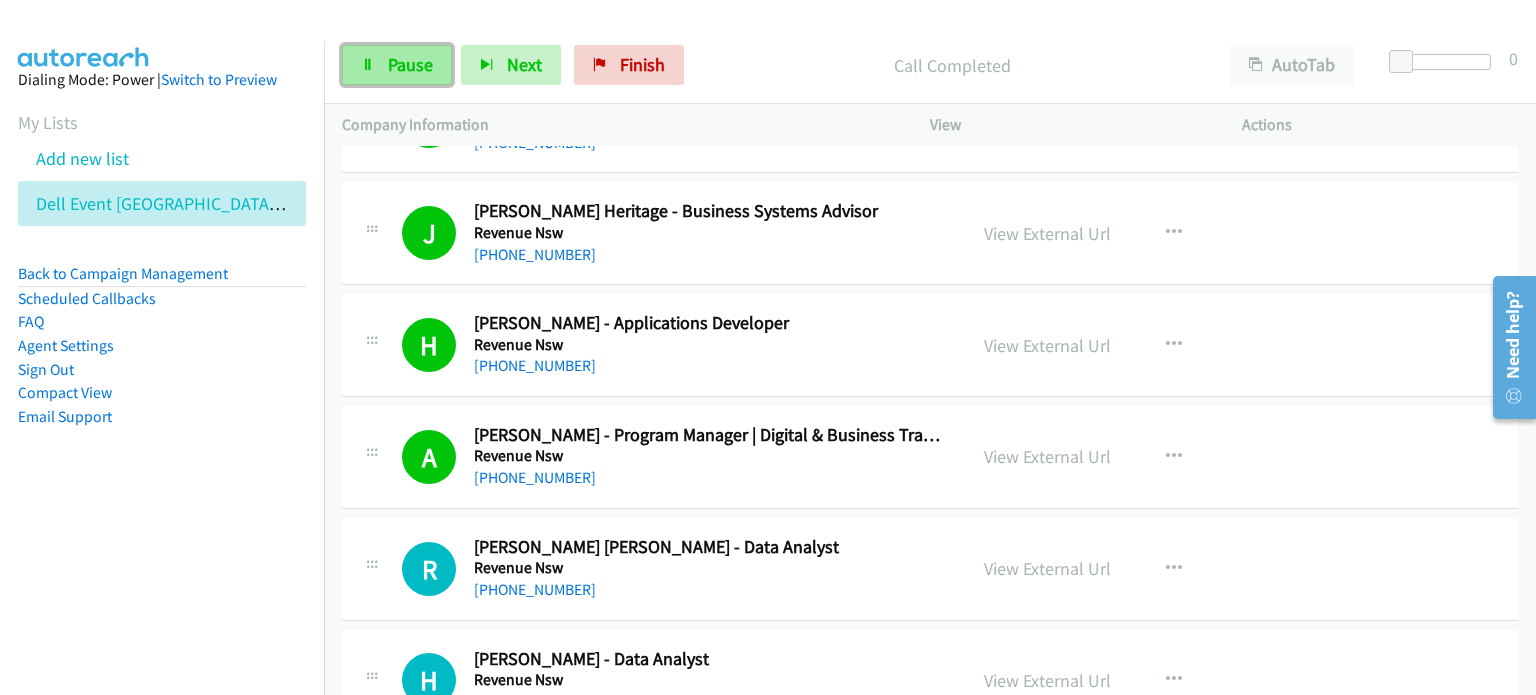click at bounding box center [368, 66] 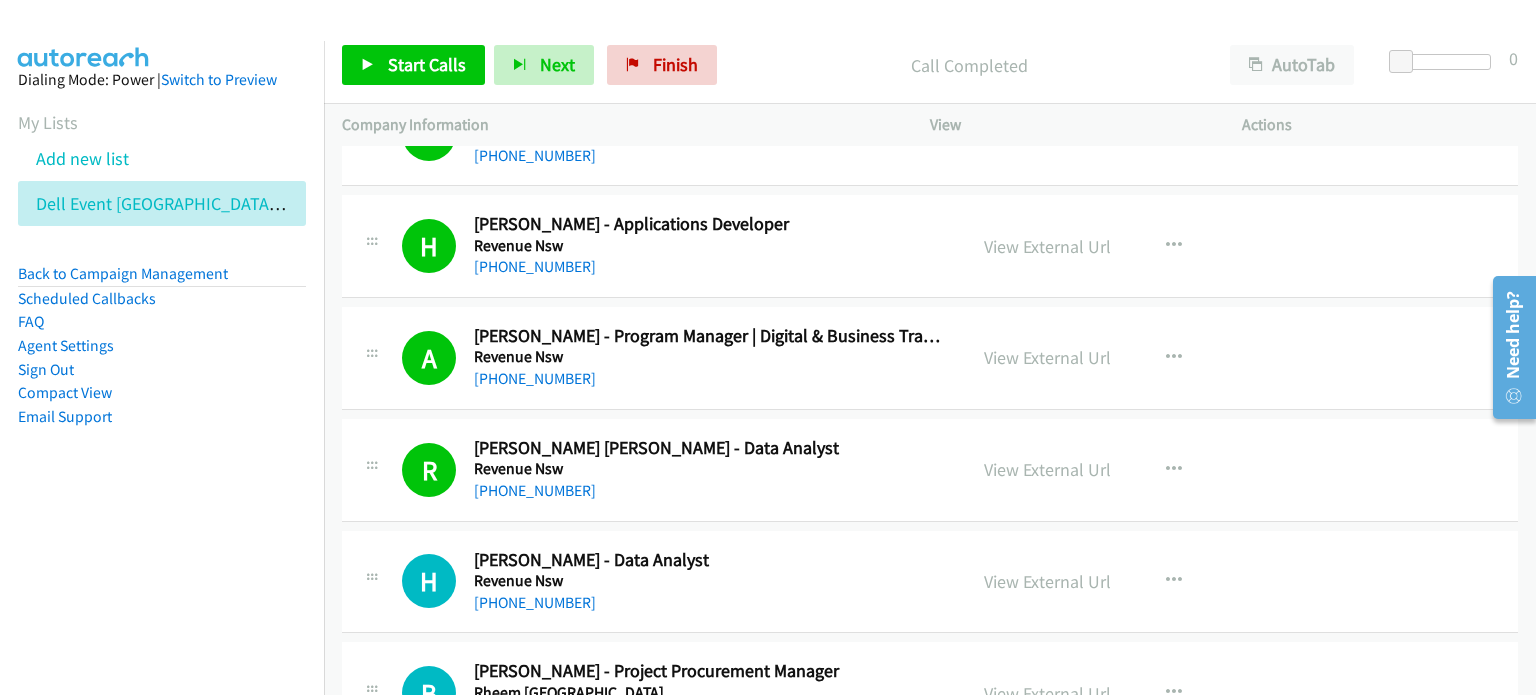 scroll, scrollTop: 7400, scrollLeft: 0, axis: vertical 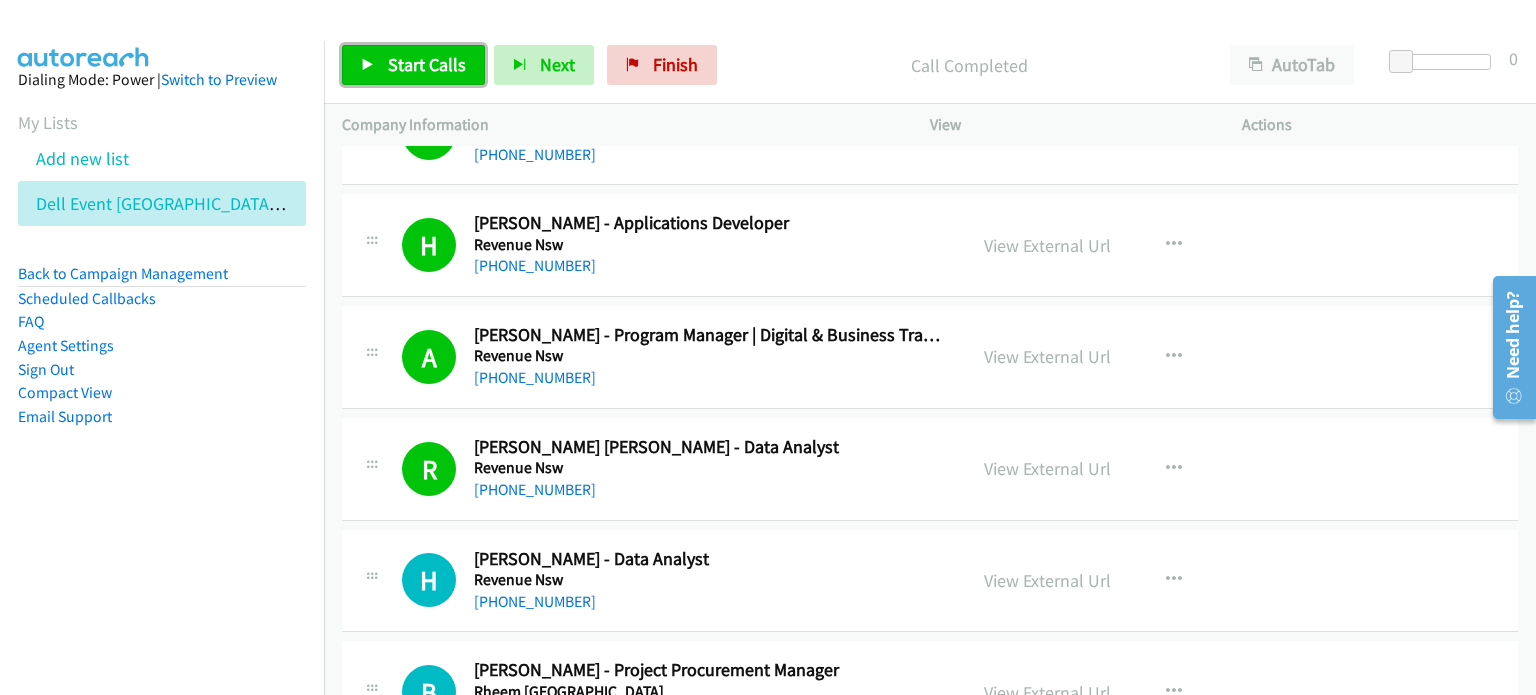 click on "Start Calls" at bounding box center (427, 64) 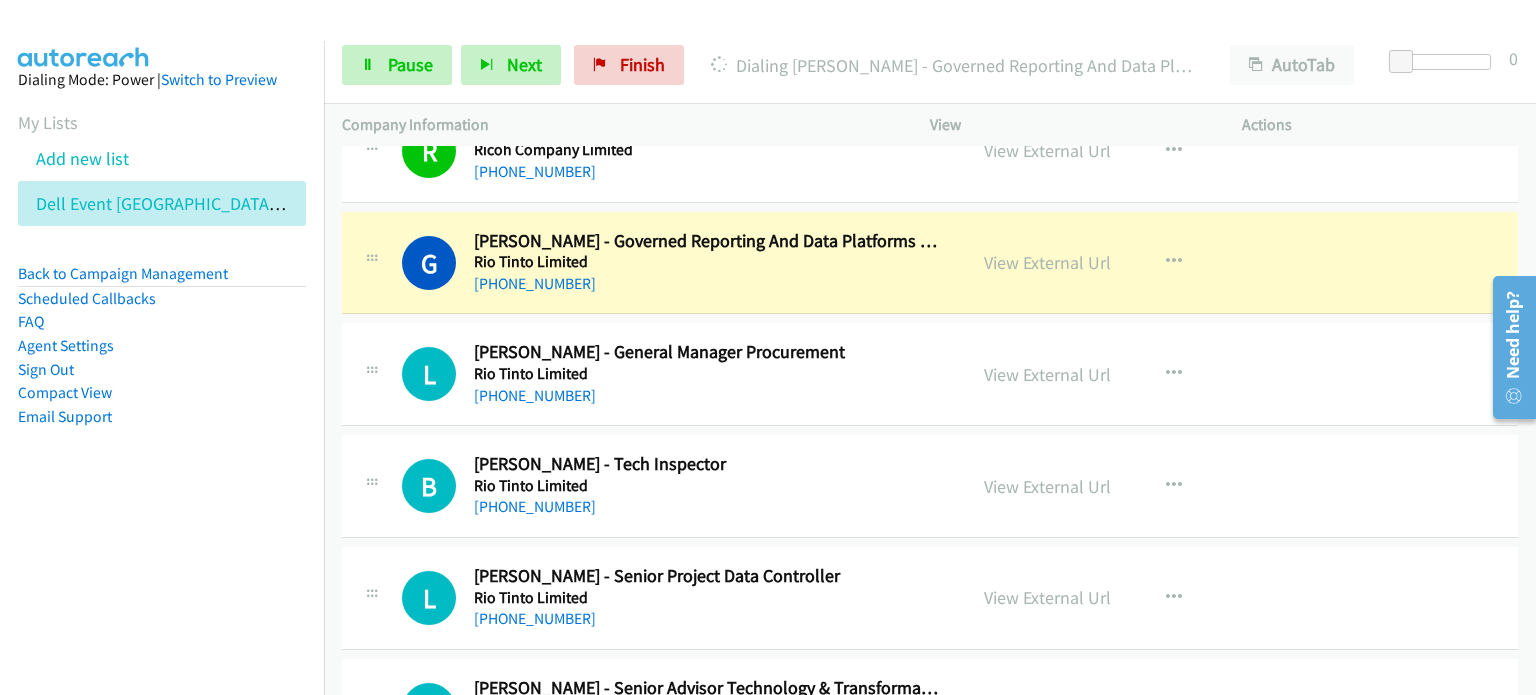 scroll, scrollTop: 8300, scrollLeft: 0, axis: vertical 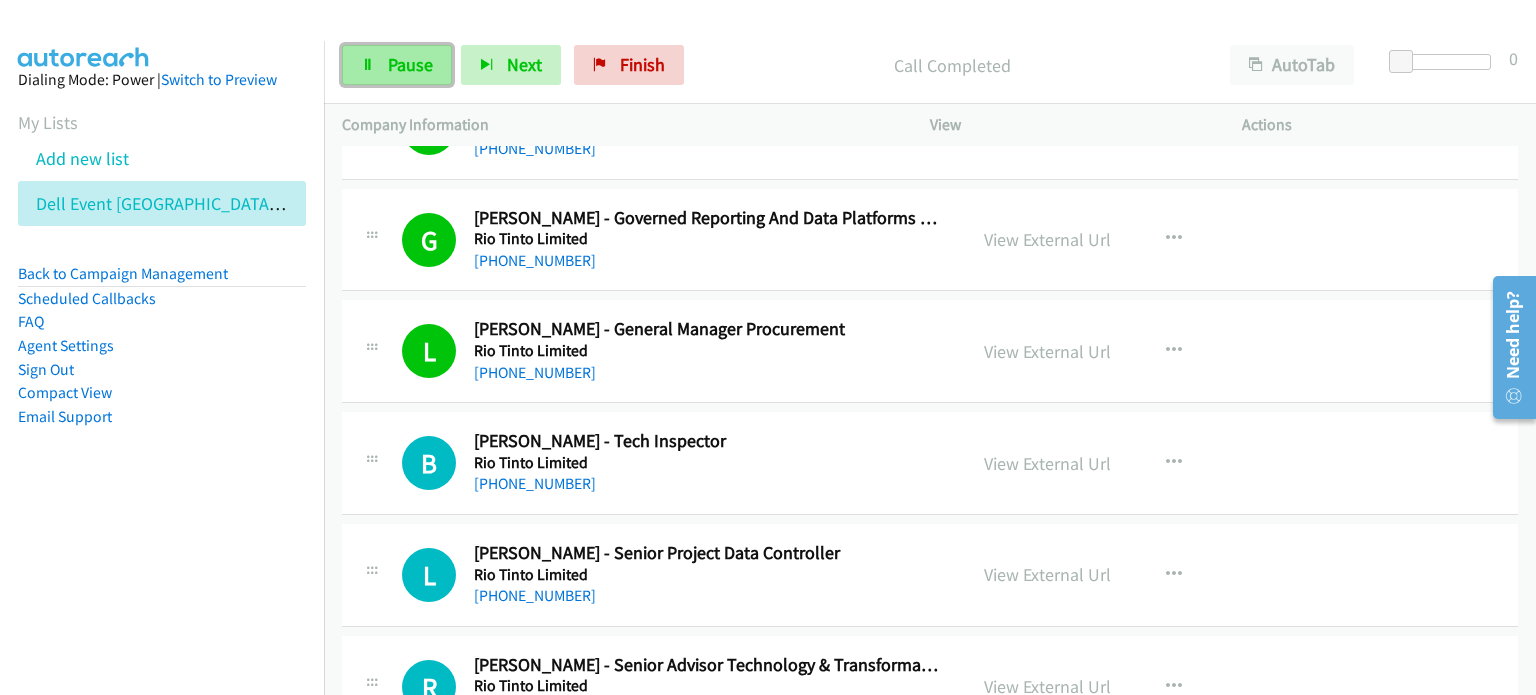 click on "Pause" at bounding box center [410, 64] 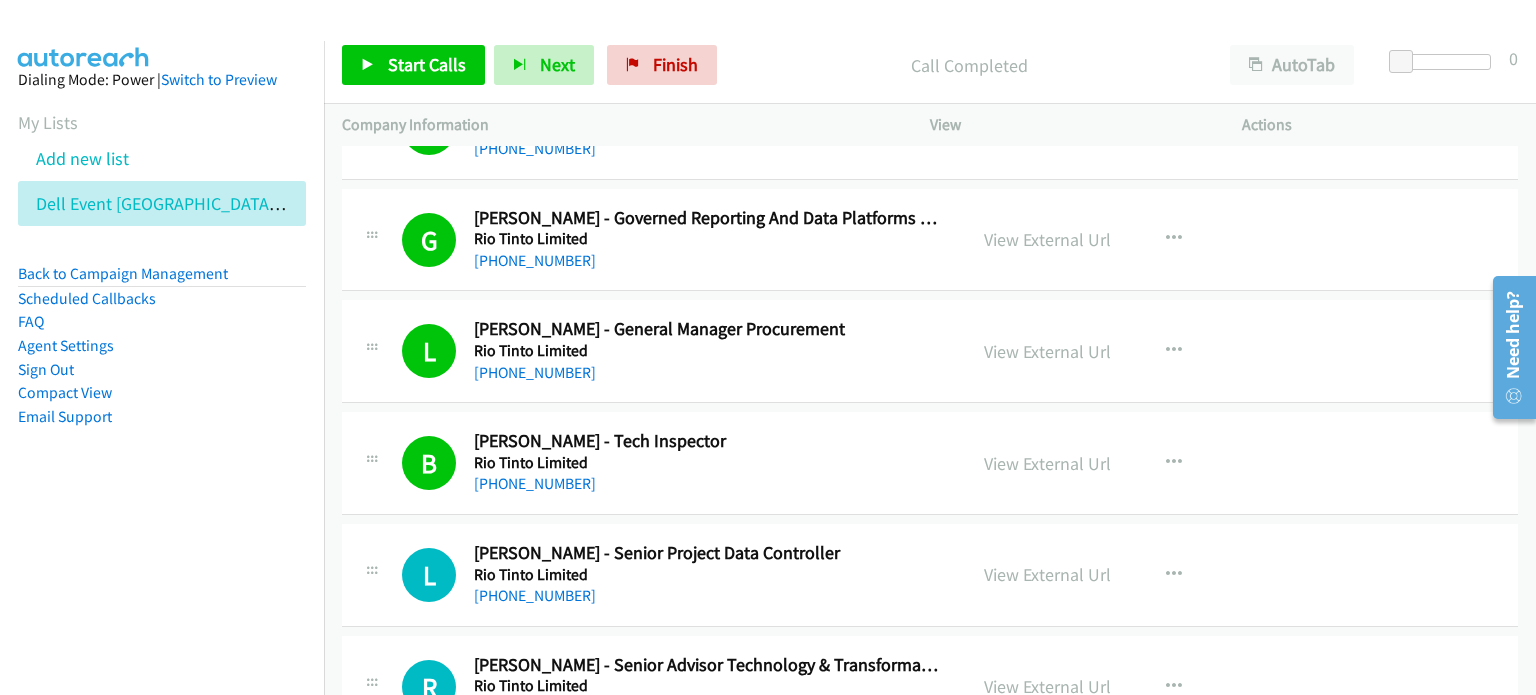 drag, startPoint x: 753, startPoint y: 35, endPoint x: 769, endPoint y: 41, distance: 17.088007 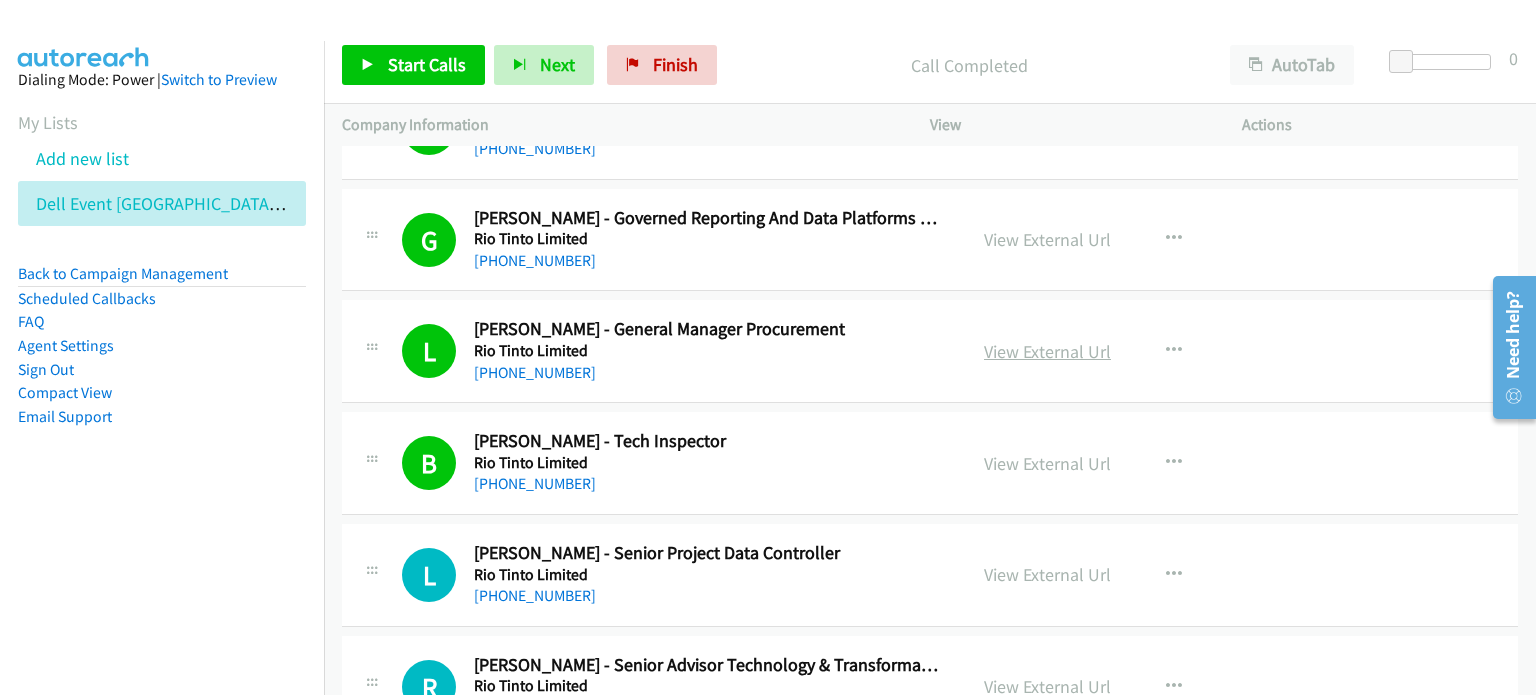 click on "View External Url" at bounding box center [1047, 351] 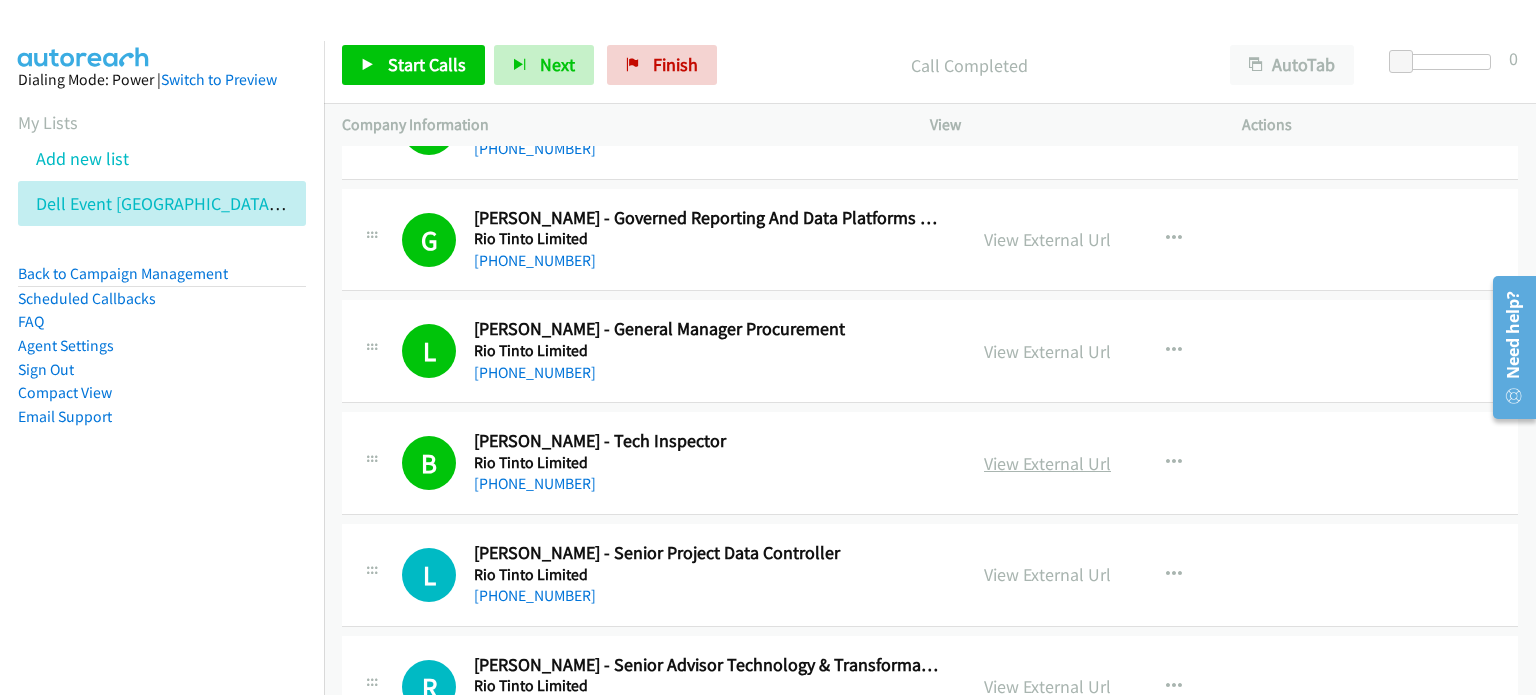 click on "View External Url" at bounding box center [1047, 463] 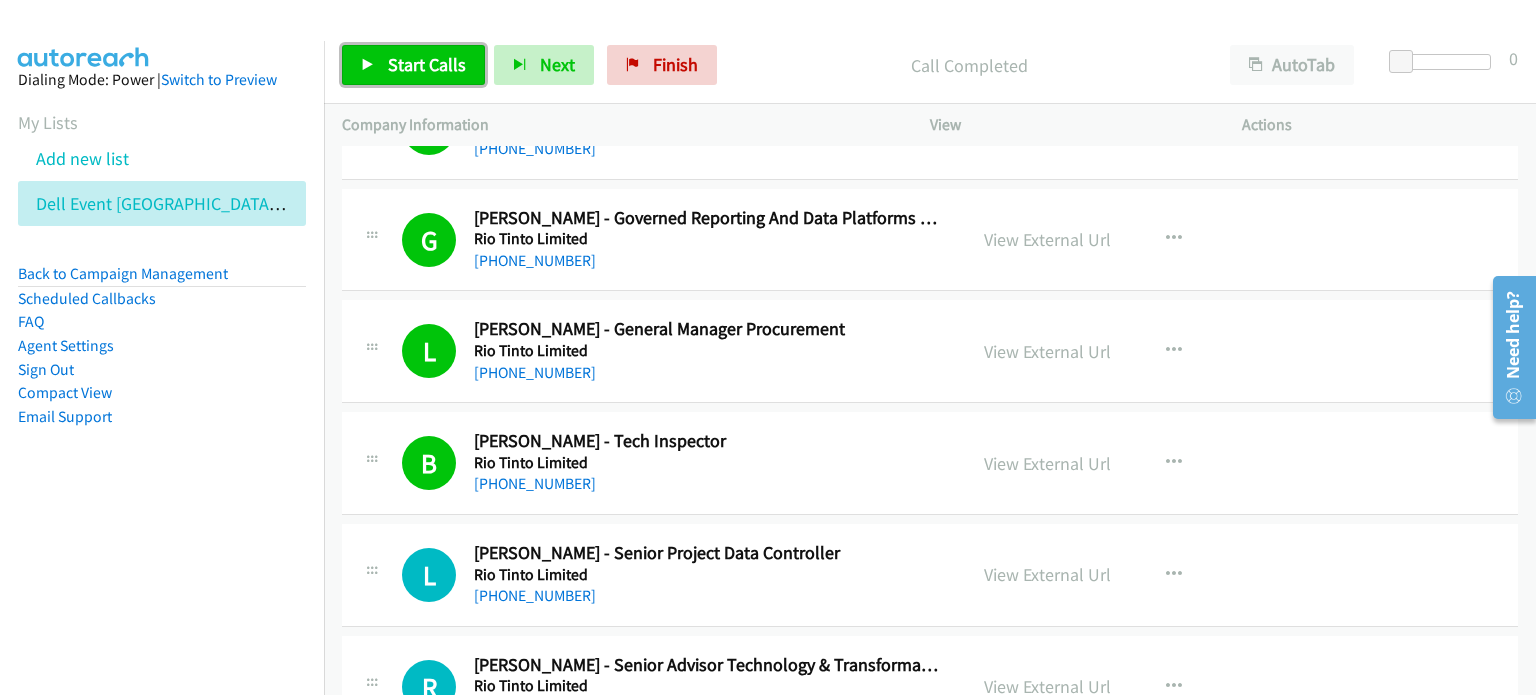 click on "Start Calls" at bounding box center (427, 64) 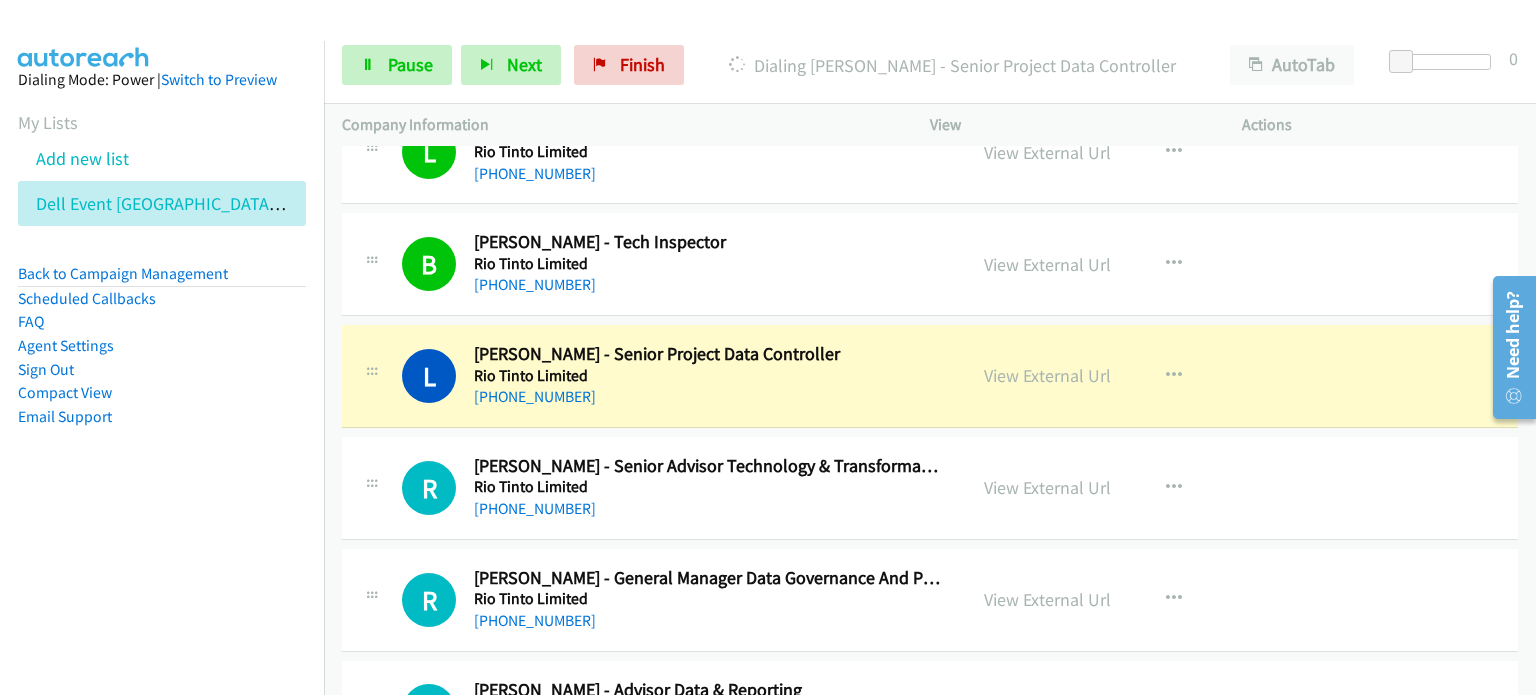 scroll, scrollTop: 8500, scrollLeft: 0, axis: vertical 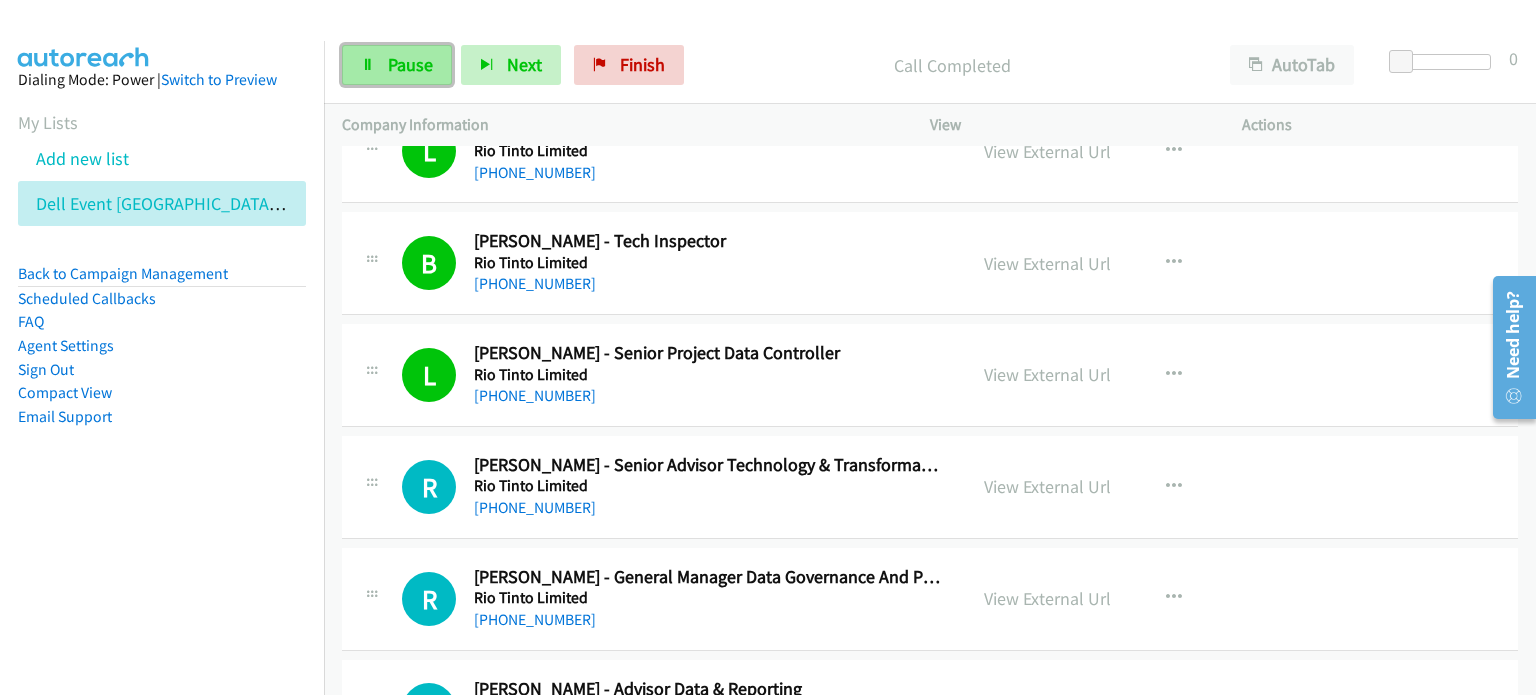 click on "Pause" at bounding box center (410, 64) 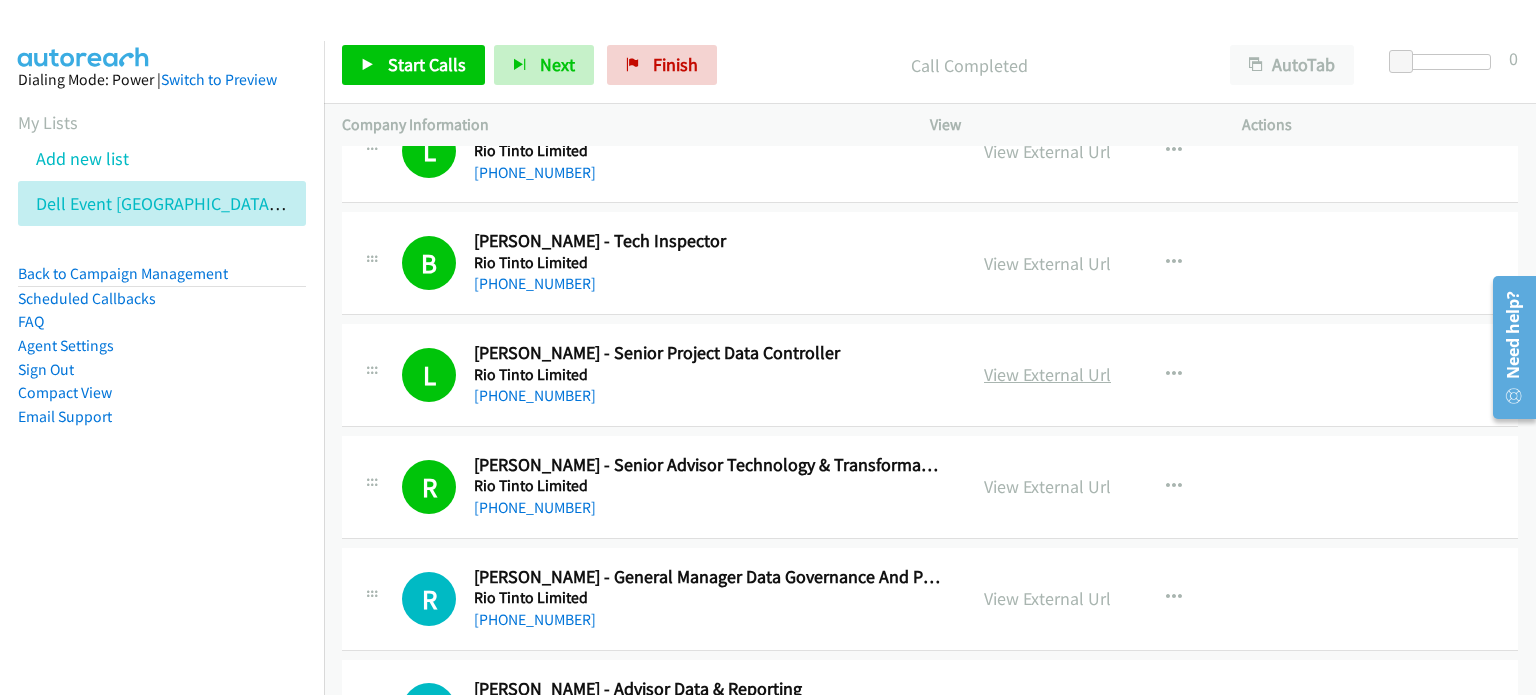 click on "View External Url" at bounding box center [1047, 374] 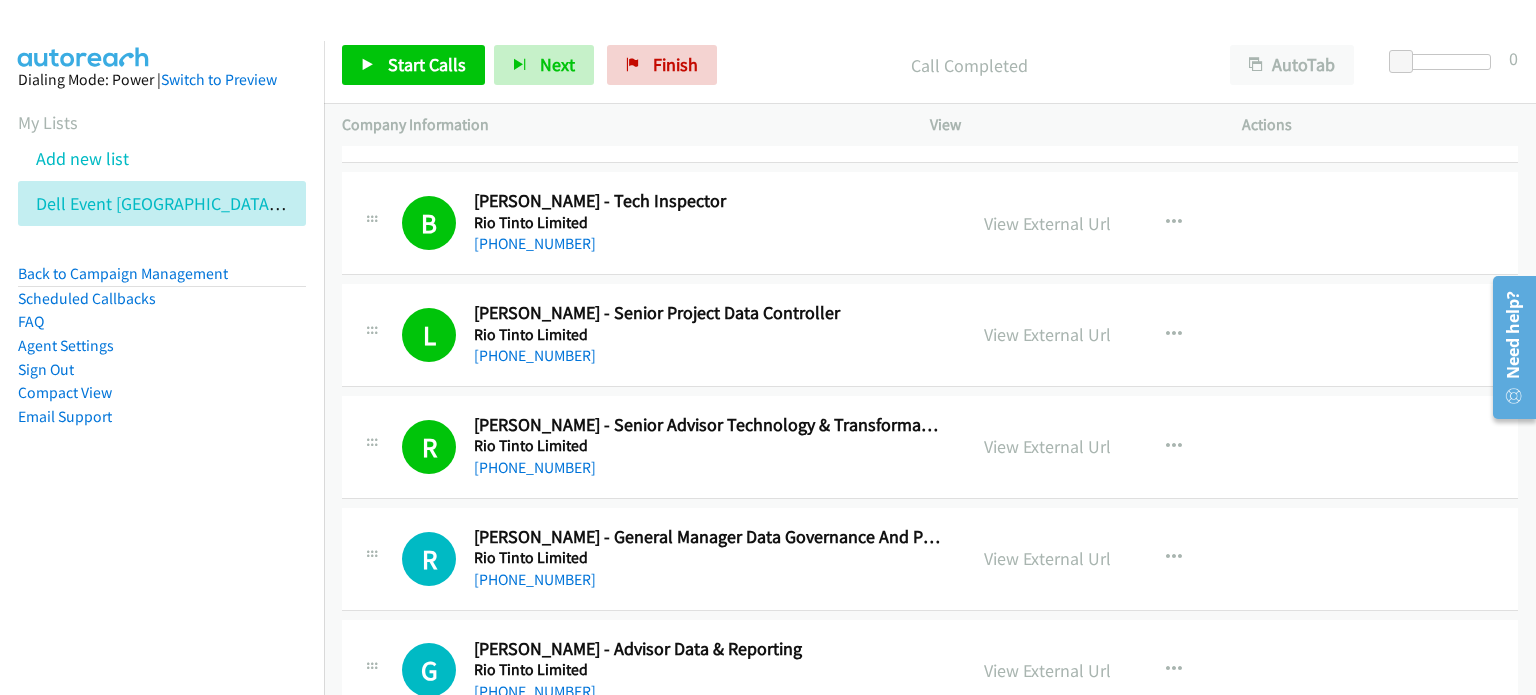 scroll, scrollTop: 8600, scrollLeft: 0, axis: vertical 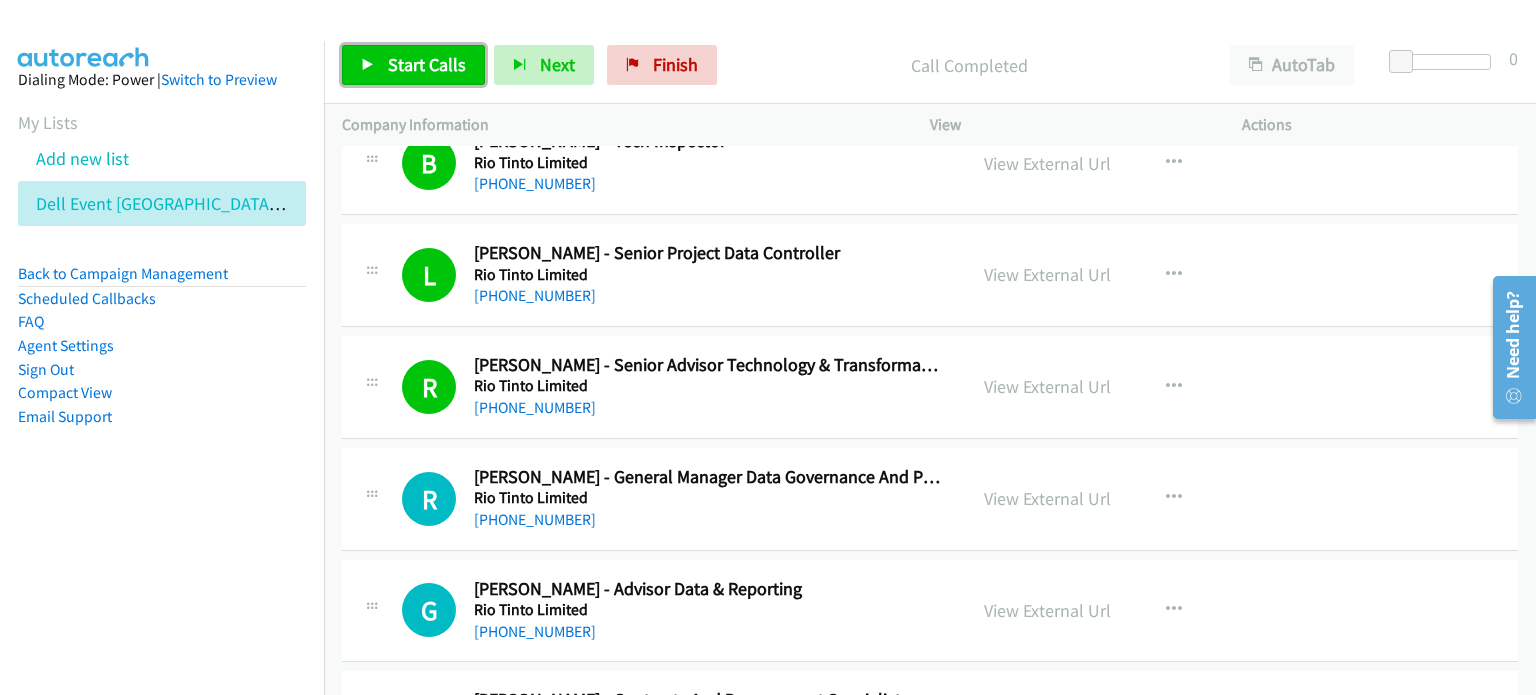 click on "Start Calls" at bounding box center [427, 64] 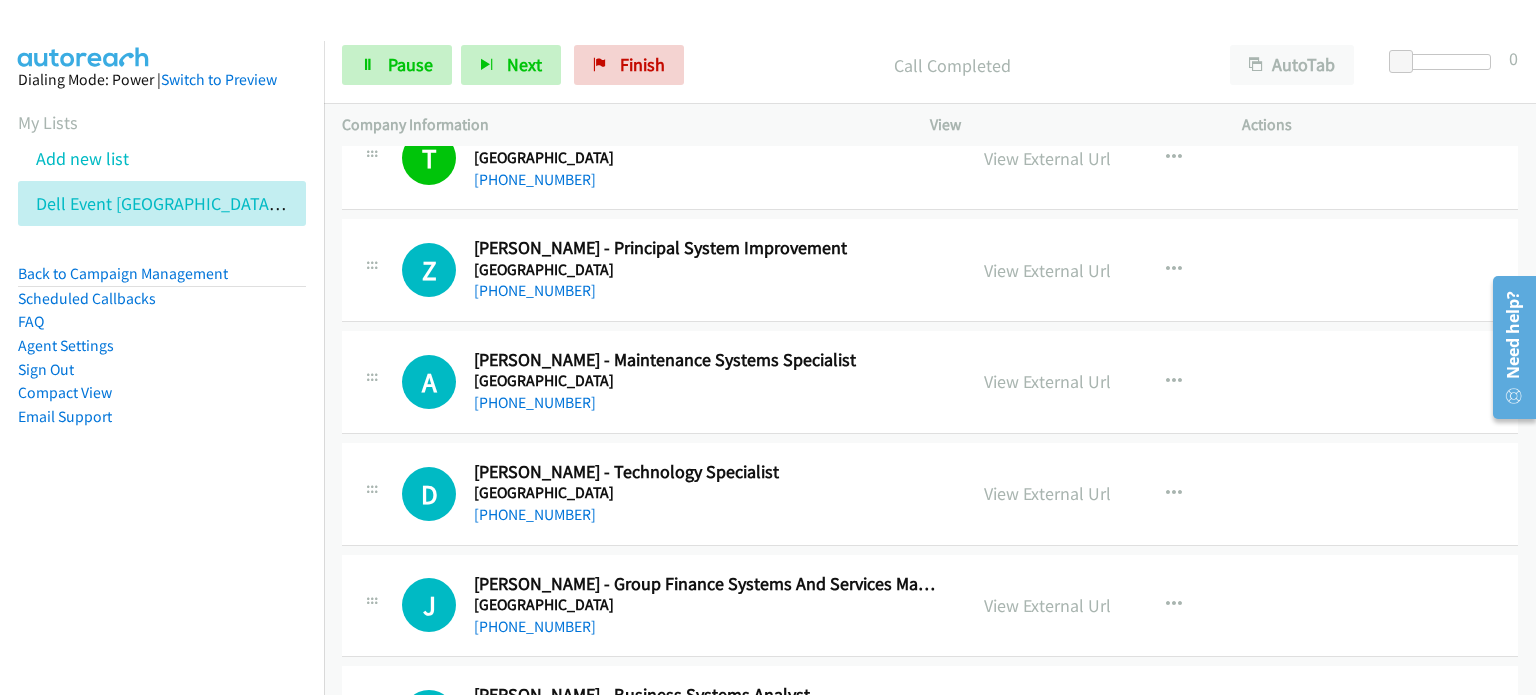 scroll, scrollTop: 9200, scrollLeft: 0, axis: vertical 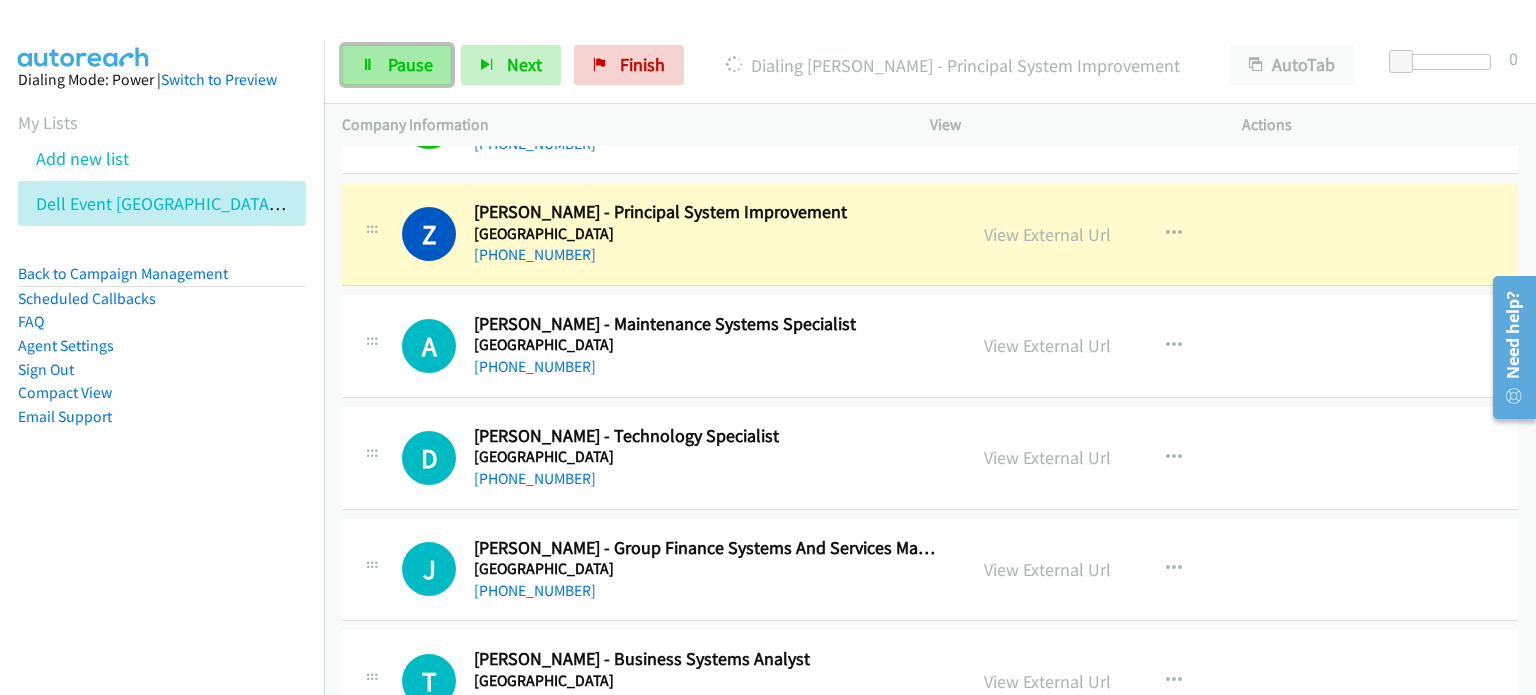 click on "Pause" at bounding box center (397, 65) 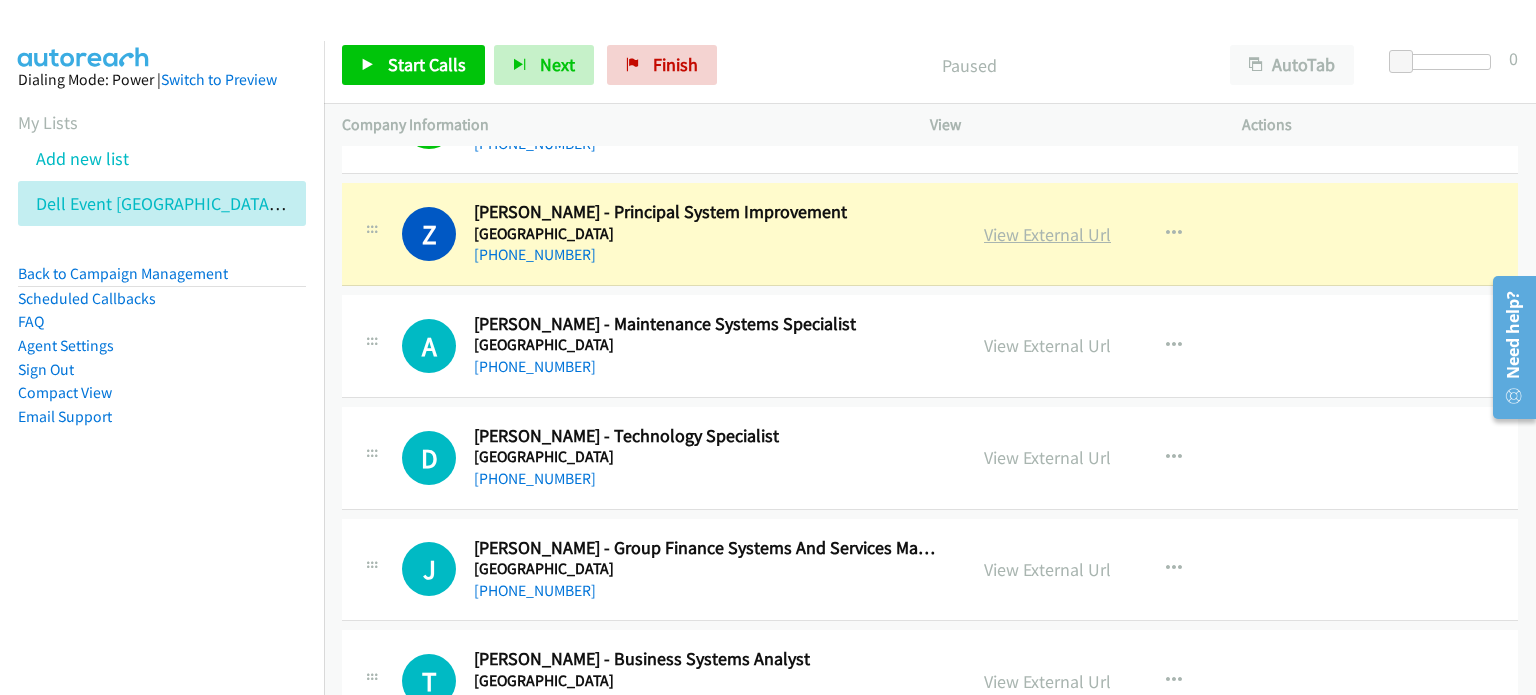 click on "View External Url" at bounding box center [1047, 234] 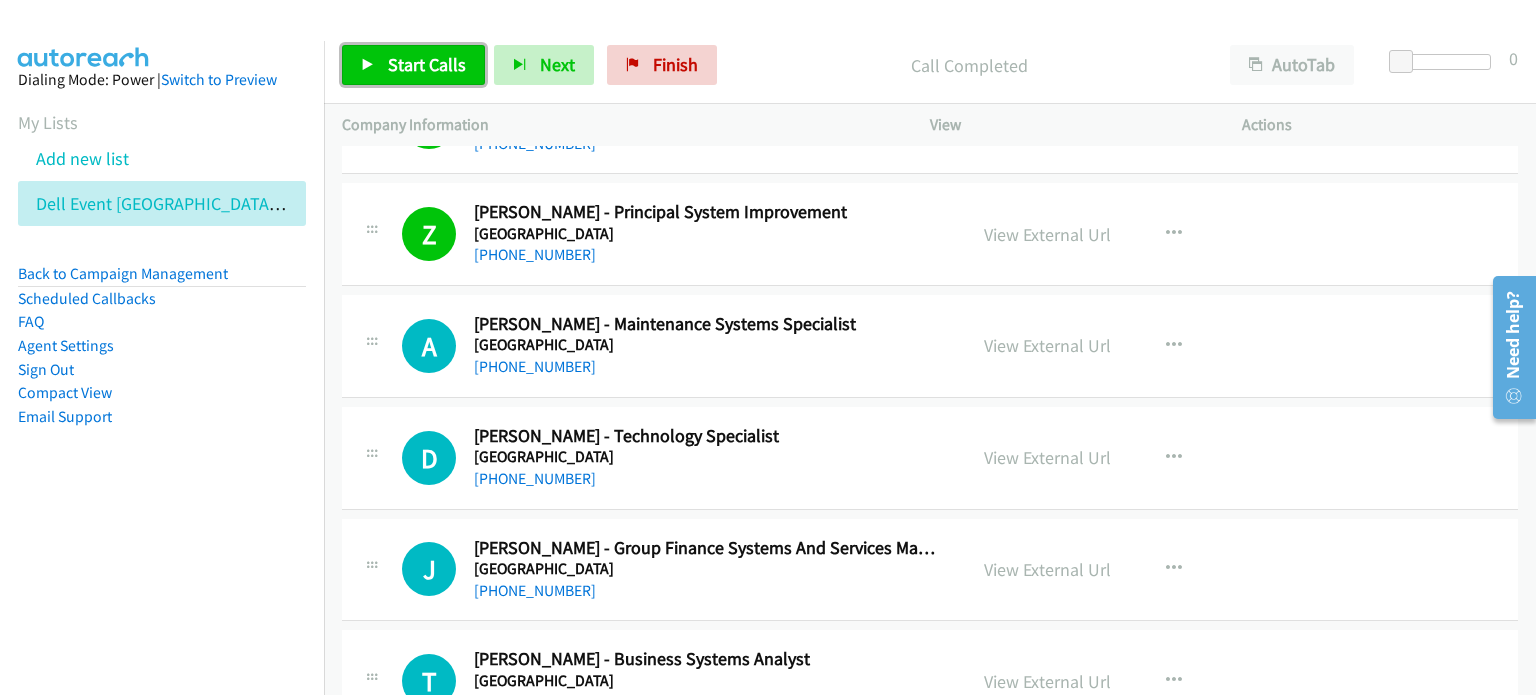 click on "Start Calls" at bounding box center (427, 64) 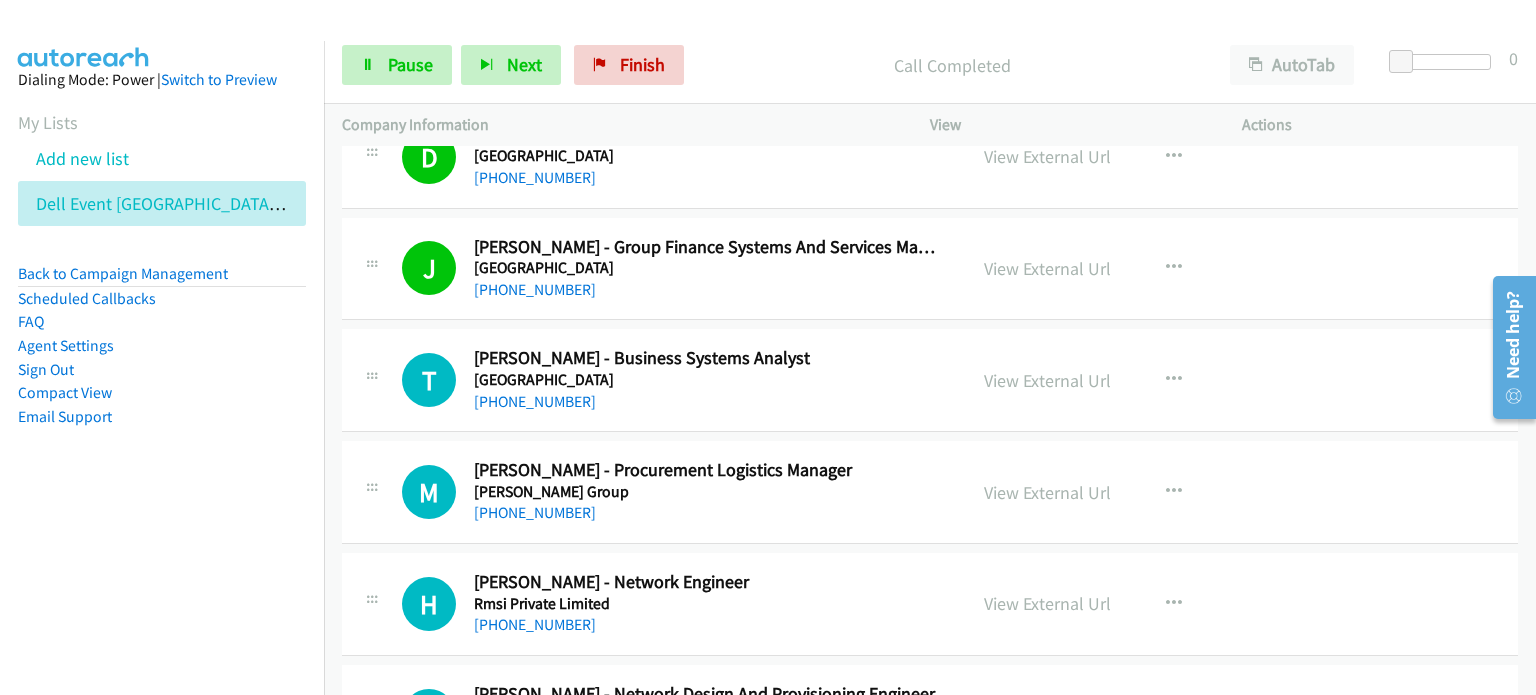 scroll, scrollTop: 9600, scrollLeft: 0, axis: vertical 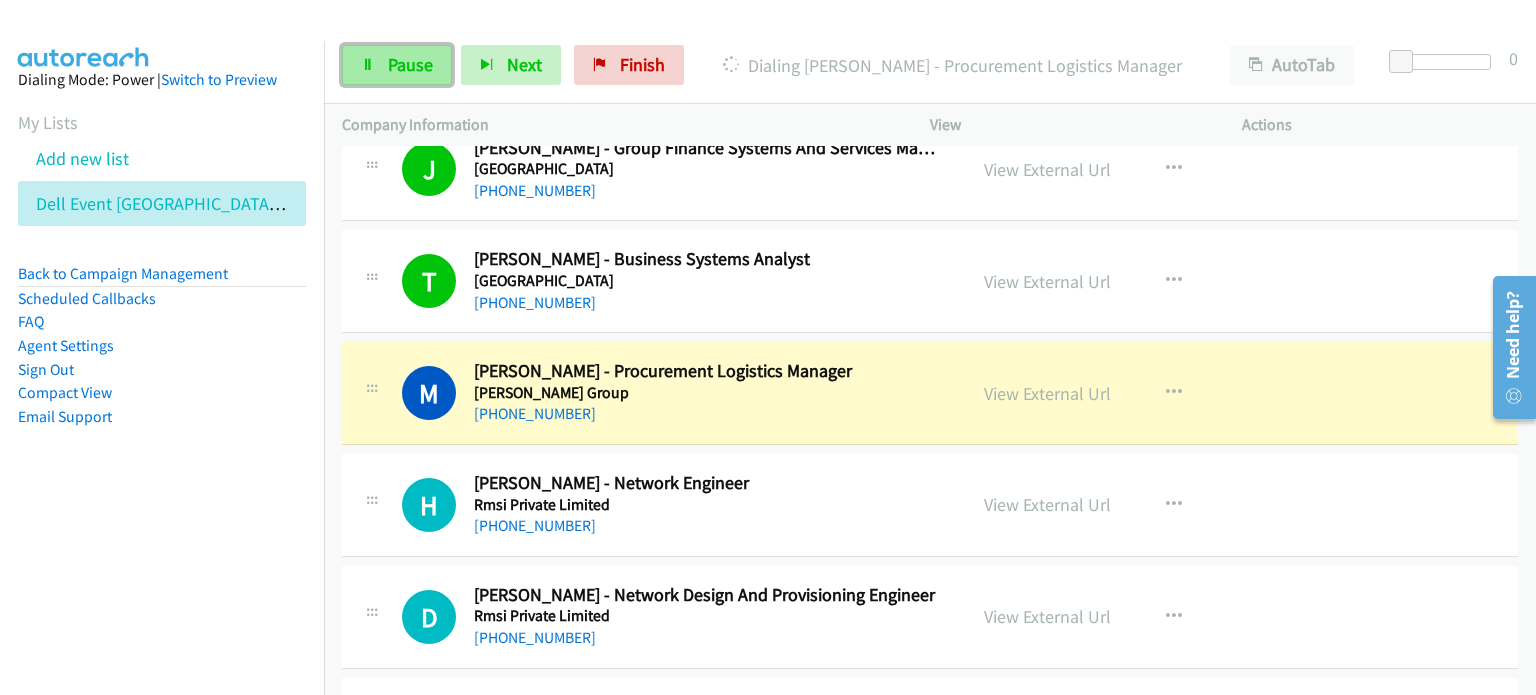 click on "Pause" at bounding box center (410, 64) 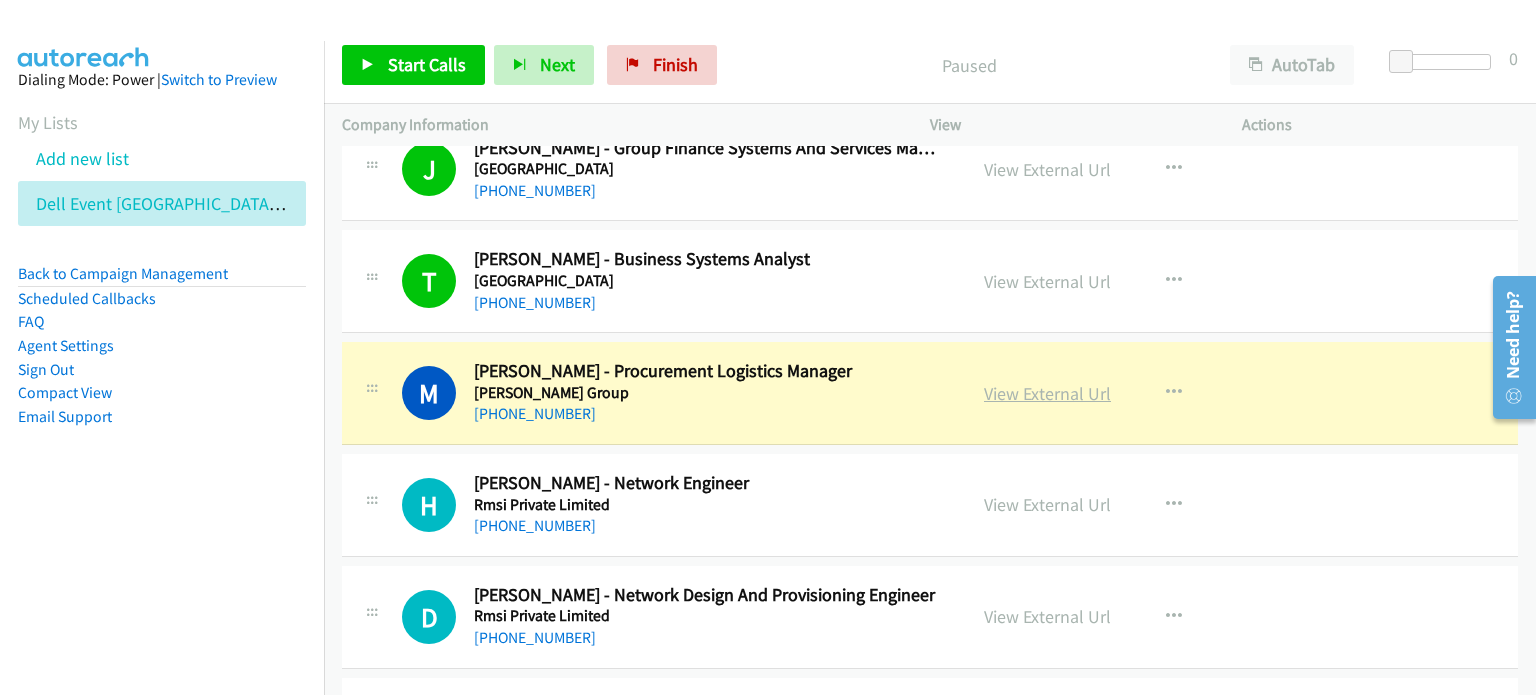 click on "View External Url" at bounding box center (1047, 393) 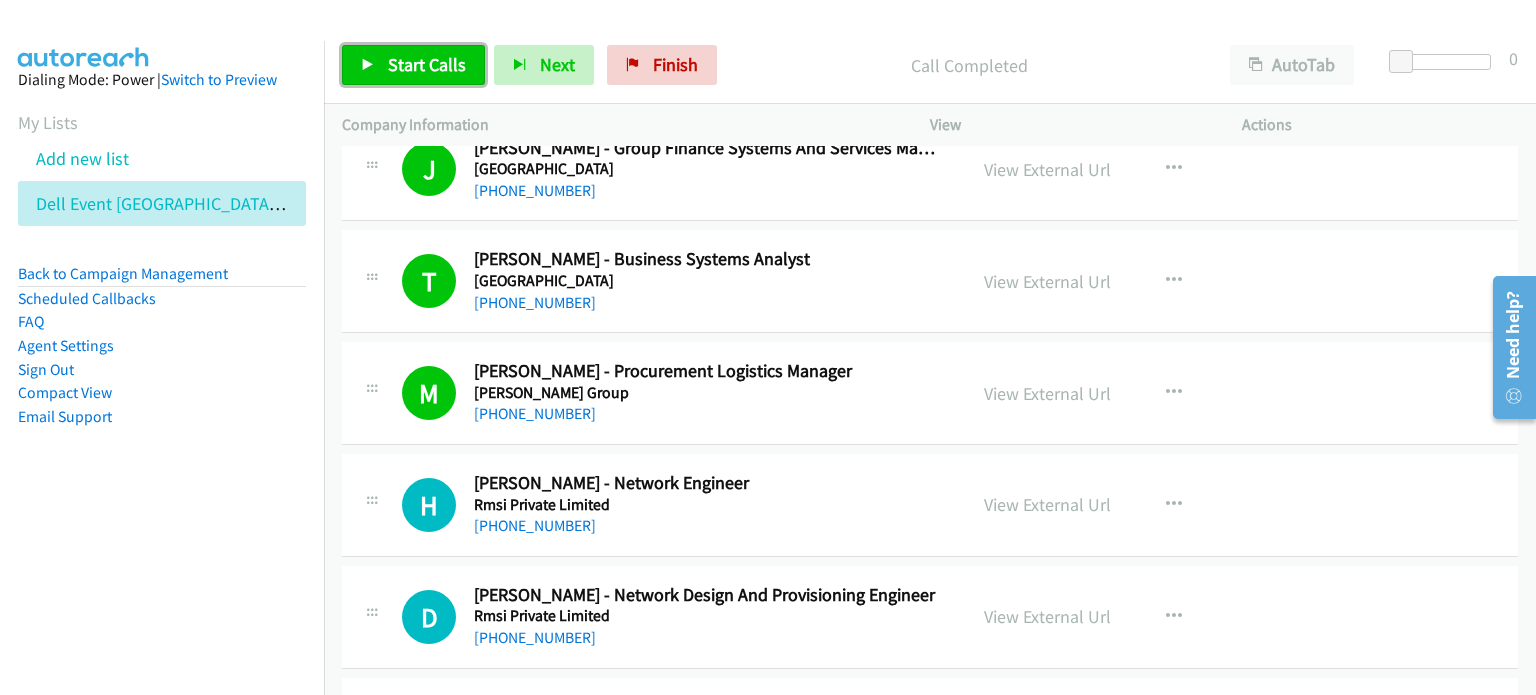 click on "Start Calls" at bounding box center [427, 64] 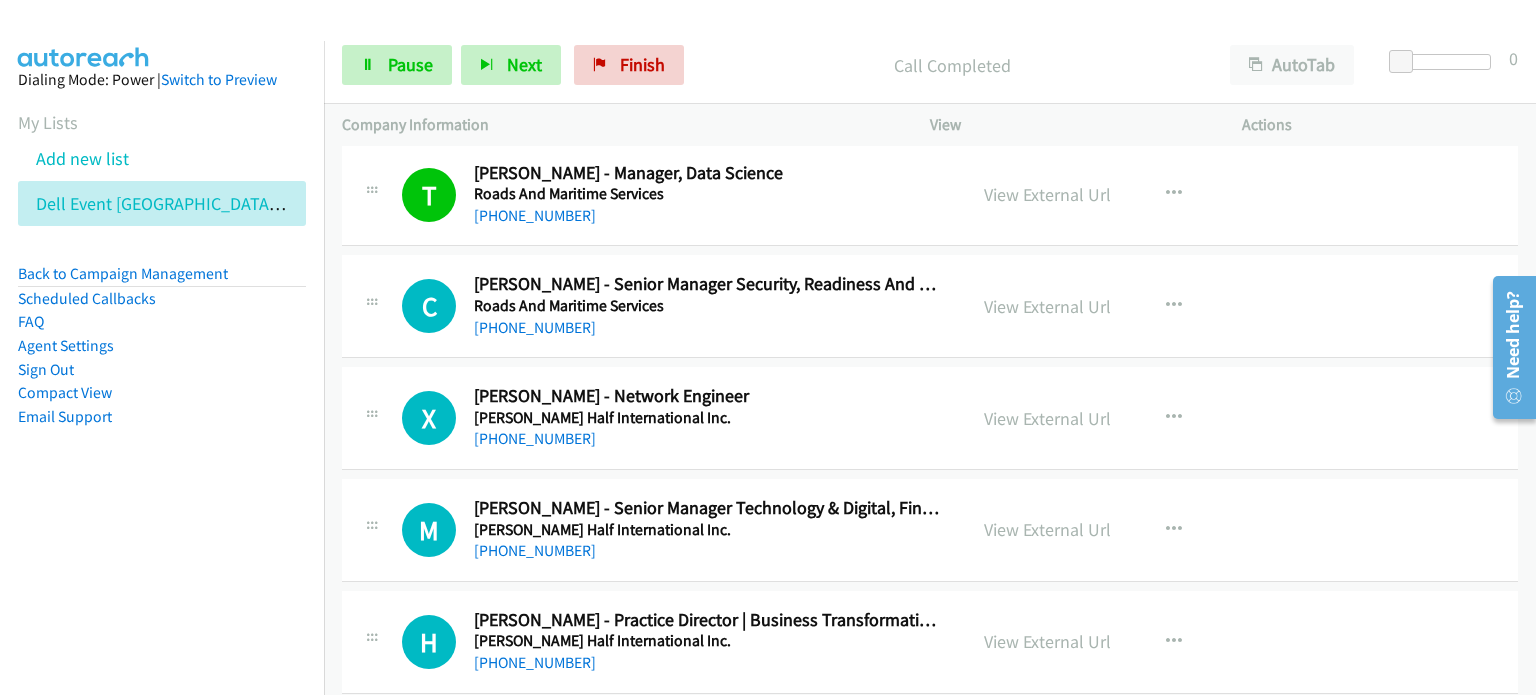 scroll, scrollTop: 10100, scrollLeft: 0, axis: vertical 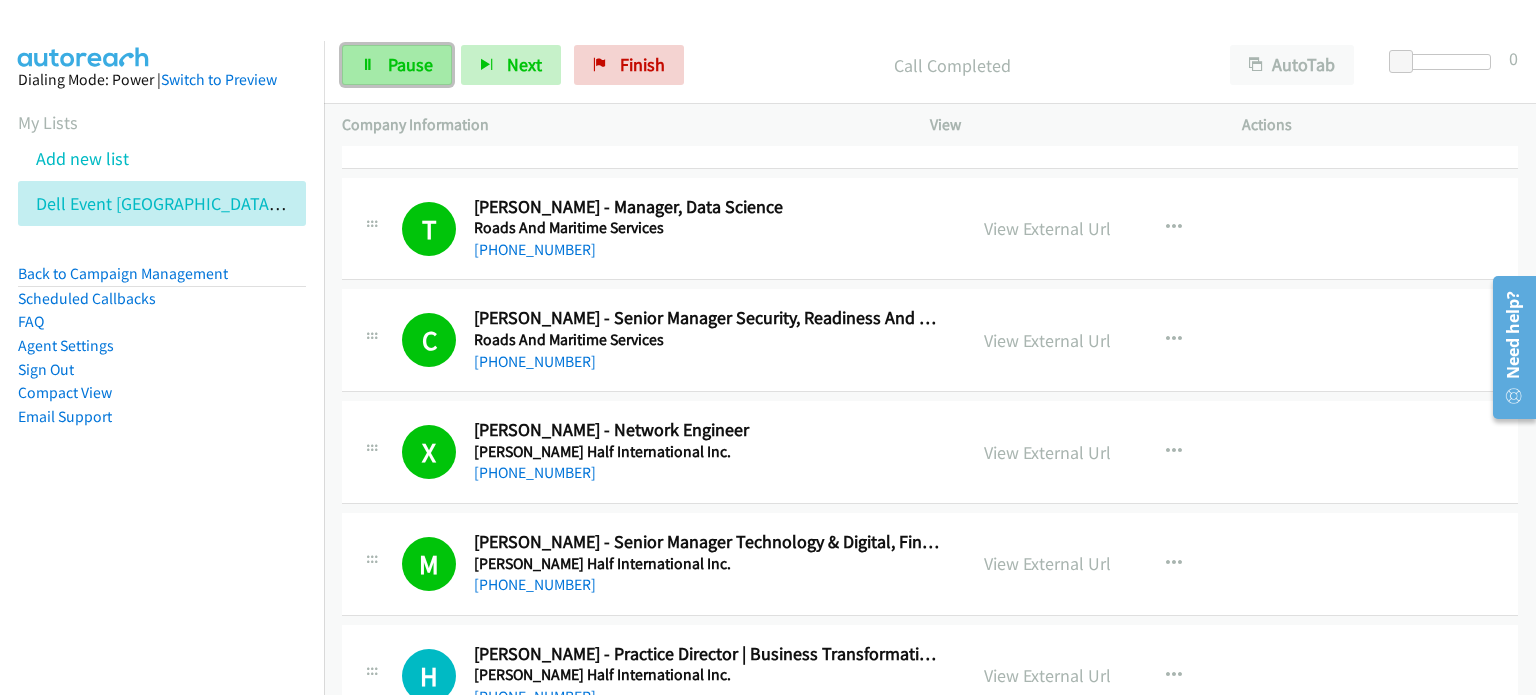 click on "Pause" at bounding box center (397, 65) 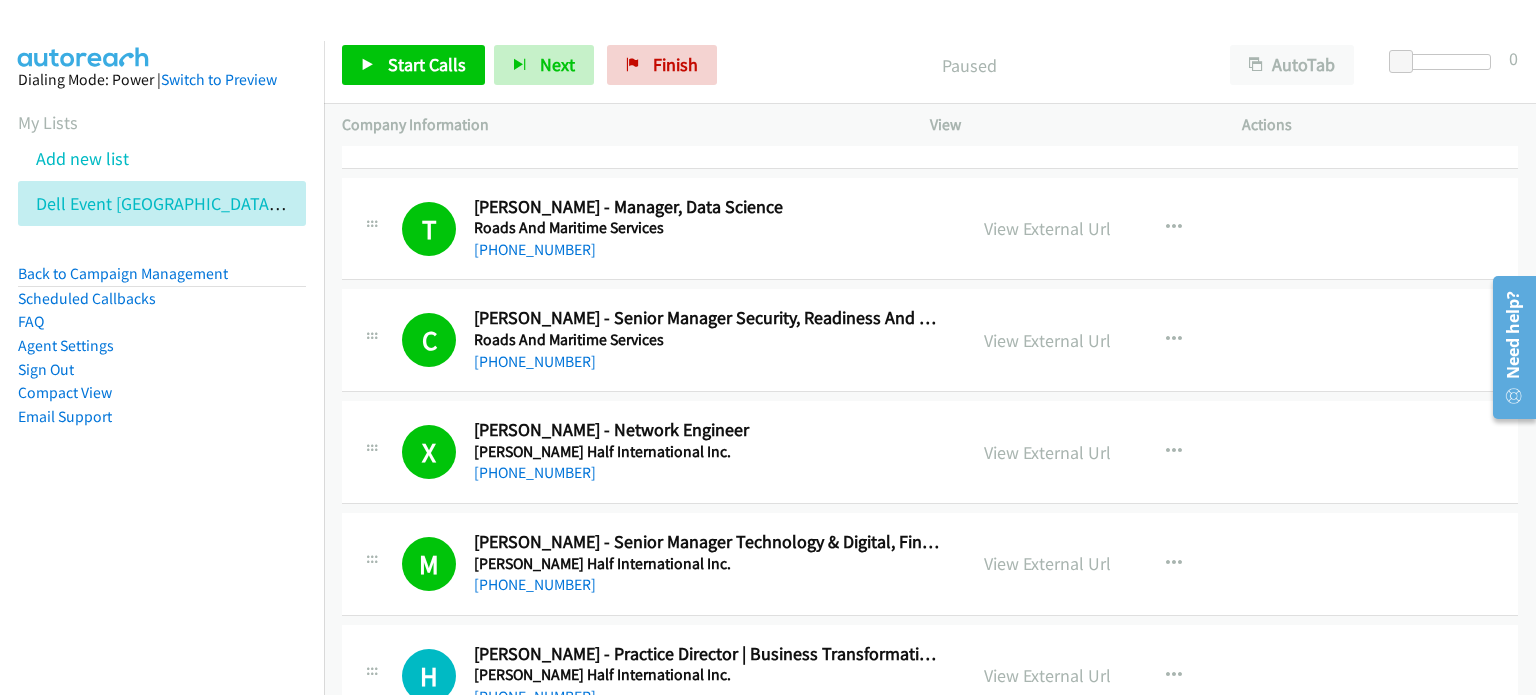 click on "Paused" at bounding box center [969, 65] 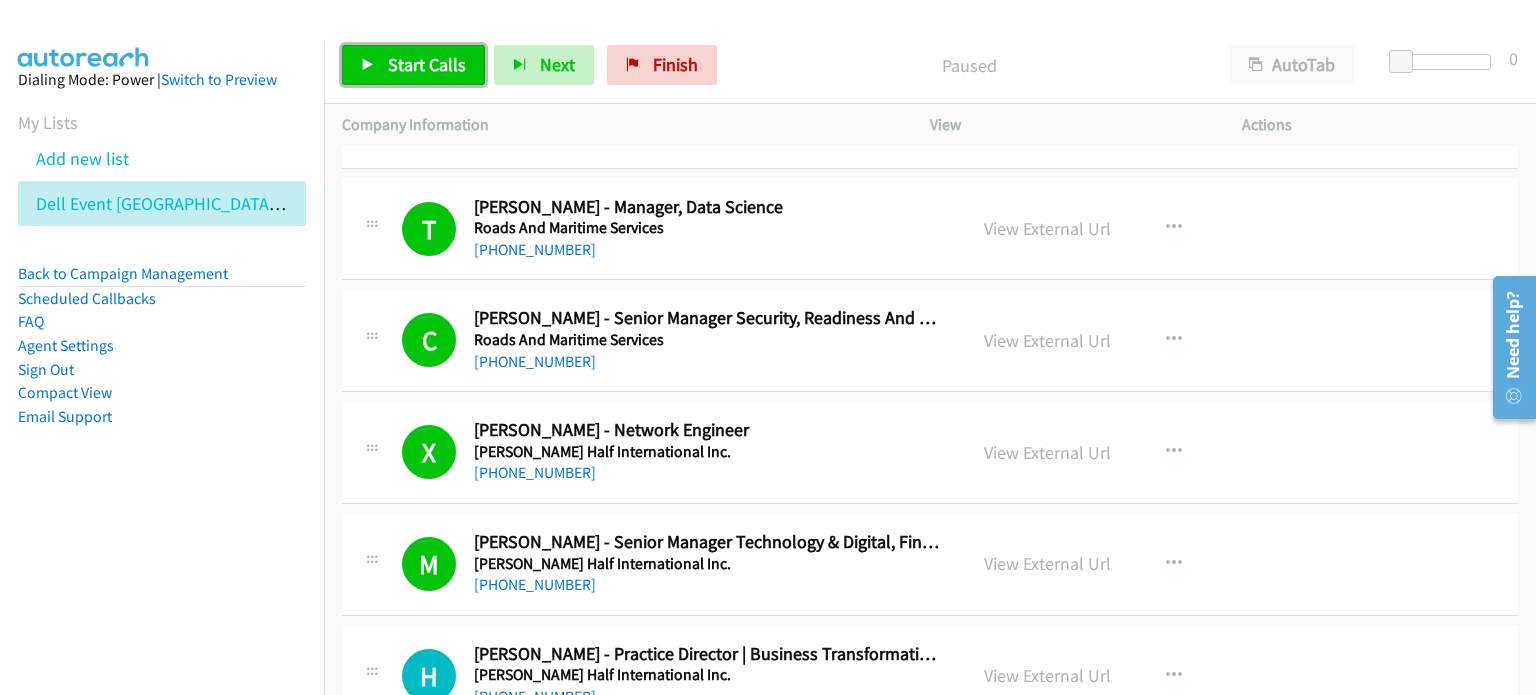 click on "Start Calls" at bounding box center (427, 64) 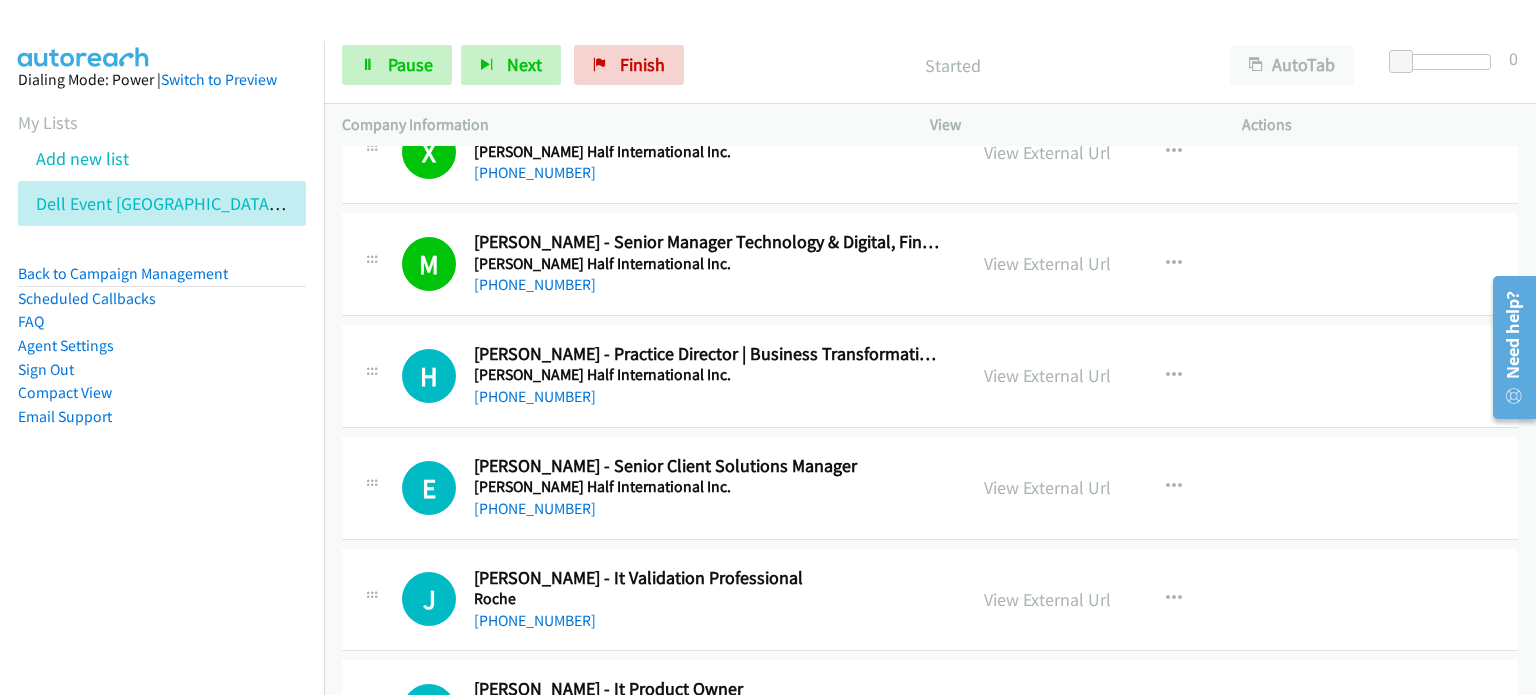 scroll, scrollTop: 10500, scrollLeft: 0, axis: vertical 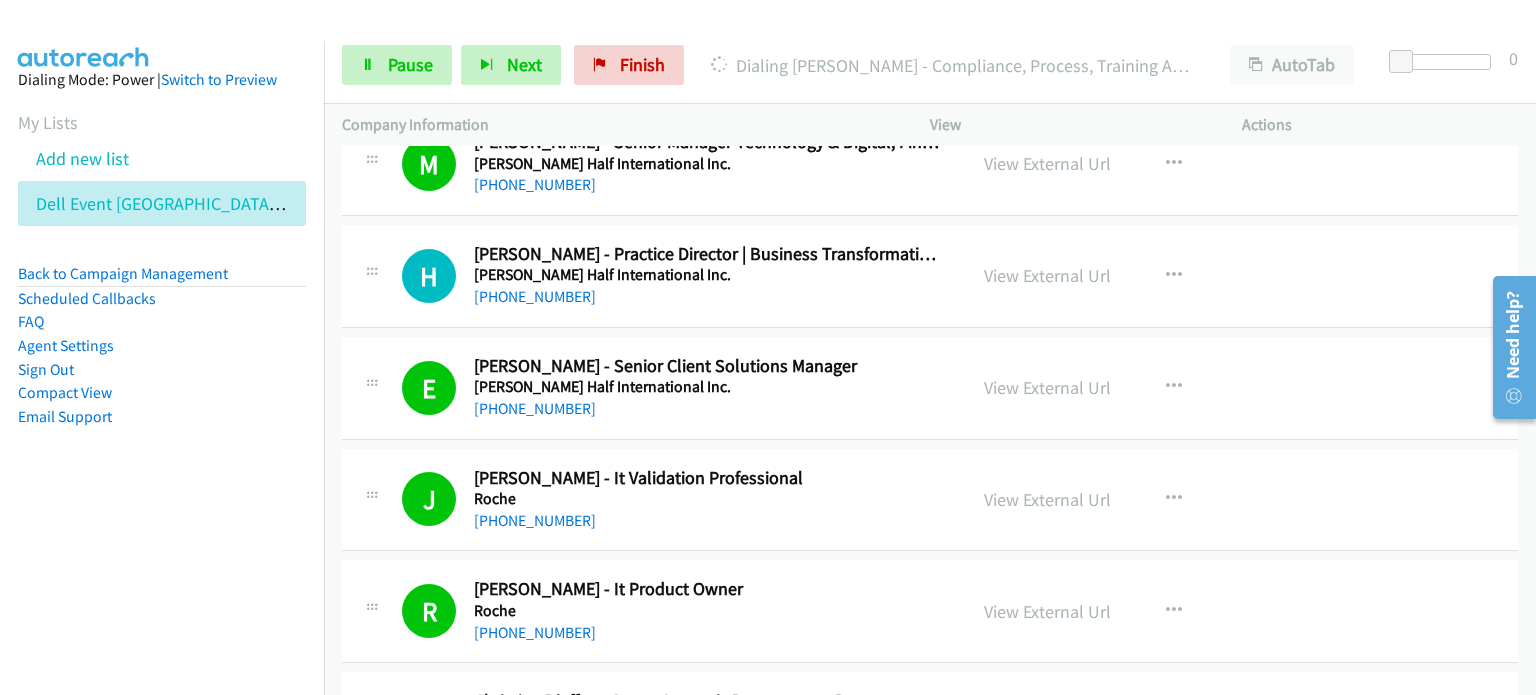 click on "+61 466 548 072" at bounding box center [707, 633] 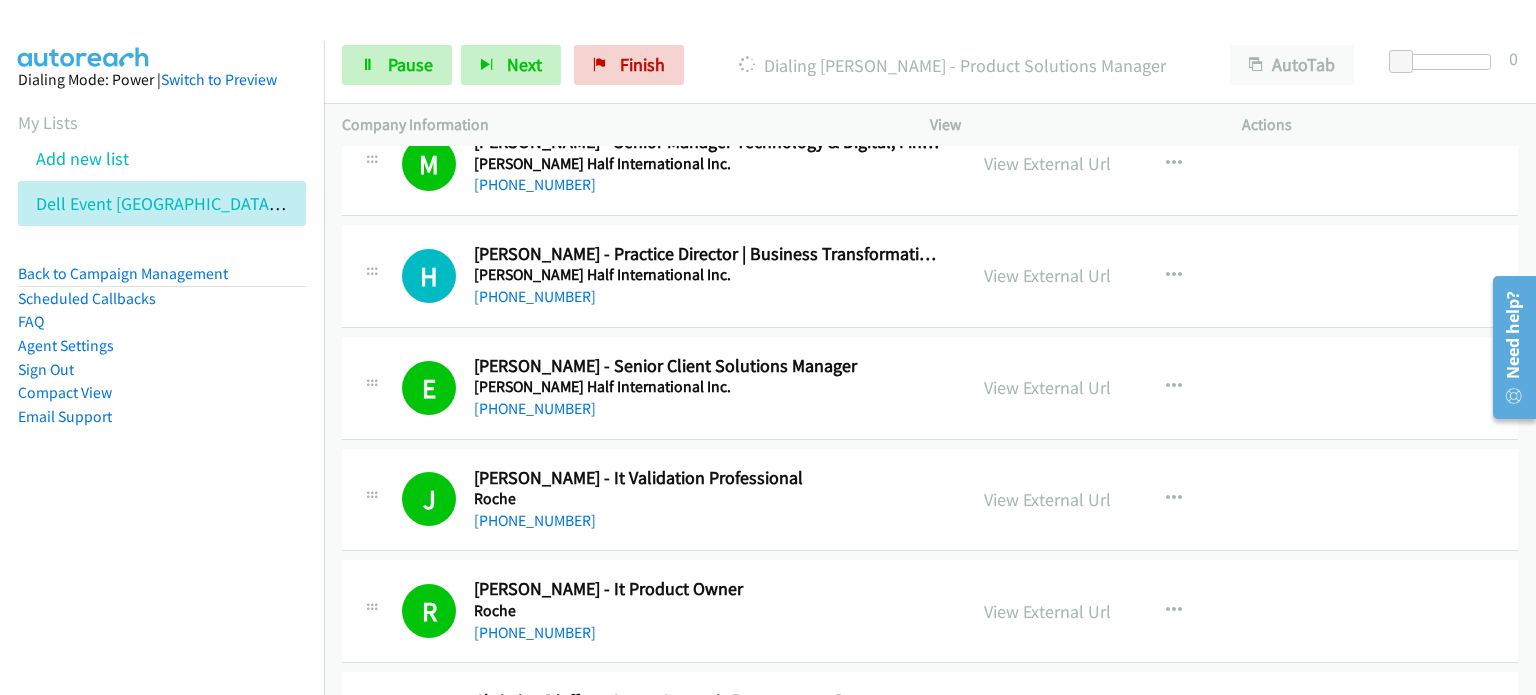 click on "Email Support" at bounding box center [162, 417] 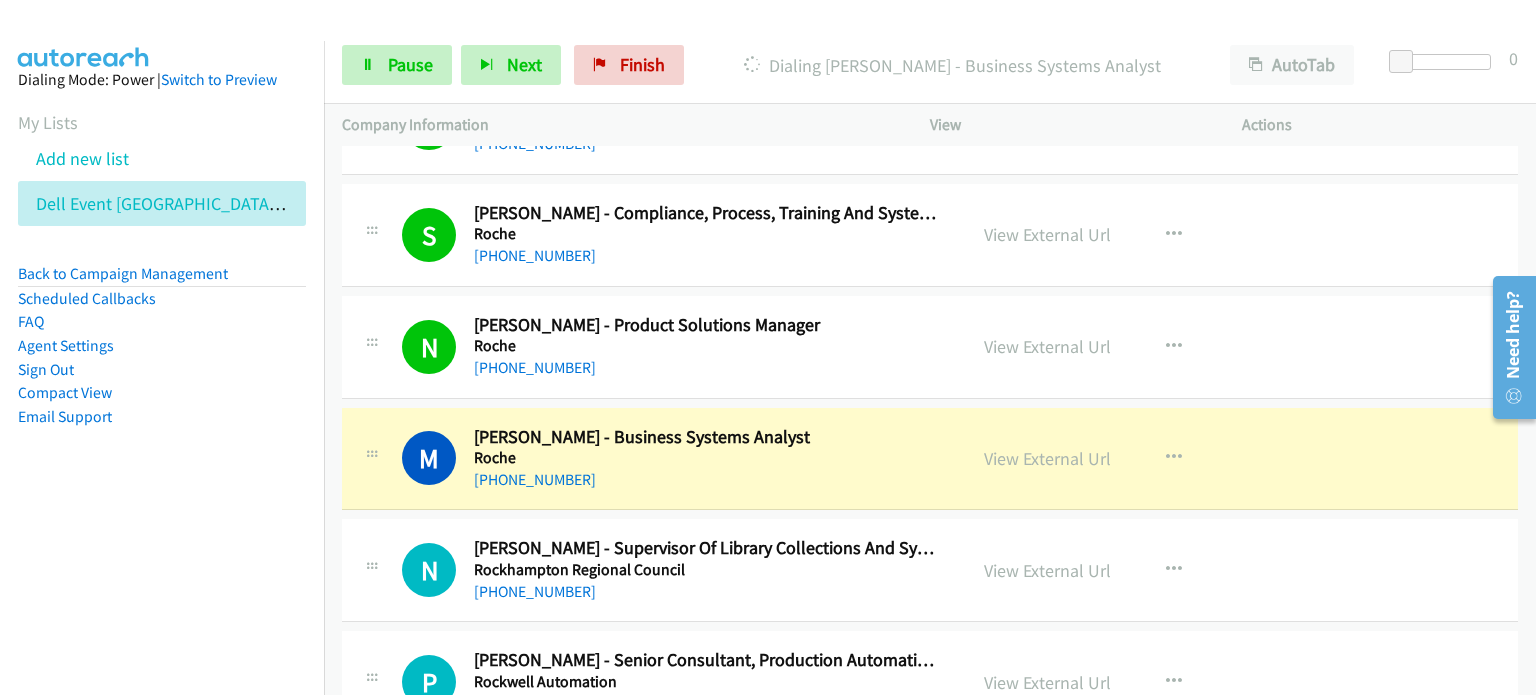 scroll, scrollTop: 11200, scrollLeft: 0, axis: vertical 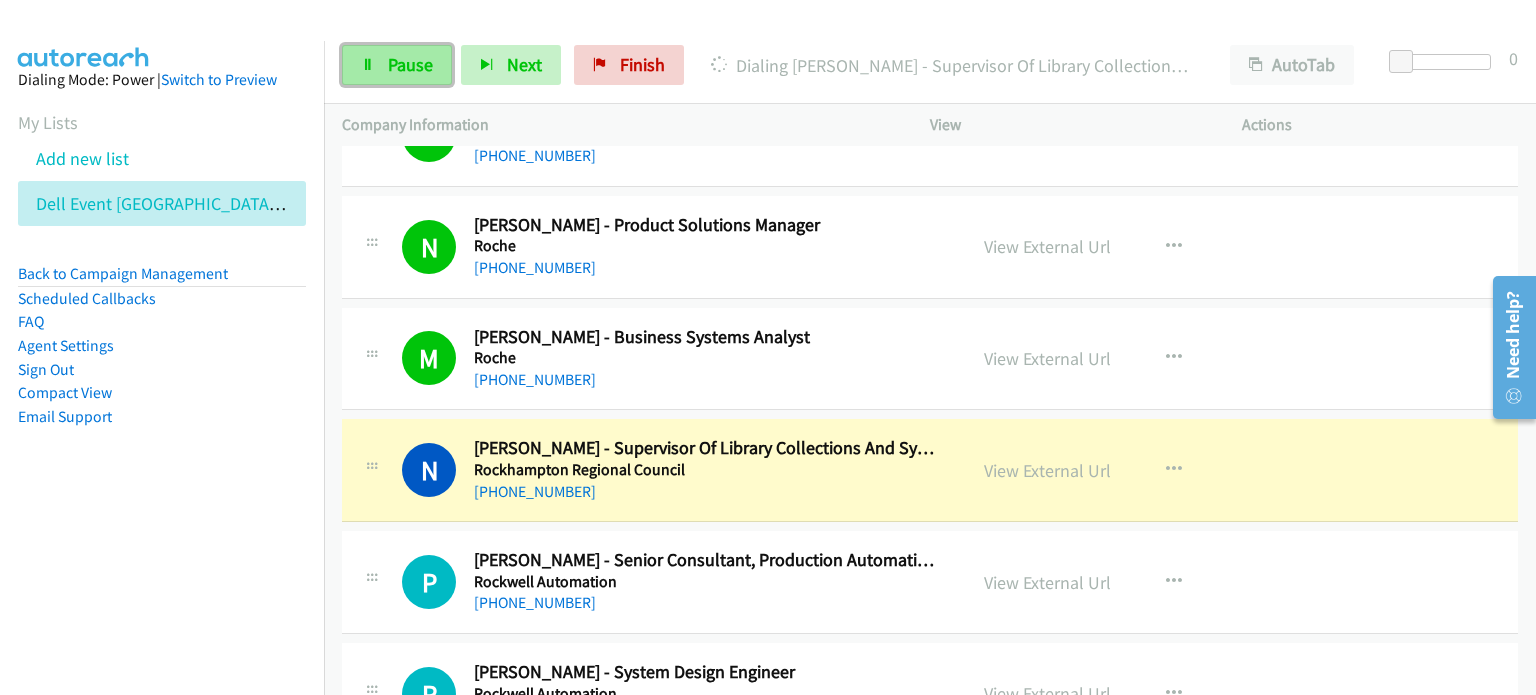 click on "Pause" at bounding box center [410, 64] 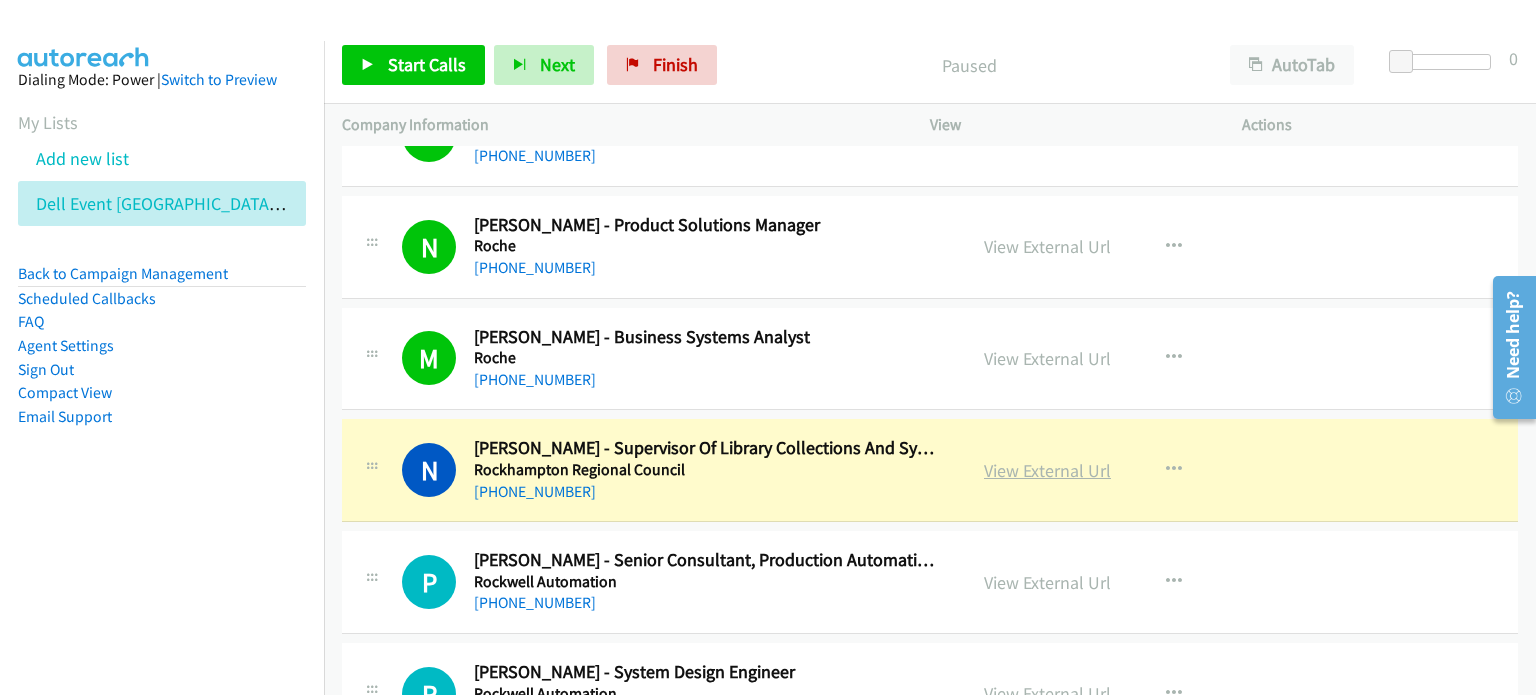 click on "View External Url" at bounding box center (1047, 470) 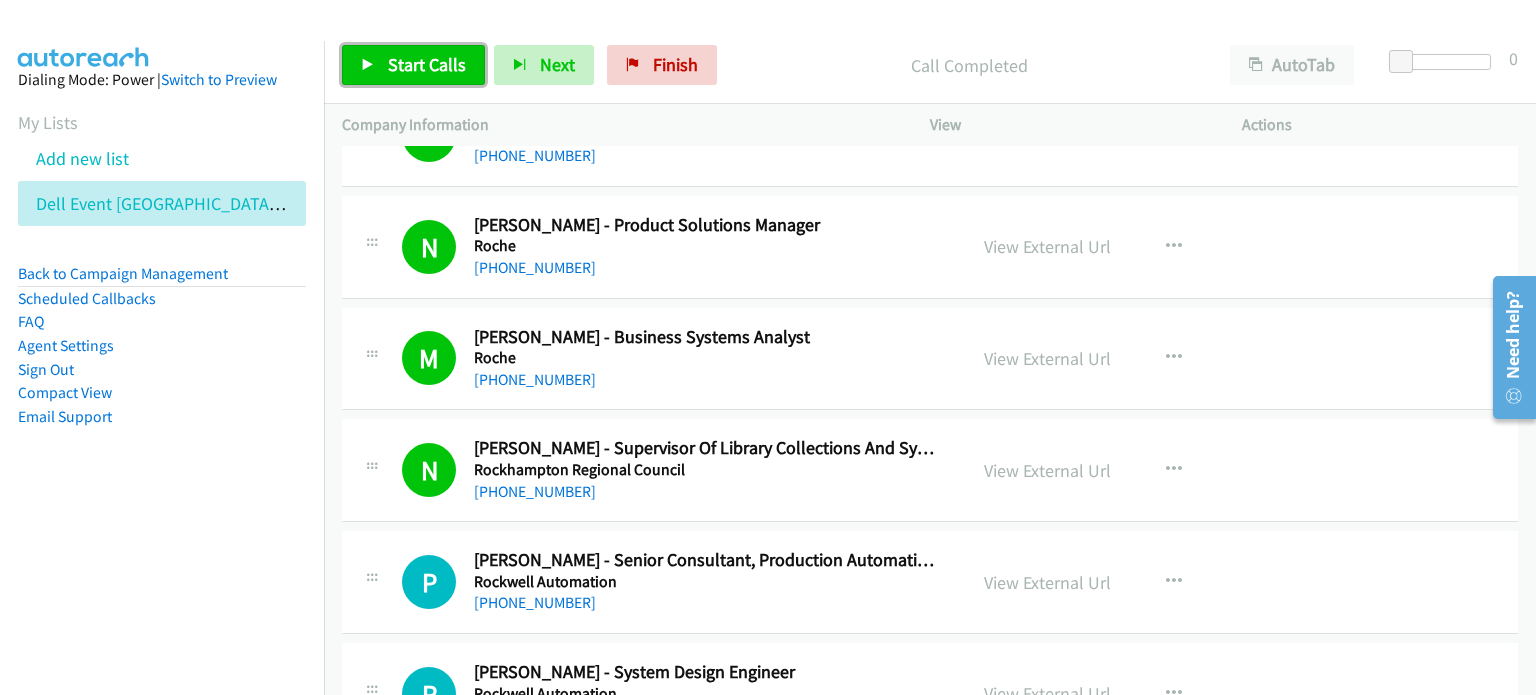 click on "Start Calls" at bounding box center [427, 64] 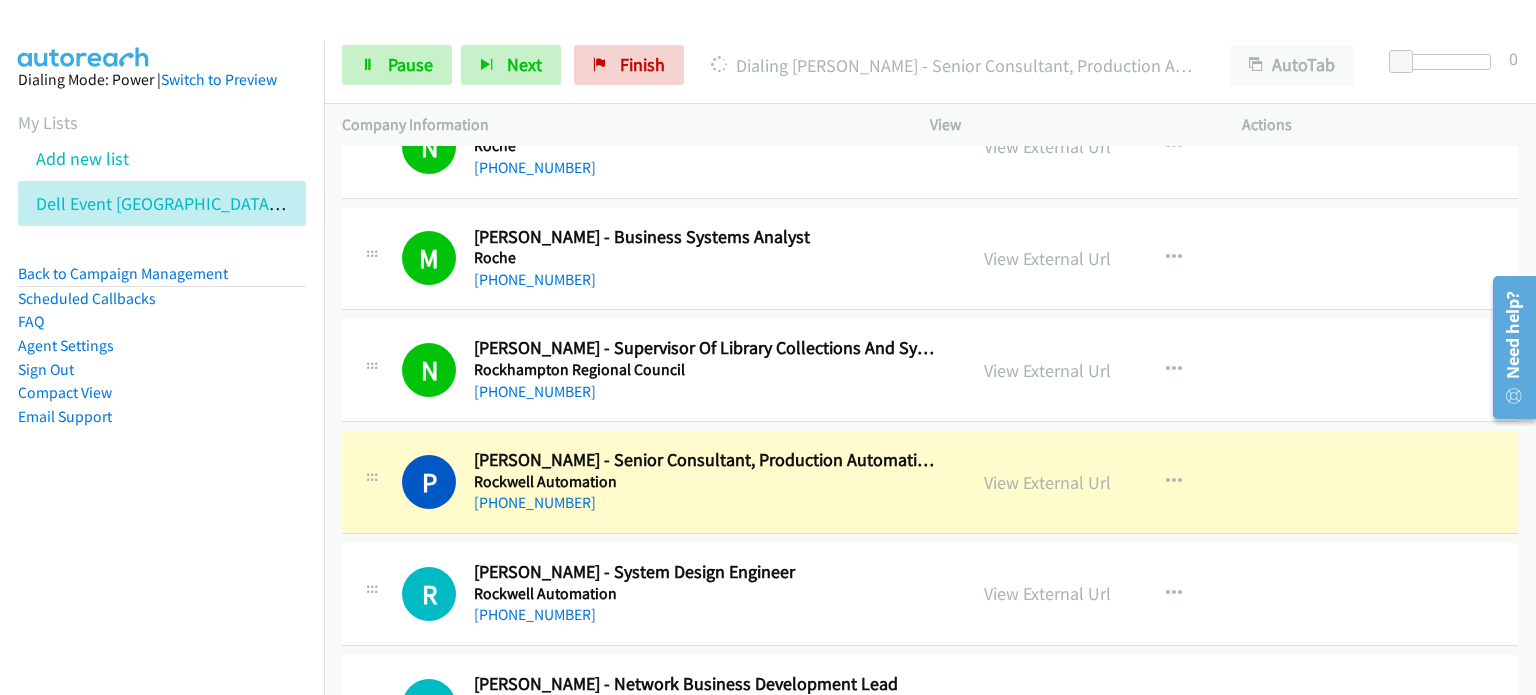 scroll, scrollTop: 11400, scrollLeft: 0, axis: vertical 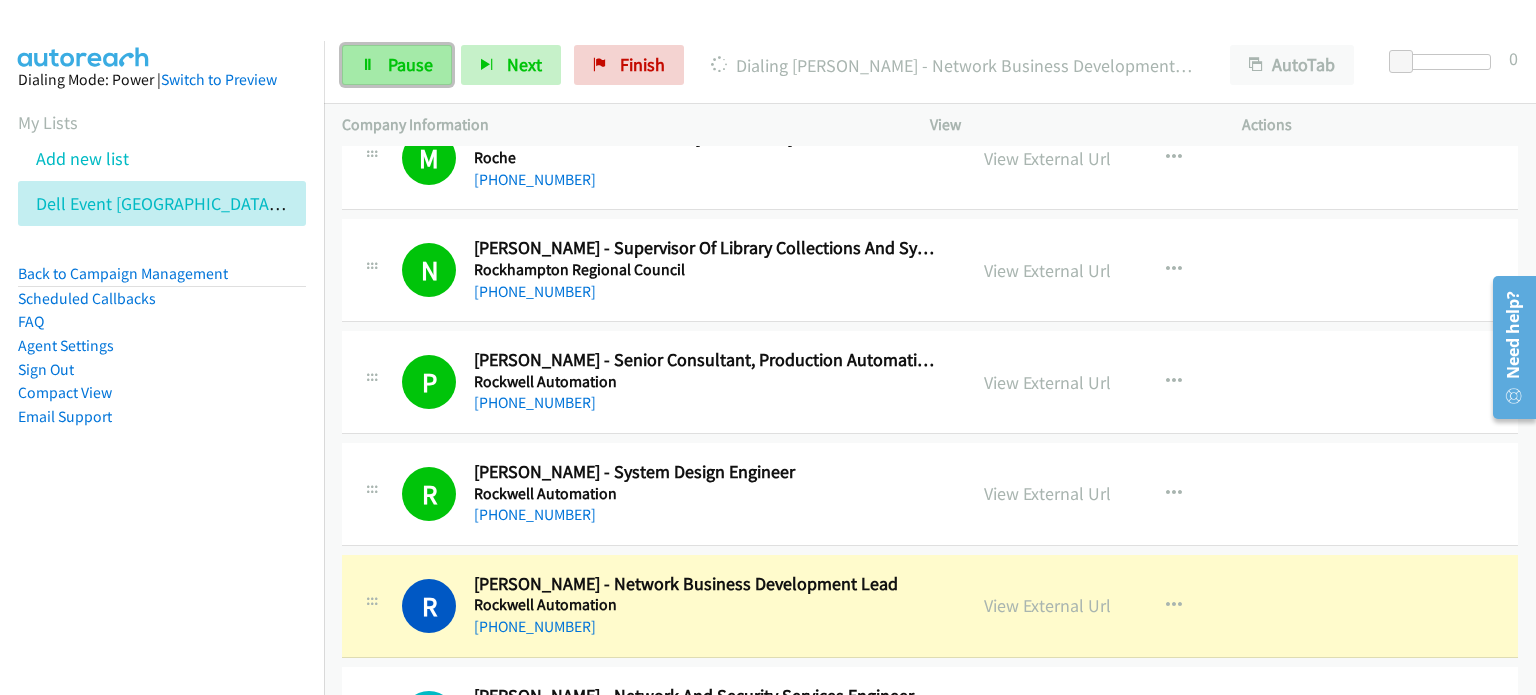 click on "Pause" at bounding box center [410, 64] 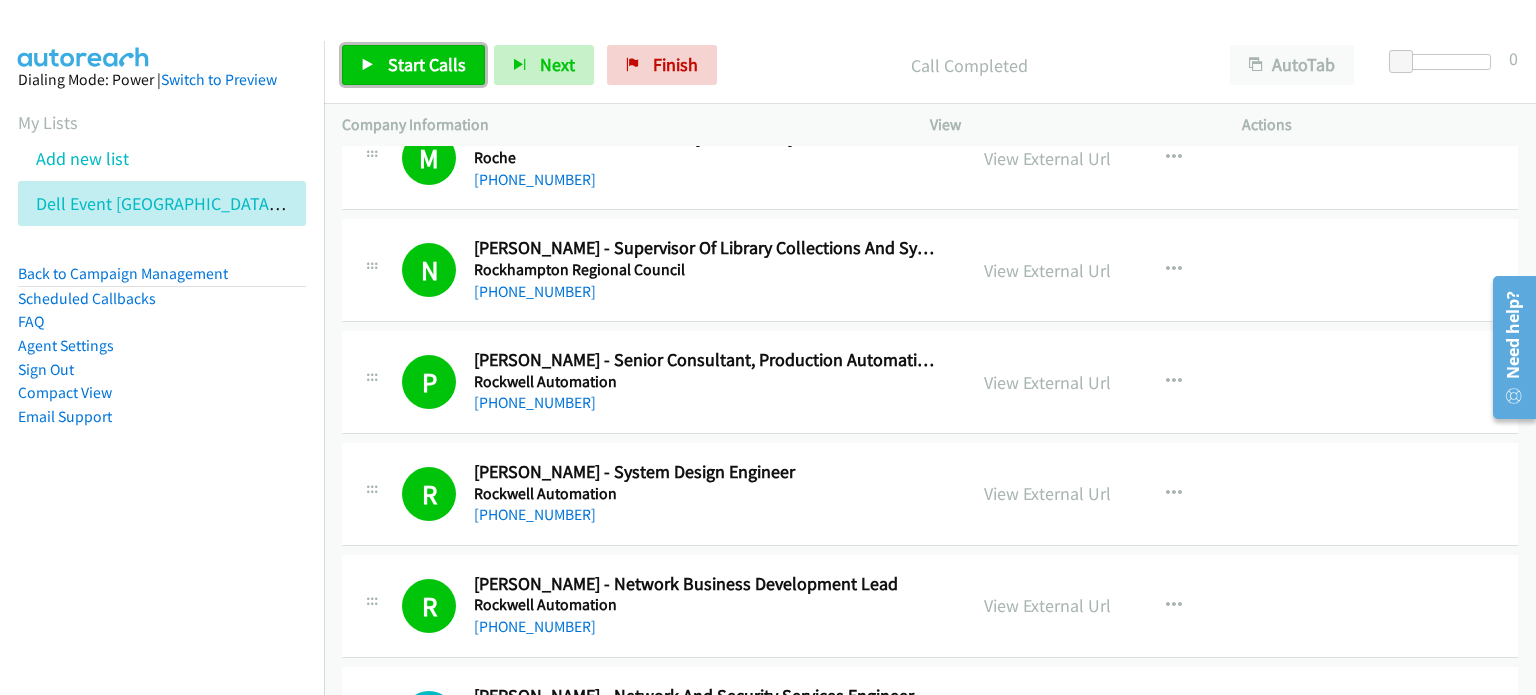 click on "Start Calls" at bounding box center (427, 64) 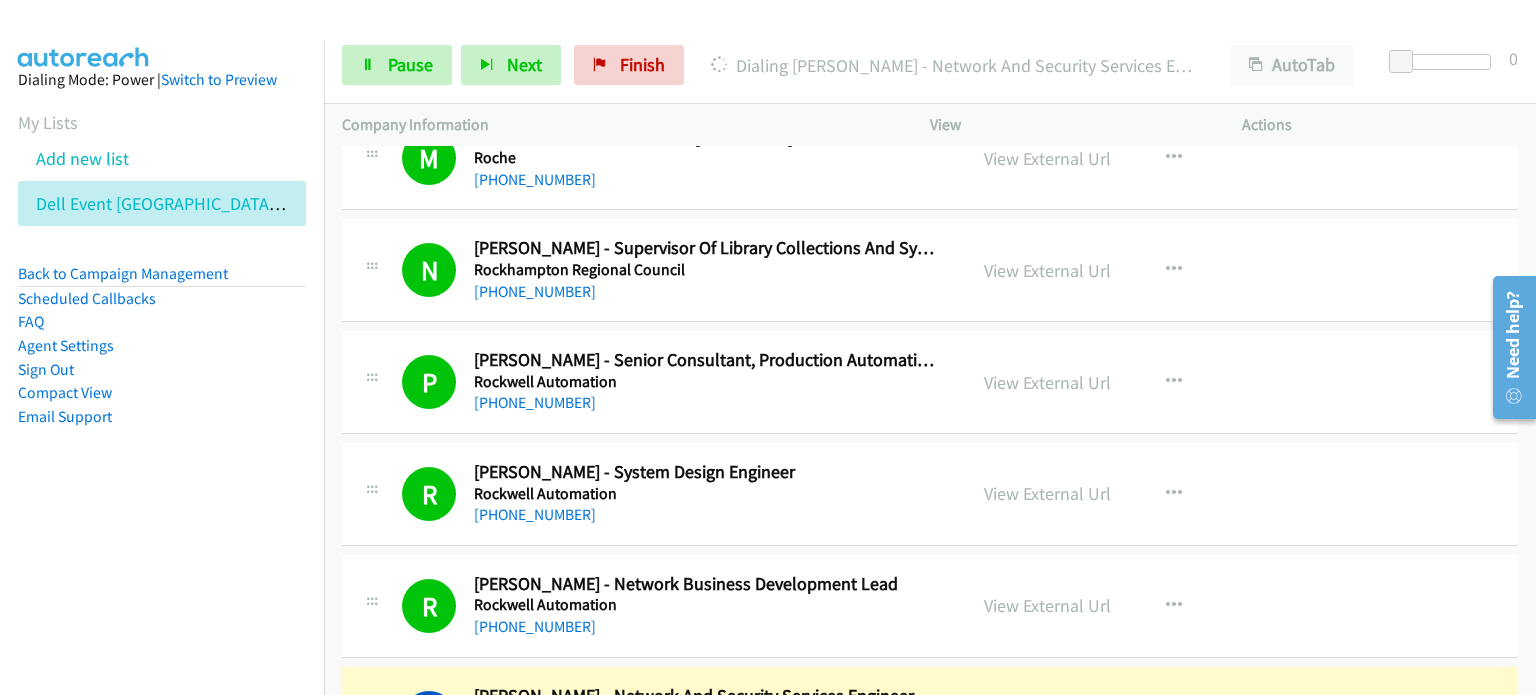 click on "Dialing Mode: Power
|
Switch to Preview
My Lists
Add new list
Dell Event Sydney In Person Tues 3
Back to Campaign Management
Scheduled Callbacks
FAQ
Agent Settings
Sign Out
Compact View
Email Support" at bounding box center [162, 280] 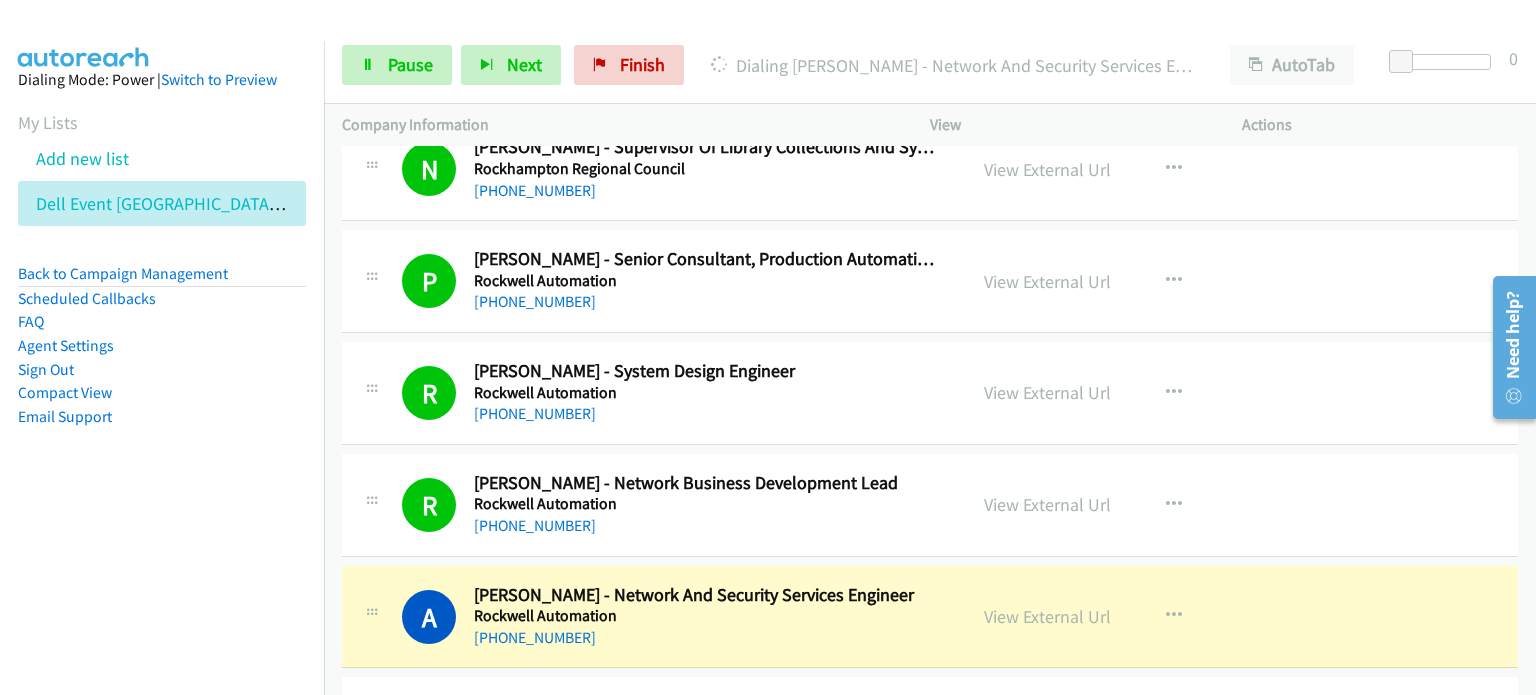 scroll, scrollTop: 11600, scrollLeft: 0, axis: vertical 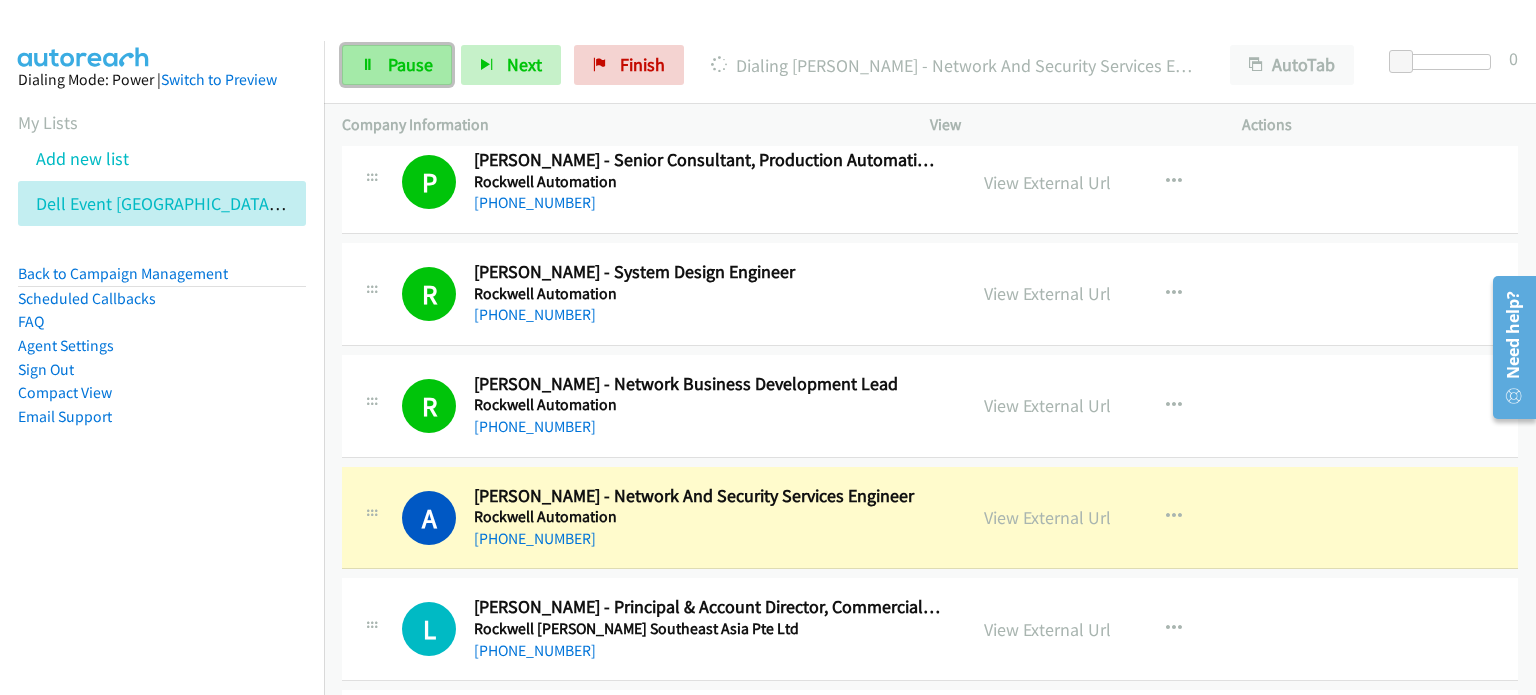 click on "Pause" at bounding box center [410, 64] 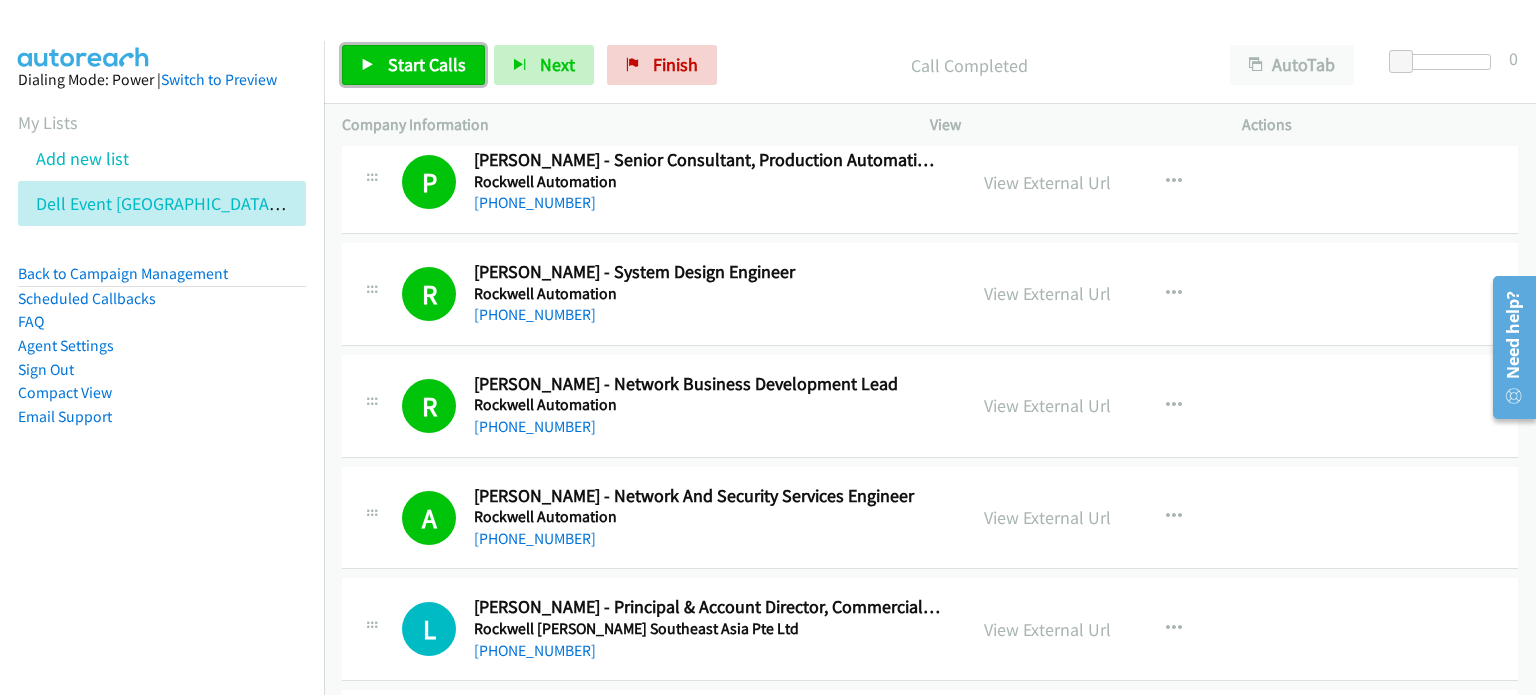 click on "Start Calls" at bounding box center (427, 64) 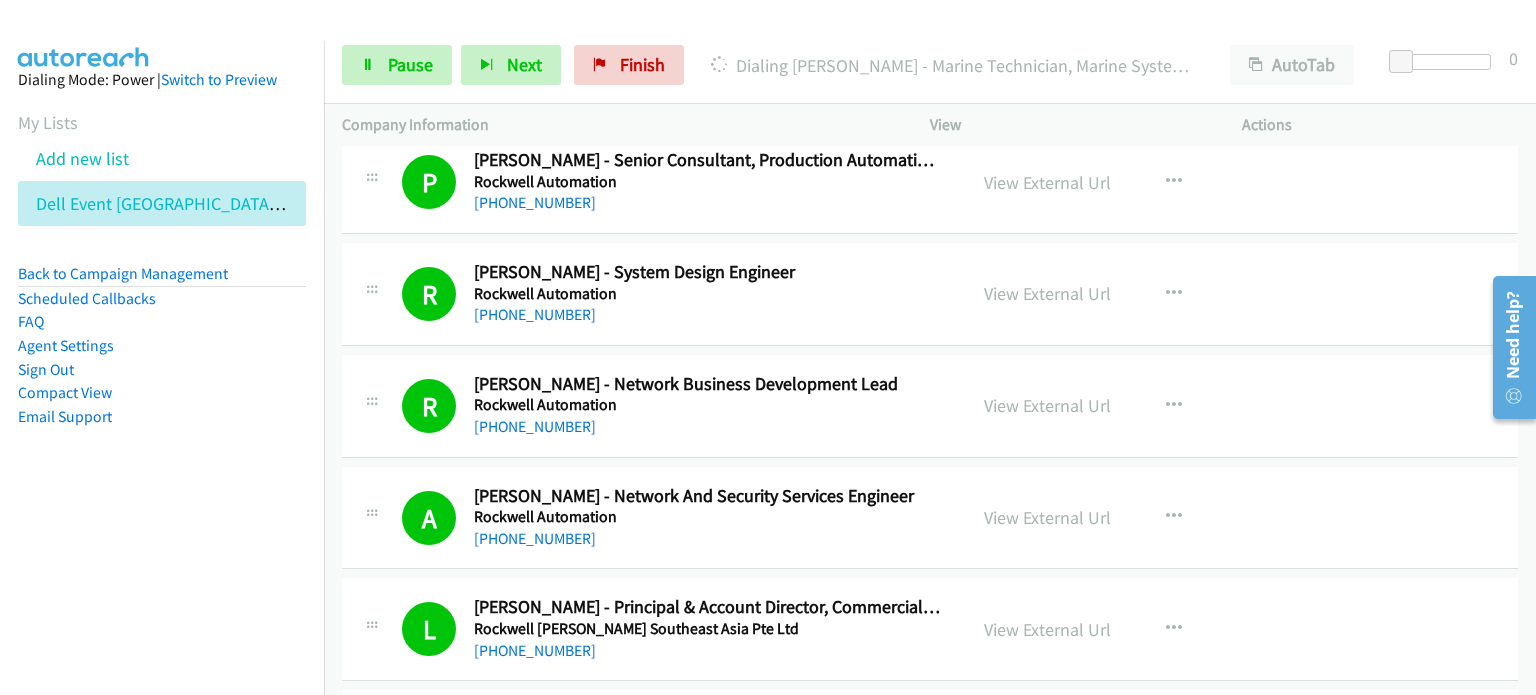 click on "Dialing Mode: Power
|
Switch to Preview
My Lists
Add new list
Dell Event Sydney In Person Tues 3
Back to Campaign Management
Scheduled Callbacks
FAQ
Agent Settings
Sign Out
Compact View
Email Support" at bounding box center [162, 280] 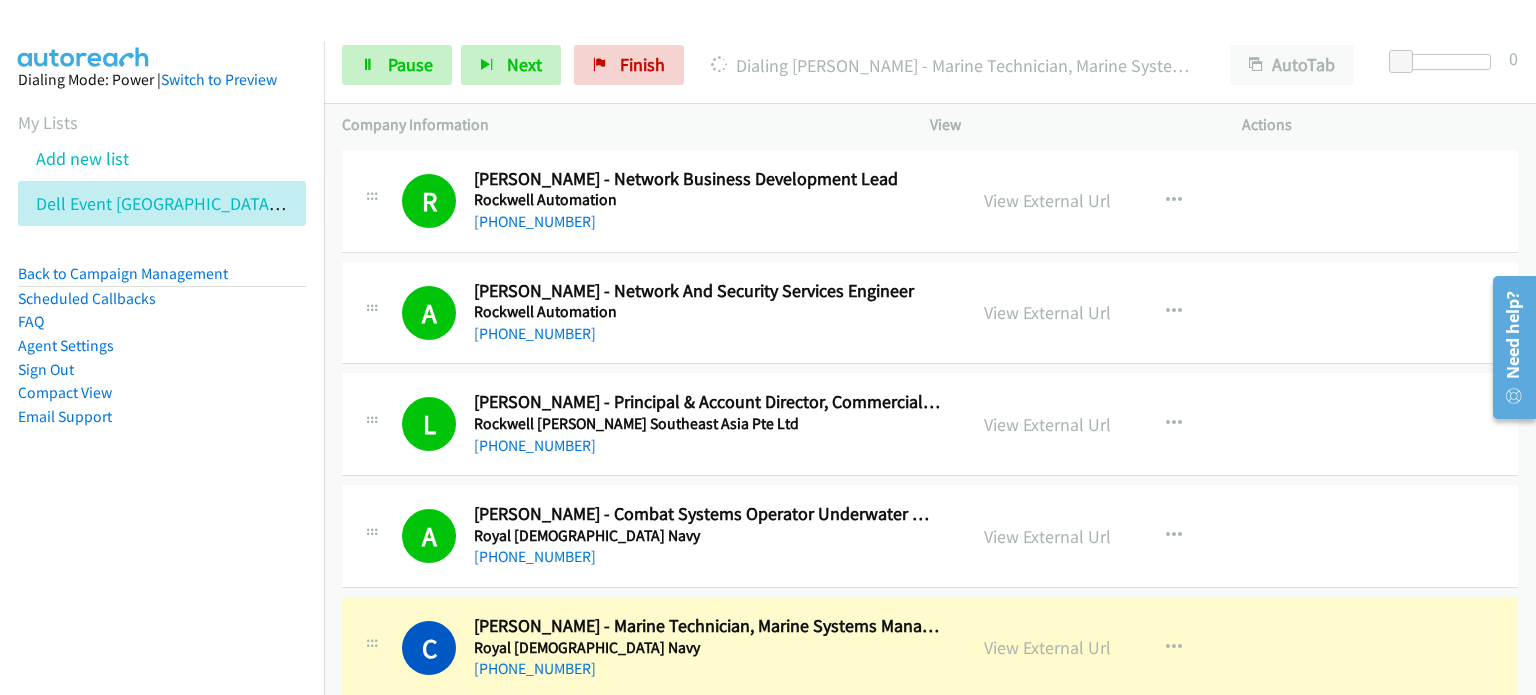 scroll, scrollTop: 12000, scrollLeft: 0, axis: vertical 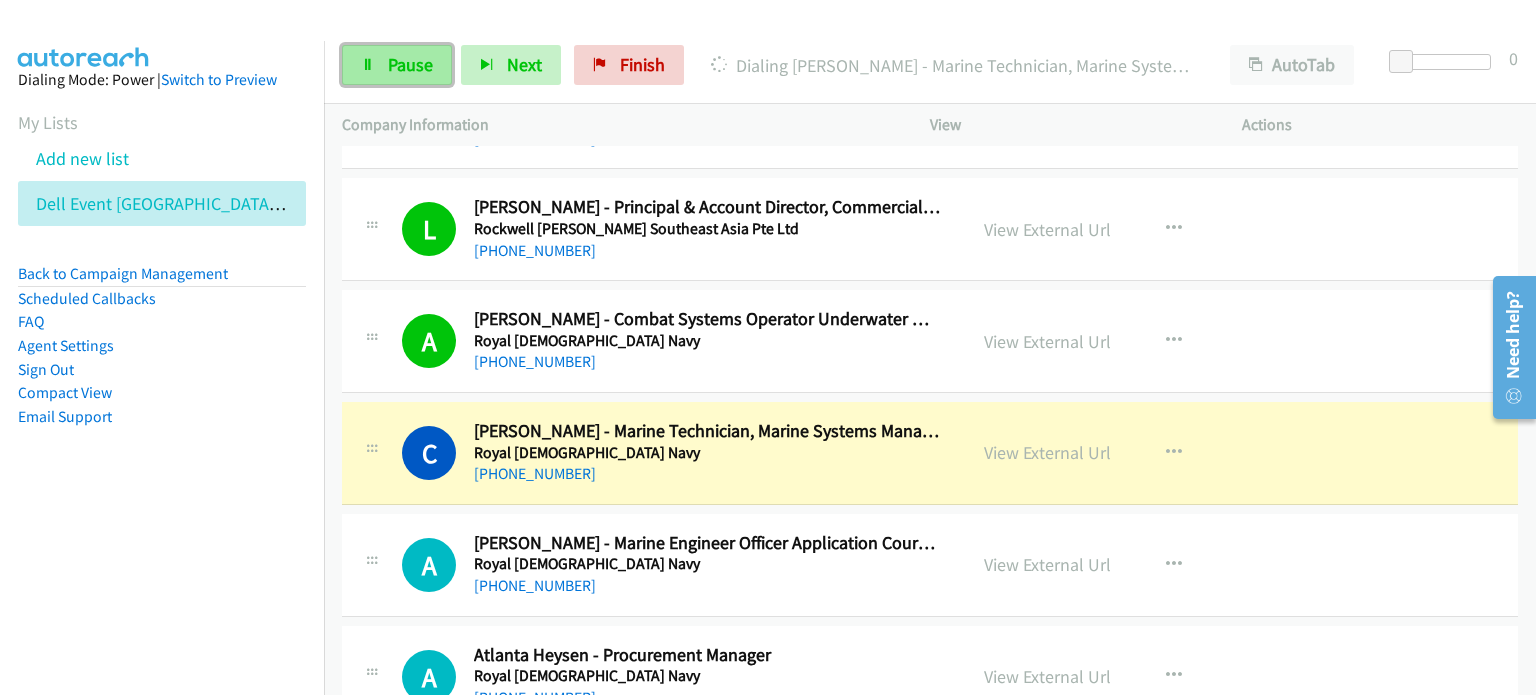 click on "Pause" at bounding box center (410, 64) 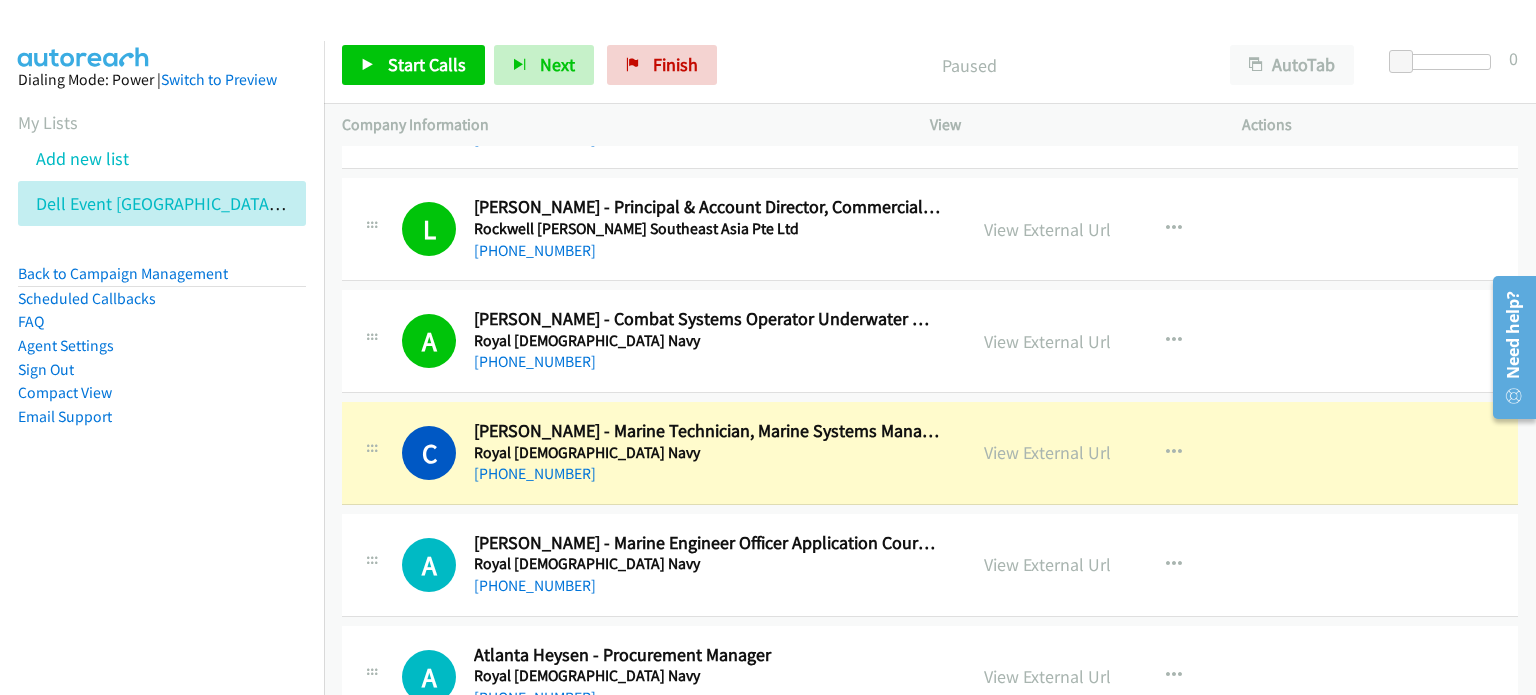 click on "Paused" at bounding box center (969, 65) 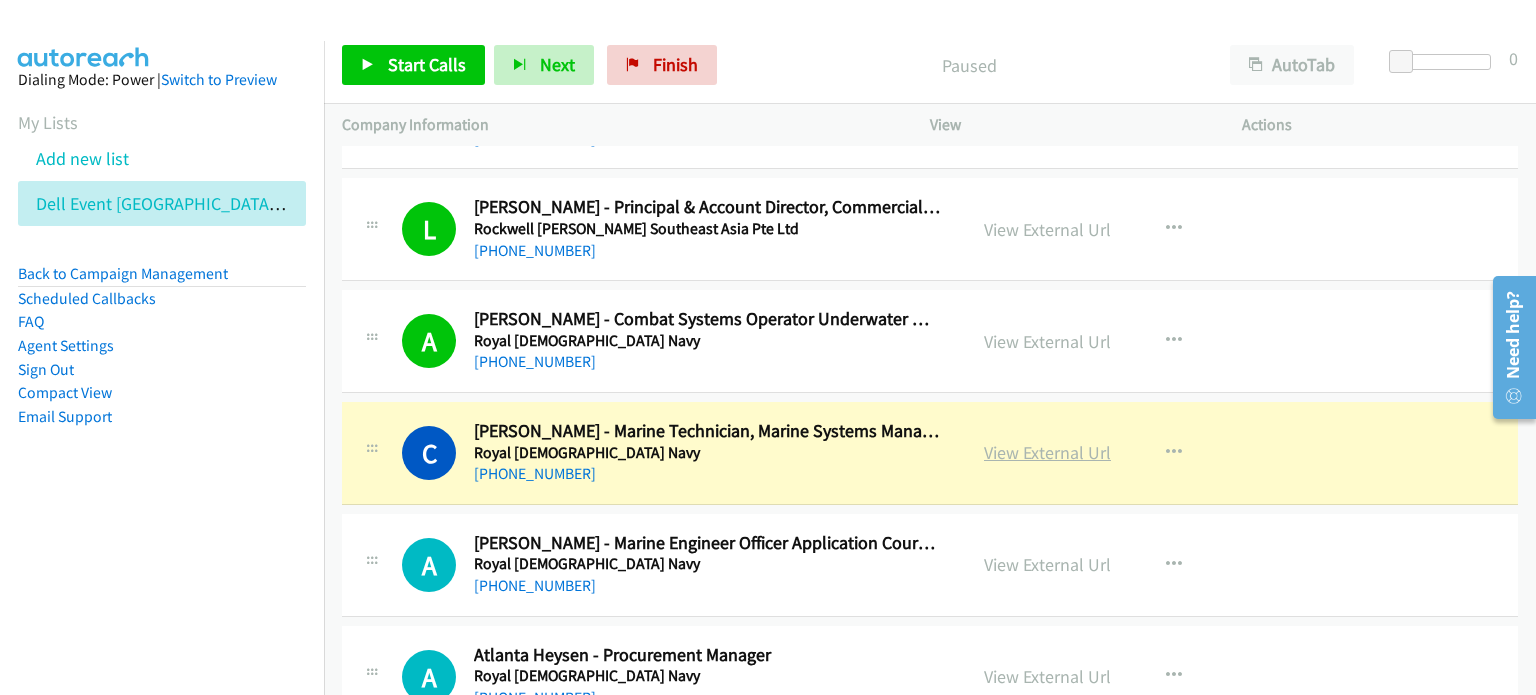 click on "View External Url" at bounding box center [1047, 452] 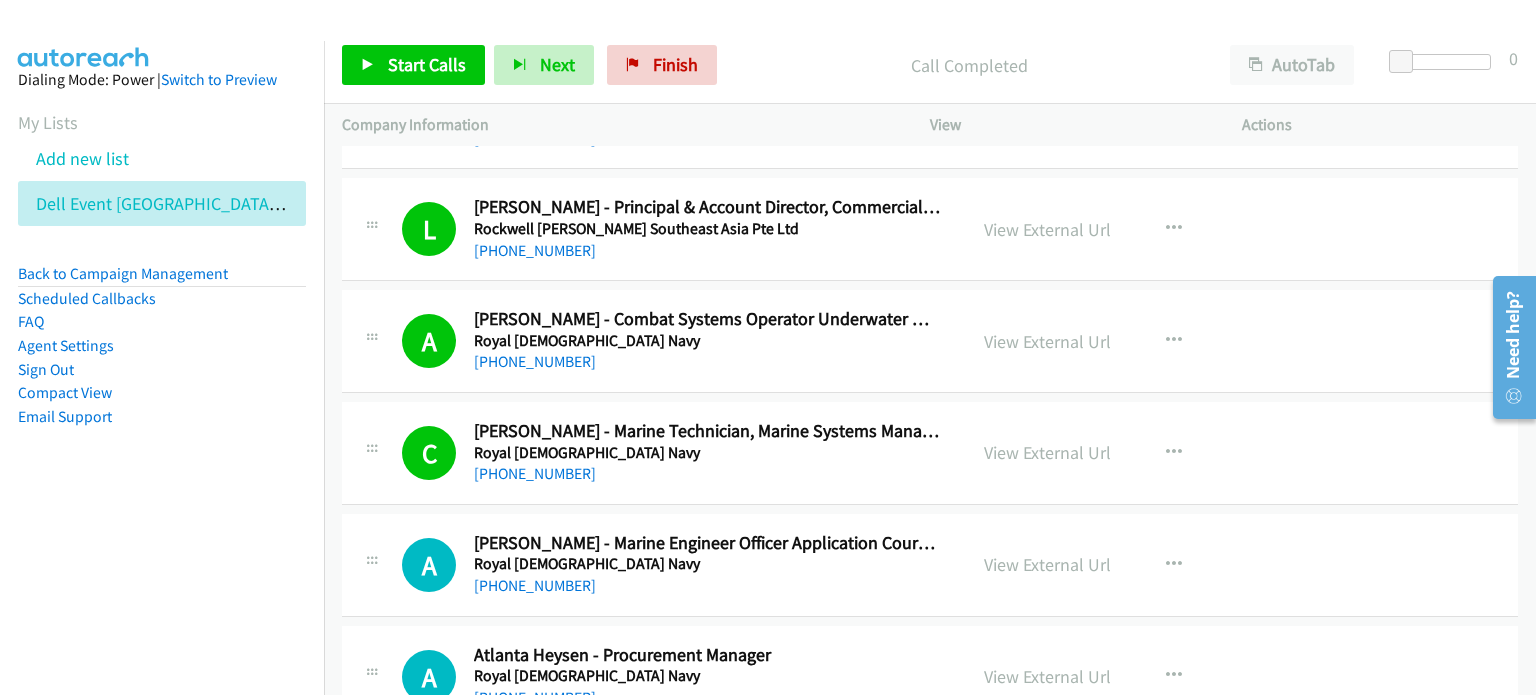 drag, startPoint x: 782, startPoint y: 68, endPoint x: 771, endPoint y: 67, distance: 11.045361 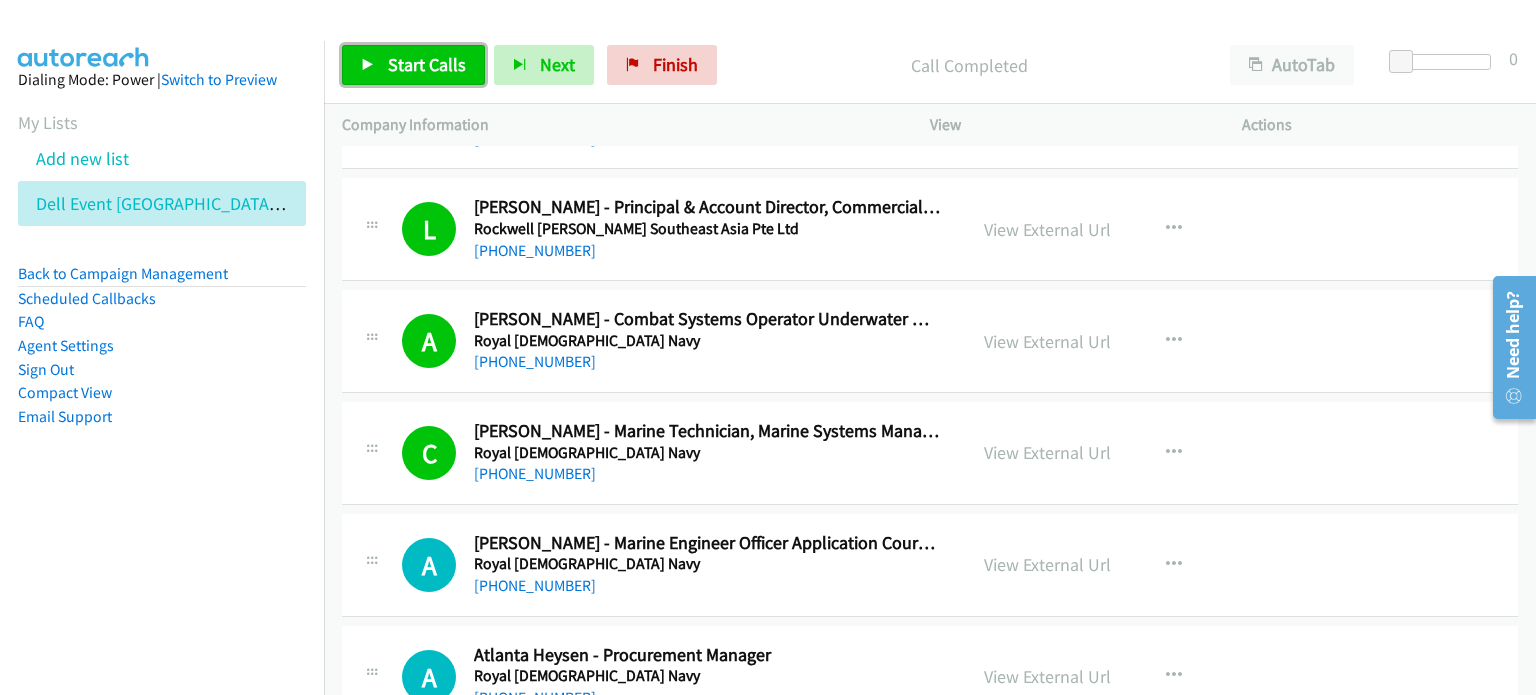 click on "Start Calls" at bounding box center (427, 64) 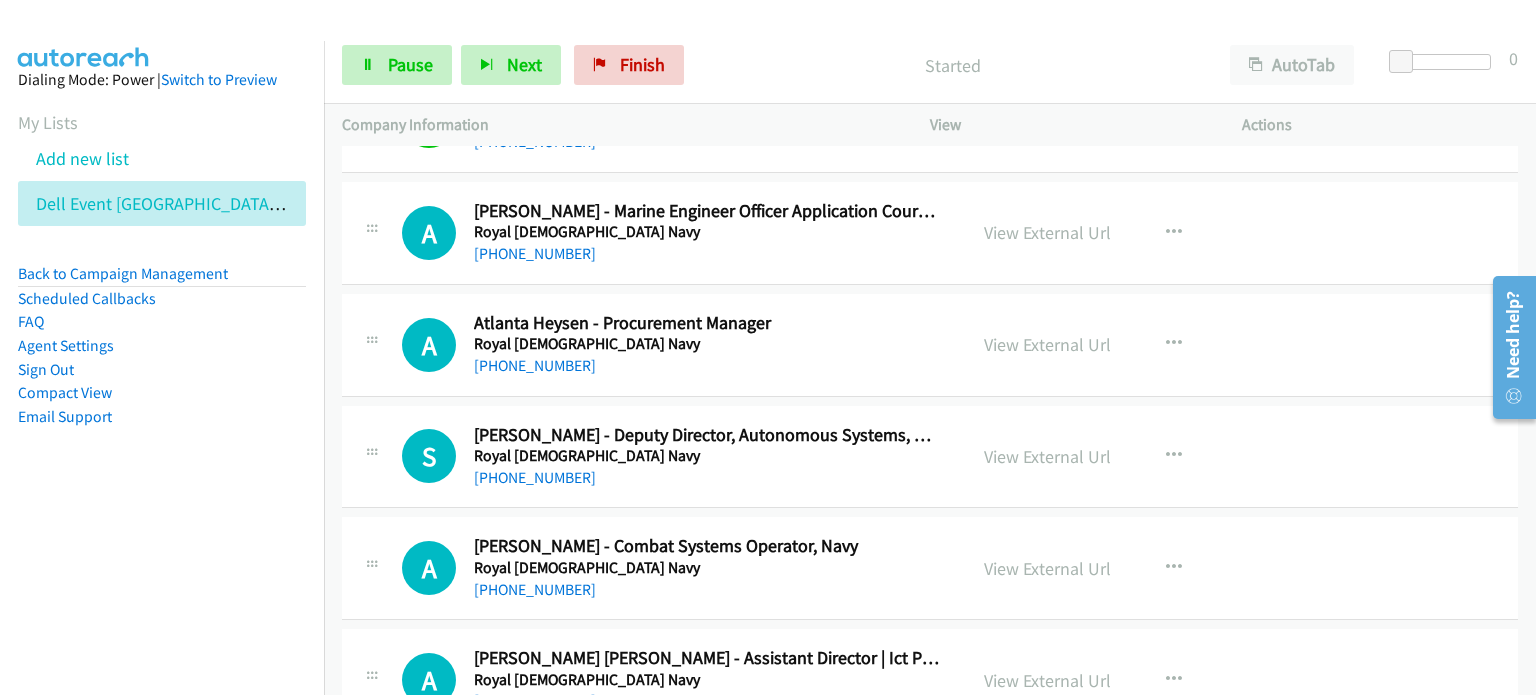 scroll, scrollTop: 12300, scrollLeft: 0, axis: vertical 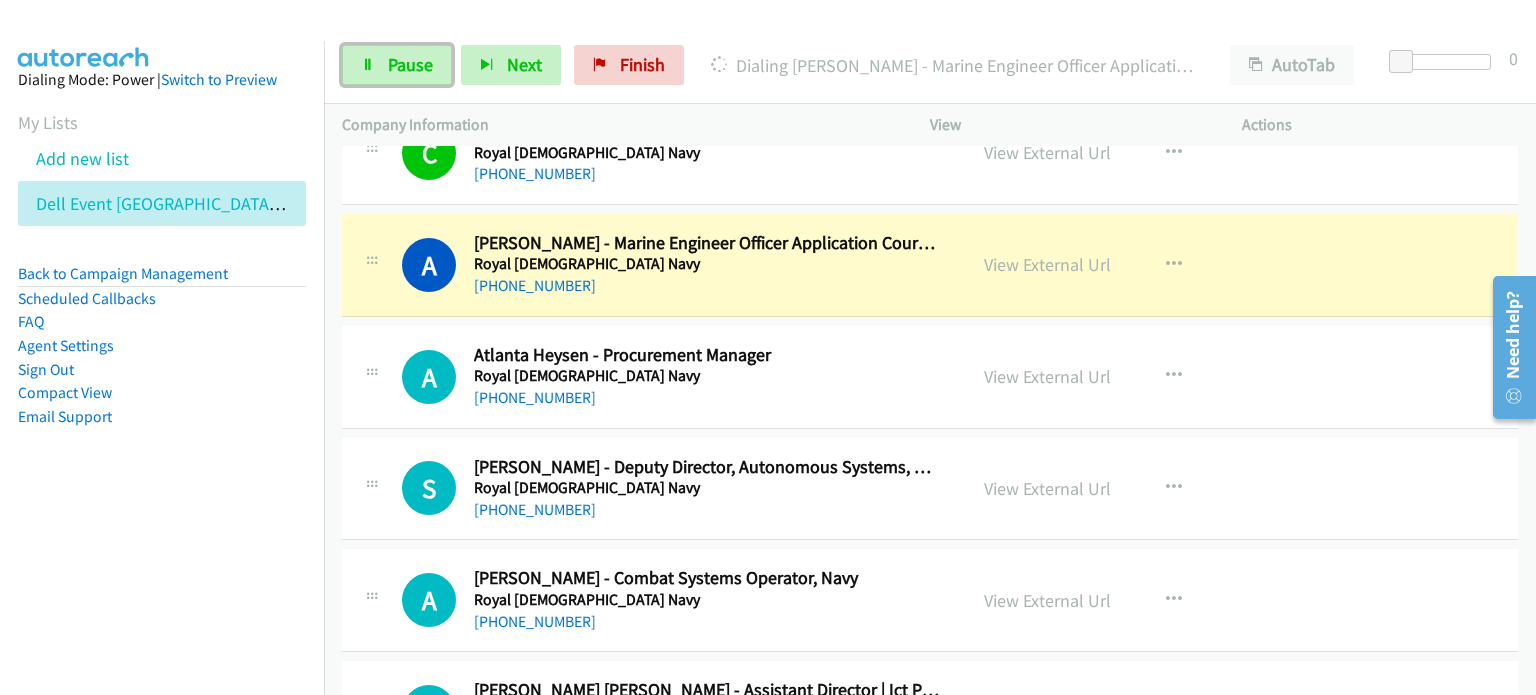 drag, startPoint x: 416, startPoint y: 71, endPoint x: 513, endPoint y: 106, distance: 103.121284 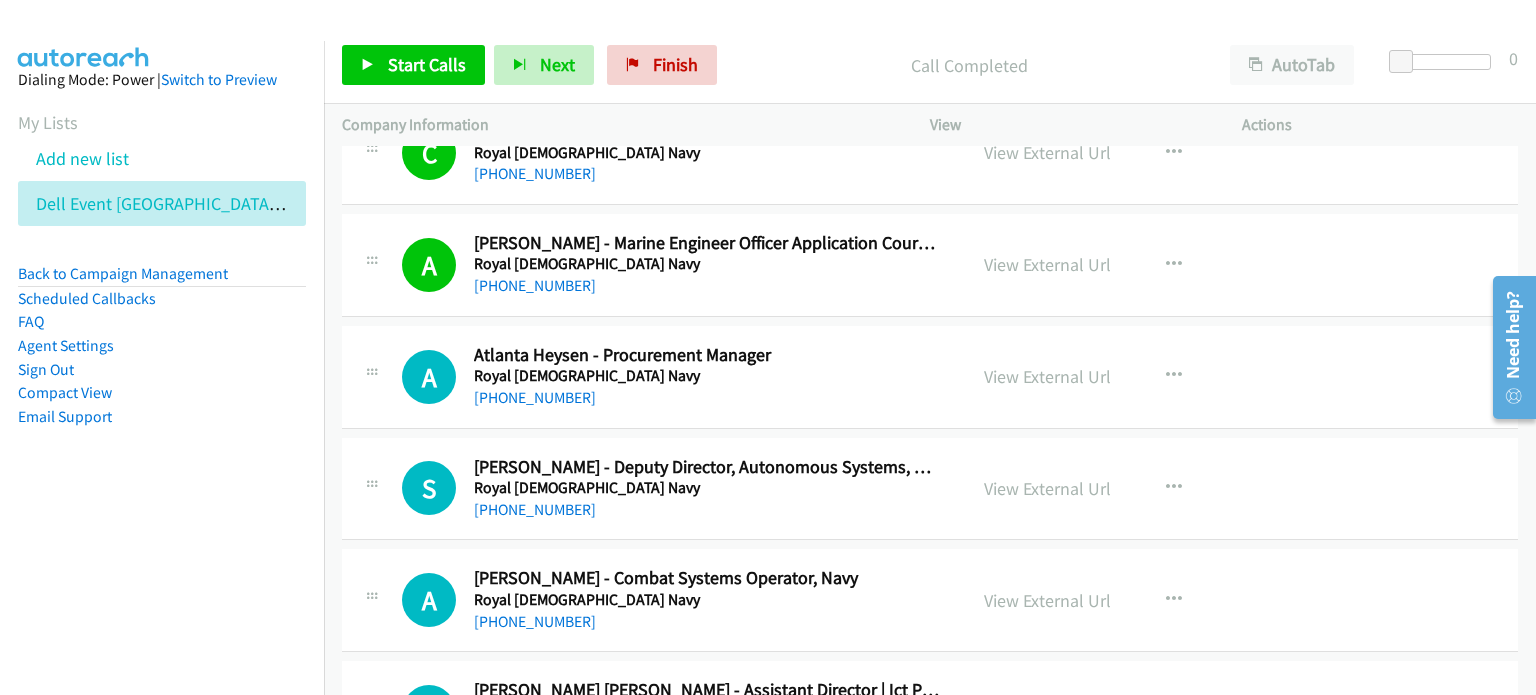 click on "Call Completed" at bounding box center [969, 65] 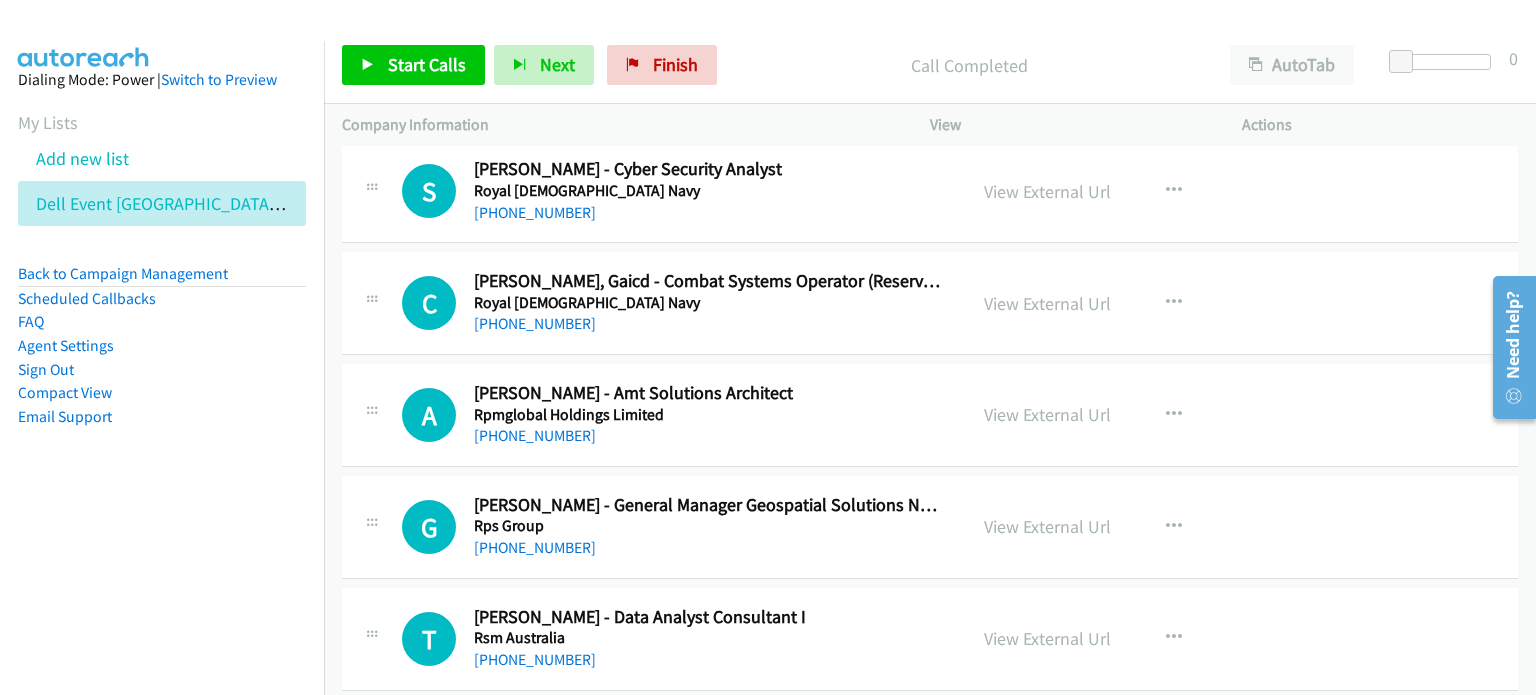 scroll, scrollTop: 13900, scrollLeft: 0, axis: vertical 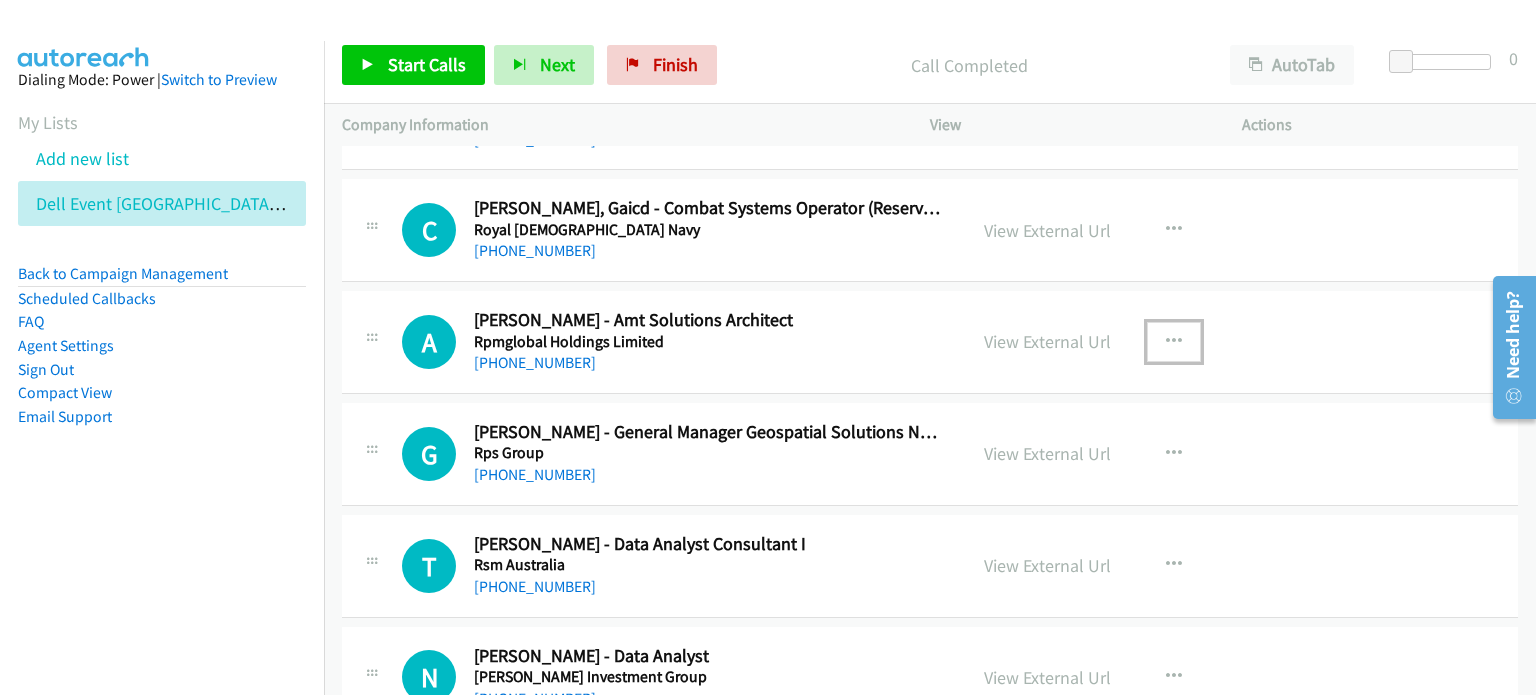 click at bounding box center [1174, 342] 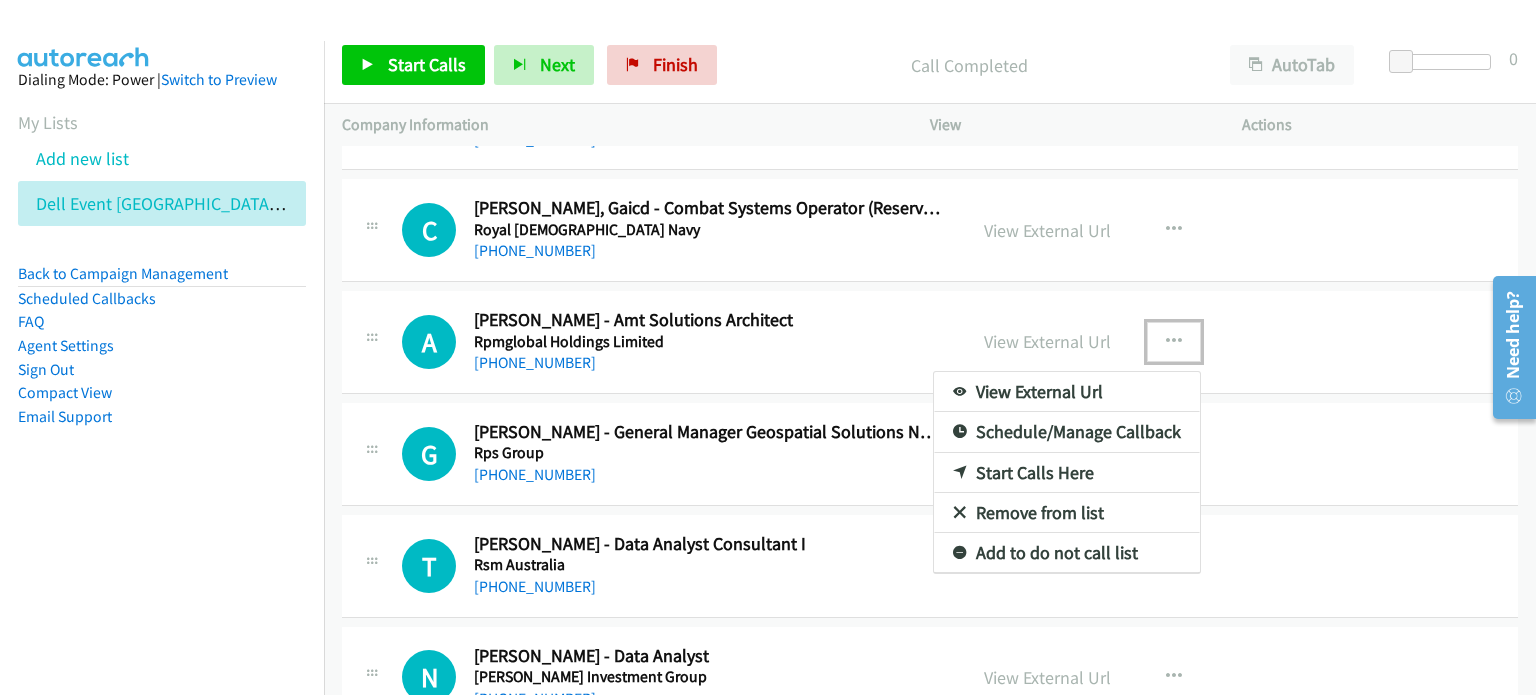 click on "Start Calls Here" at bounding box center (1067, 473) 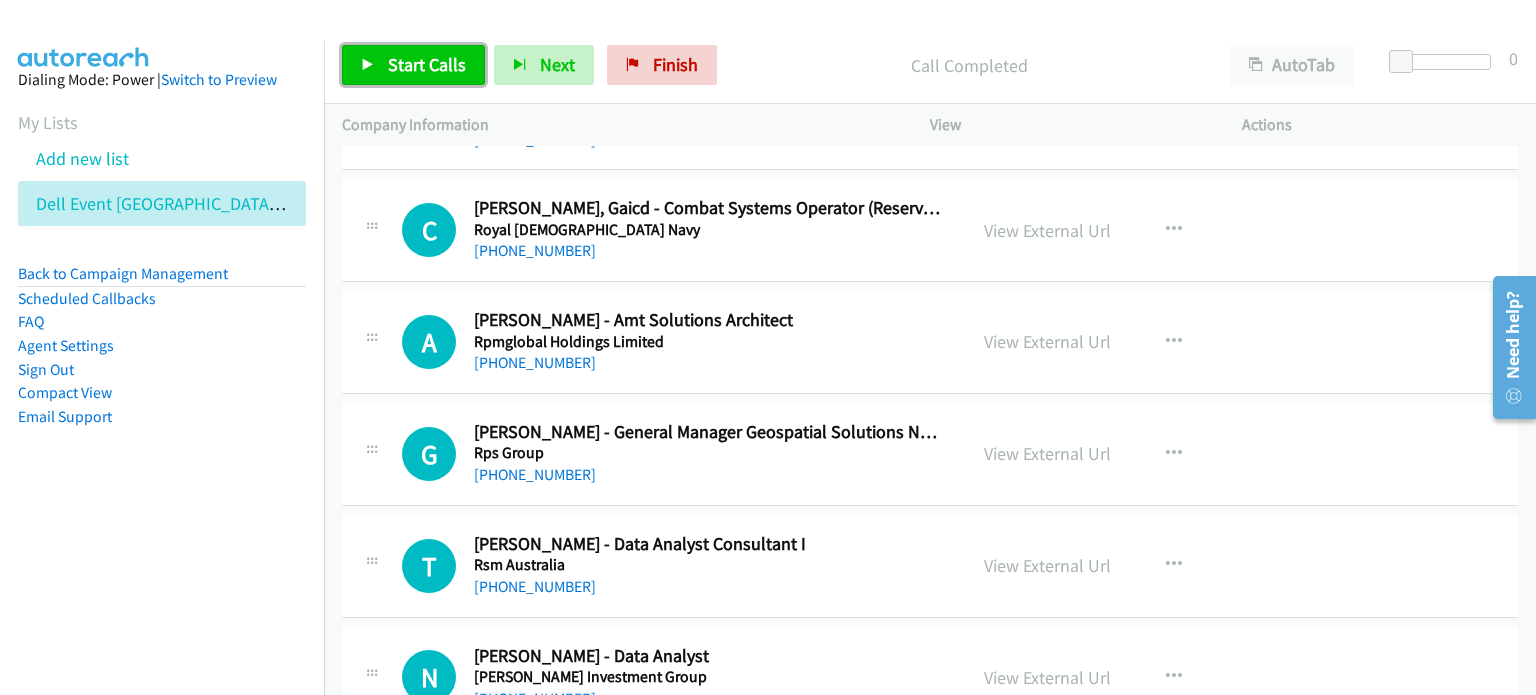 click on "Start Calls" at bounding box center (427, 64) 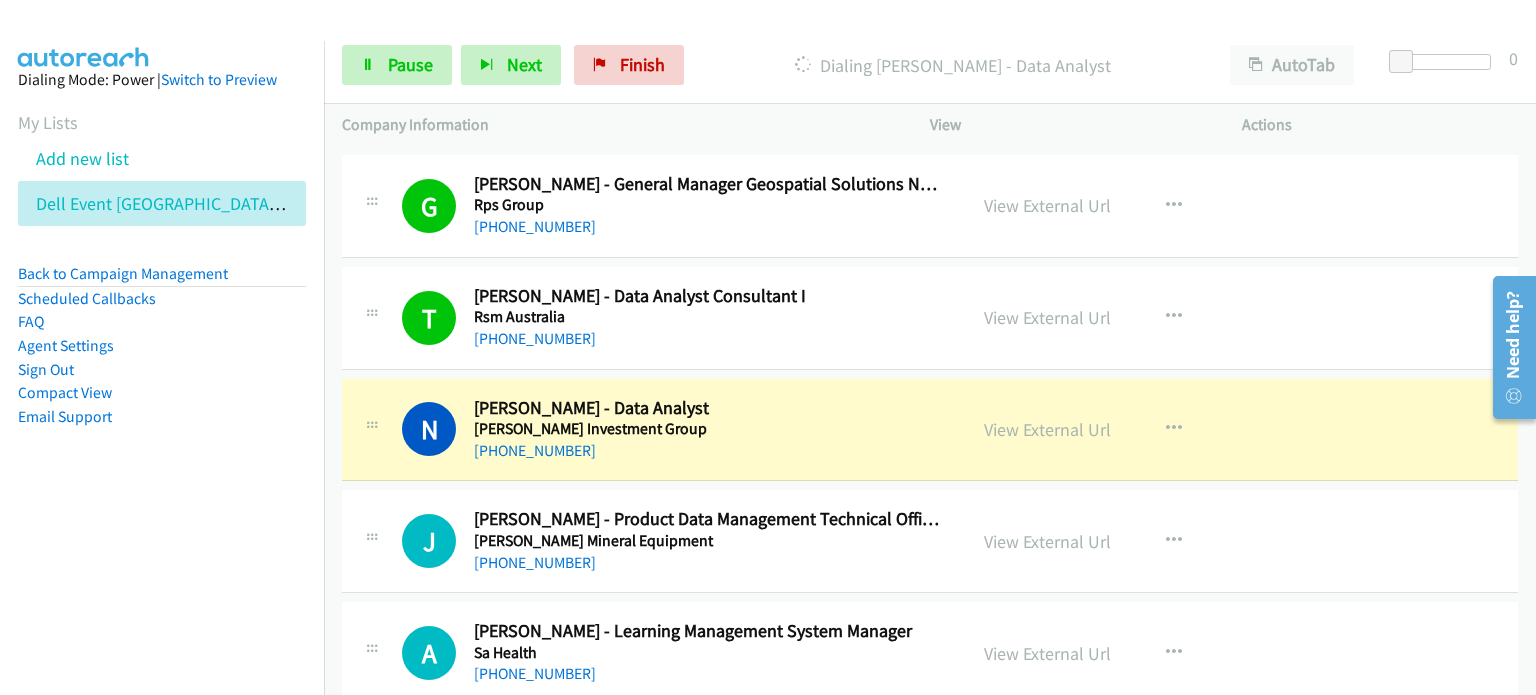 scroll, scrollTop: 14200, scrollLeft: 0, axis: vertical 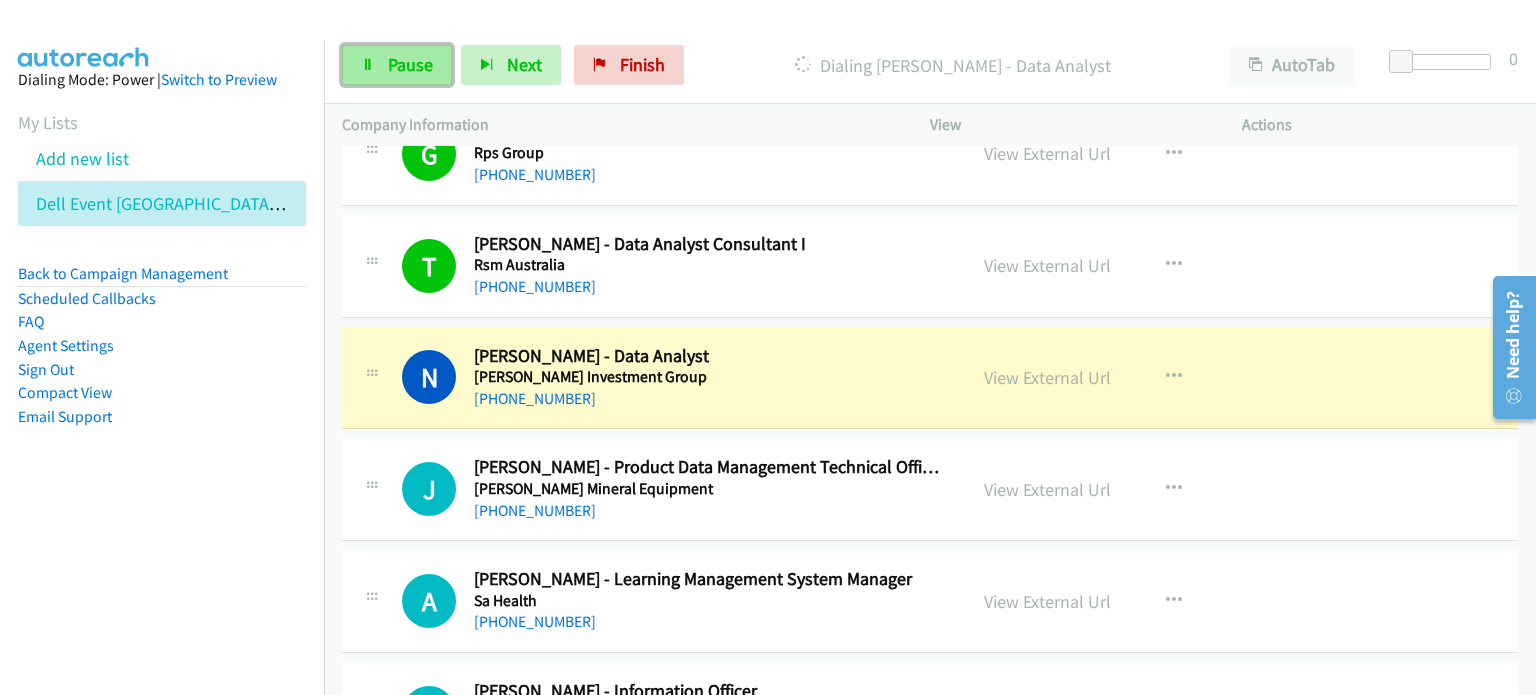 click on "Pause" at bounding box center [410, 64] 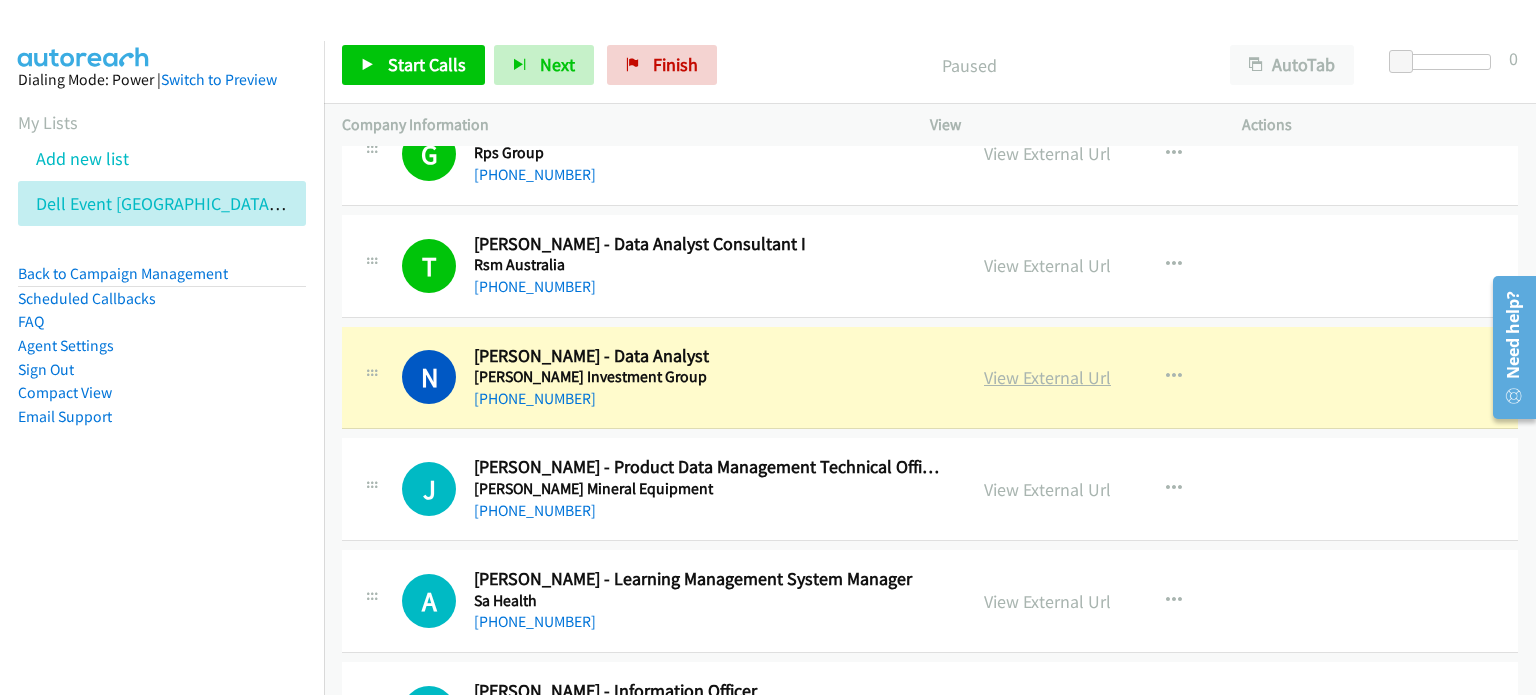 click on "View External Url" at bounding box center [1047, 377] 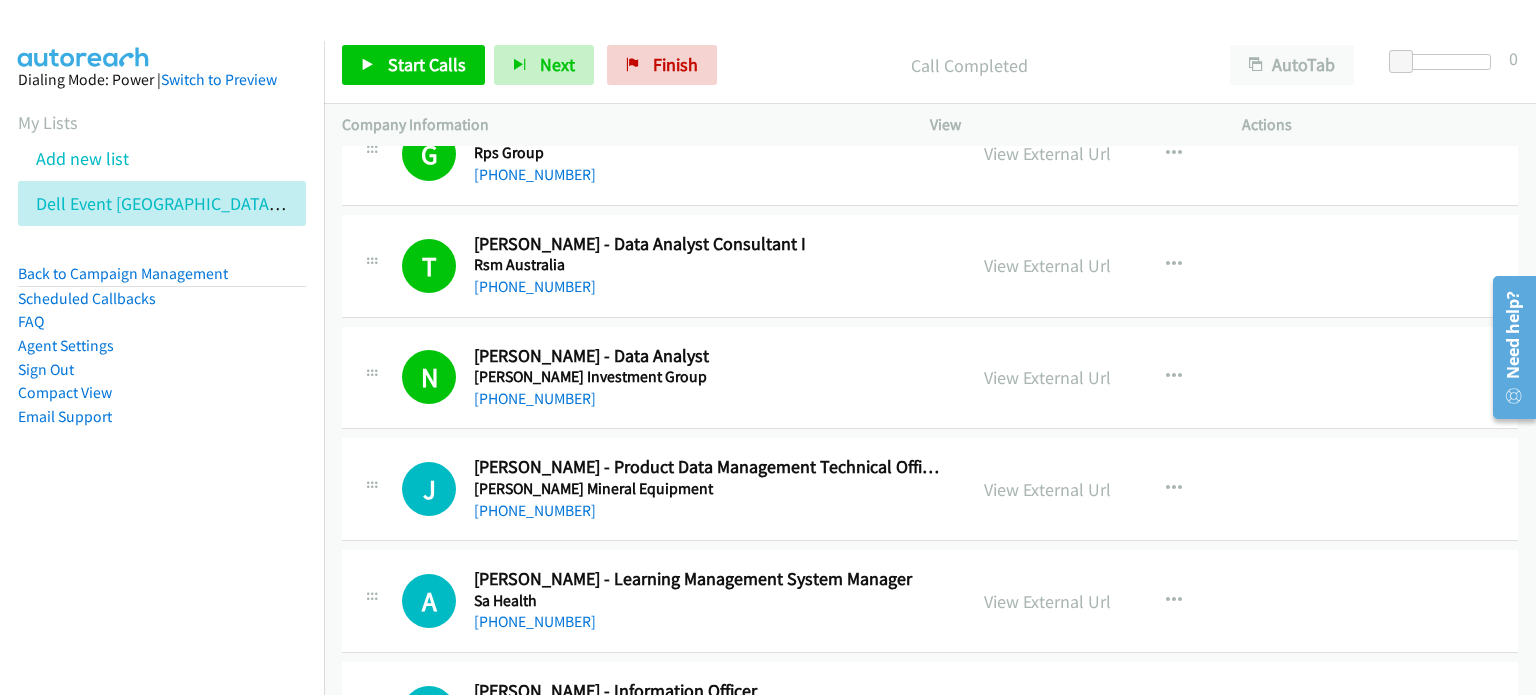 click on "Start Calls
Pause
Next
Finish
Call Completed
AutoTab
AutoTab
0" at bounding box center (930, 65) 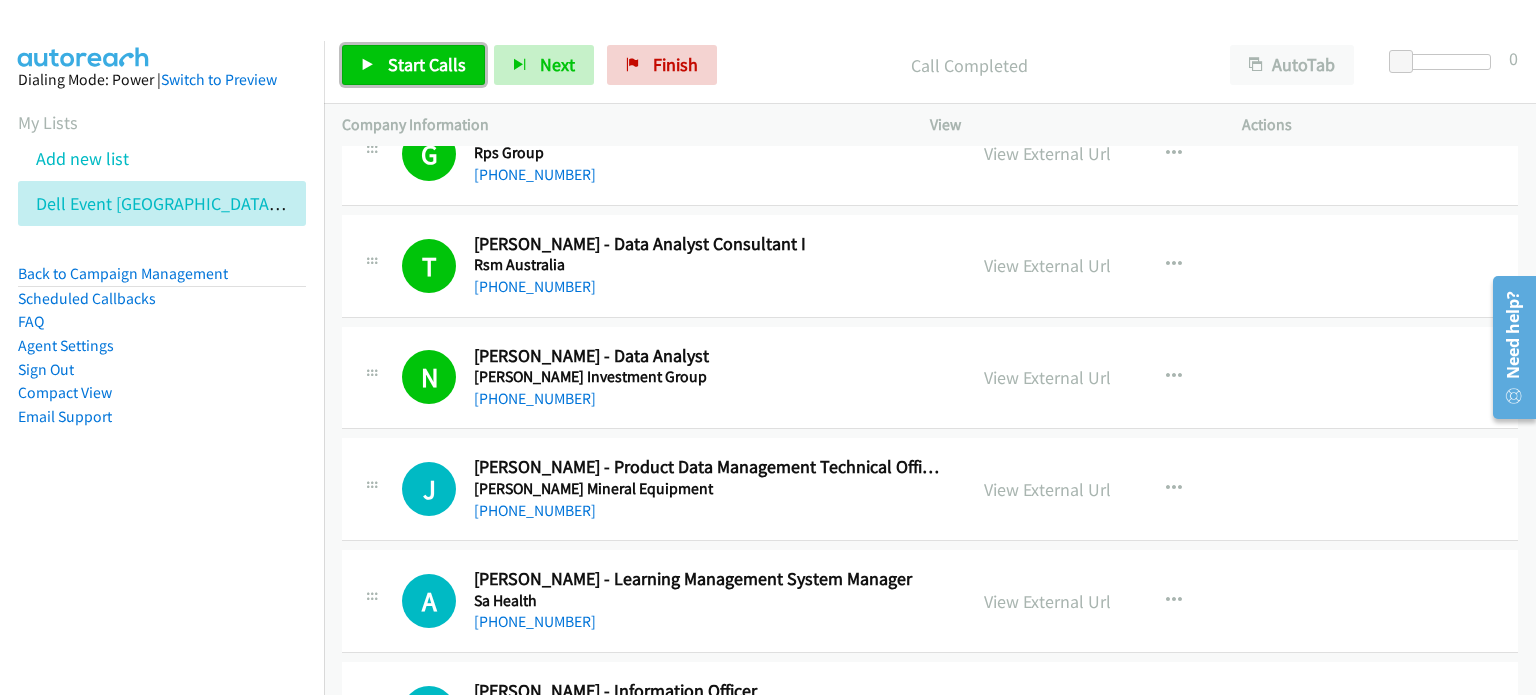 click on "Start Calls" at bounding box center [413, 65] 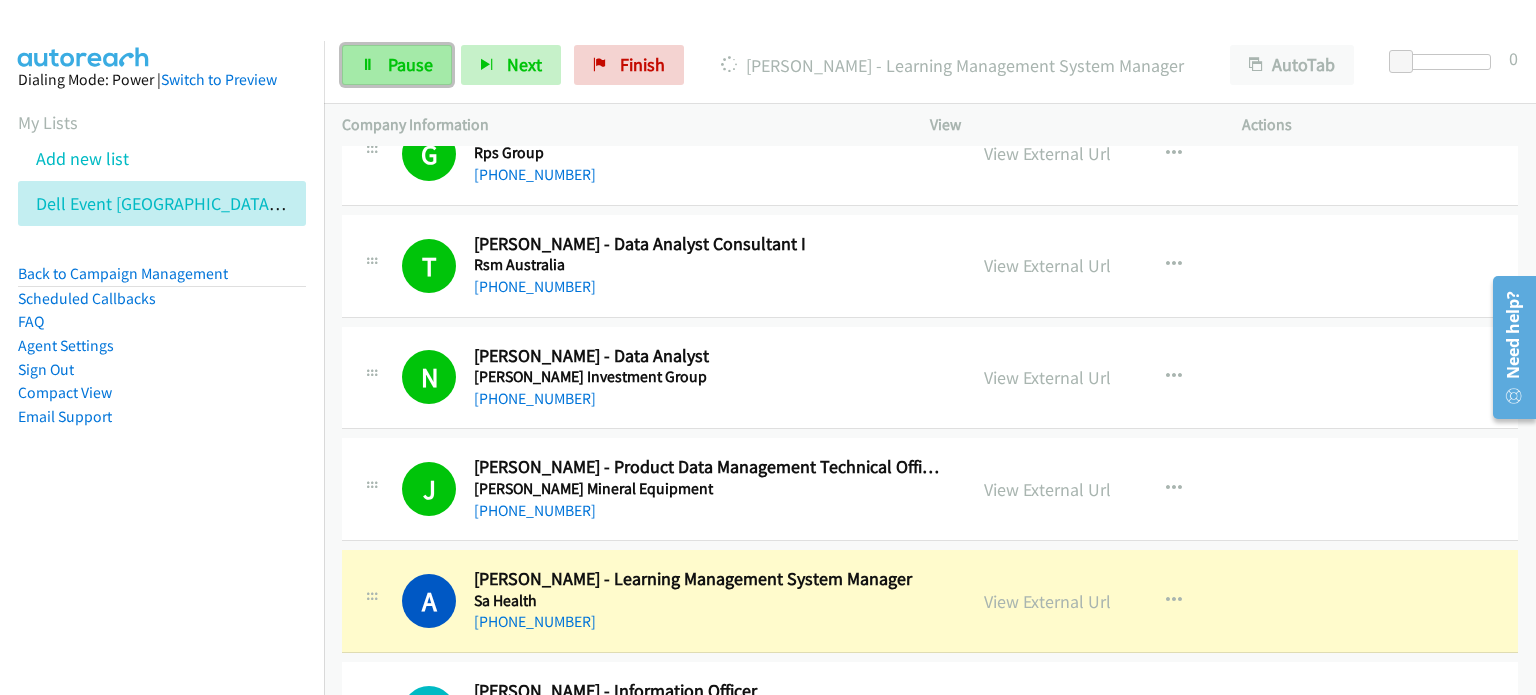click on "Pause" at bounding box center [410, 64] 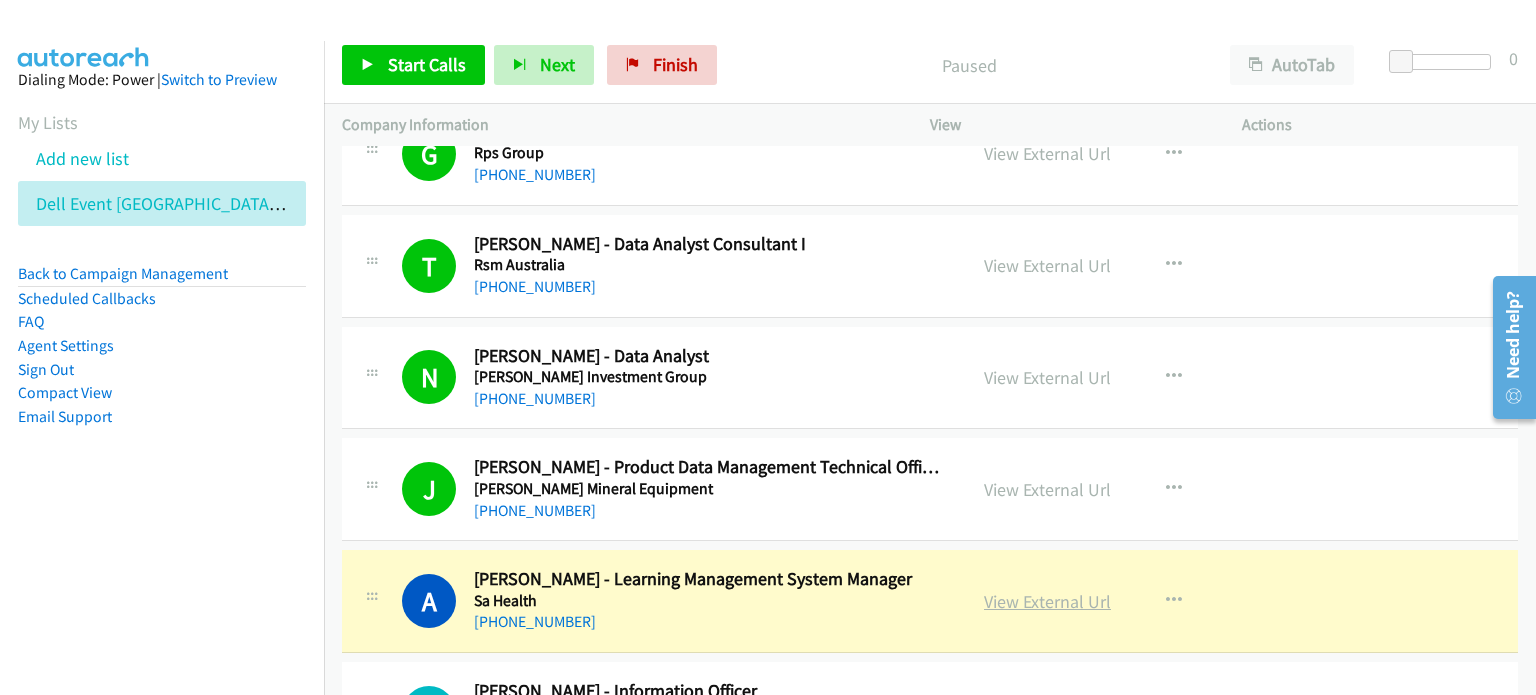 click on "View External Url" at bounding box center [1047, 601] 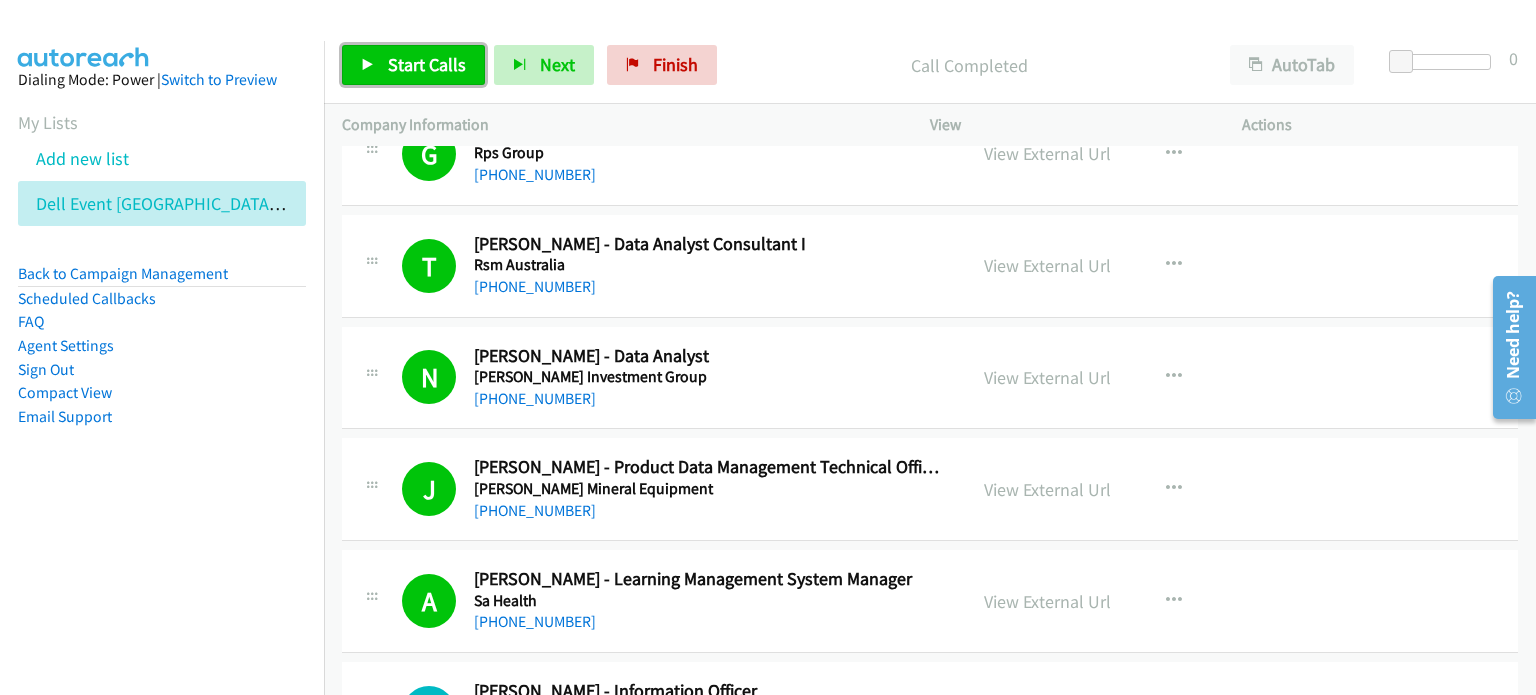 click on "Start Calls" at bounding box center (427, 64) 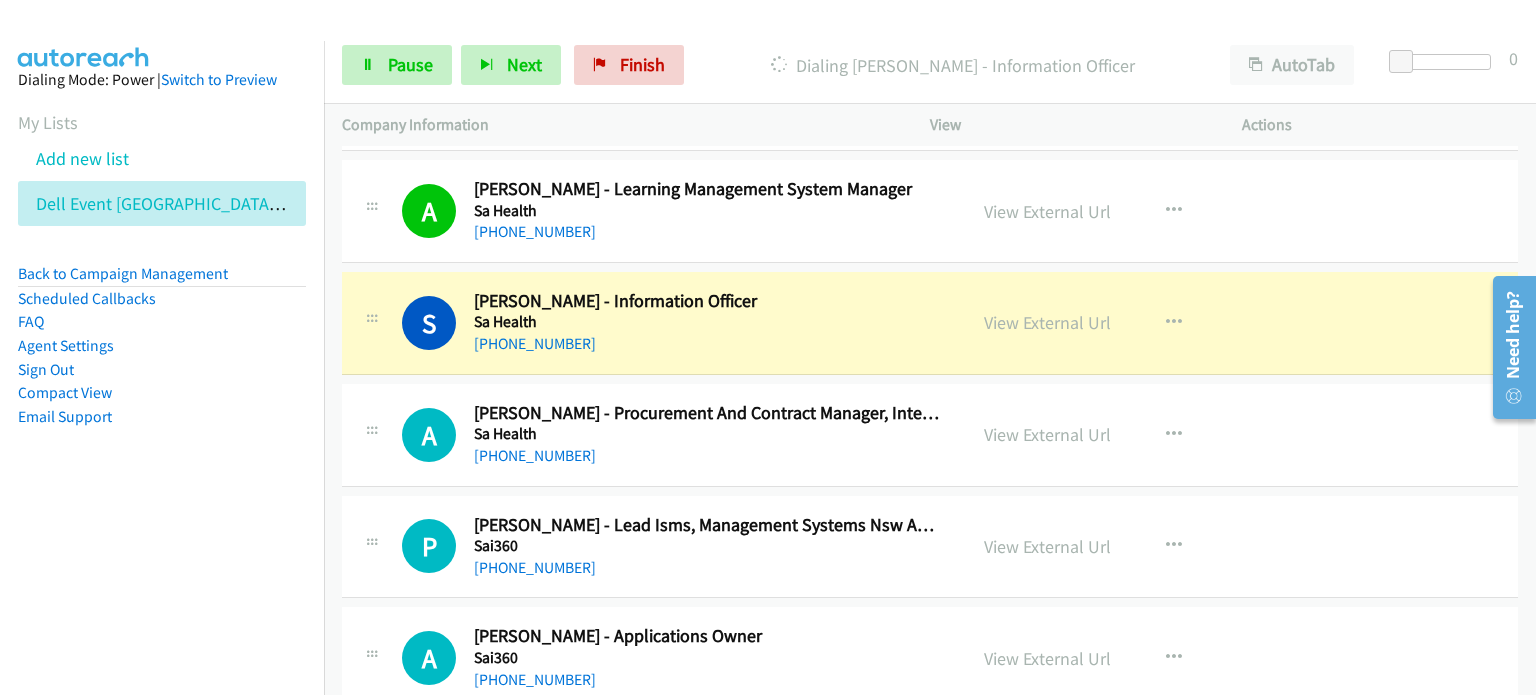 scroll, scrollTop: 14600, scrollLeft: 0, axis: vertical 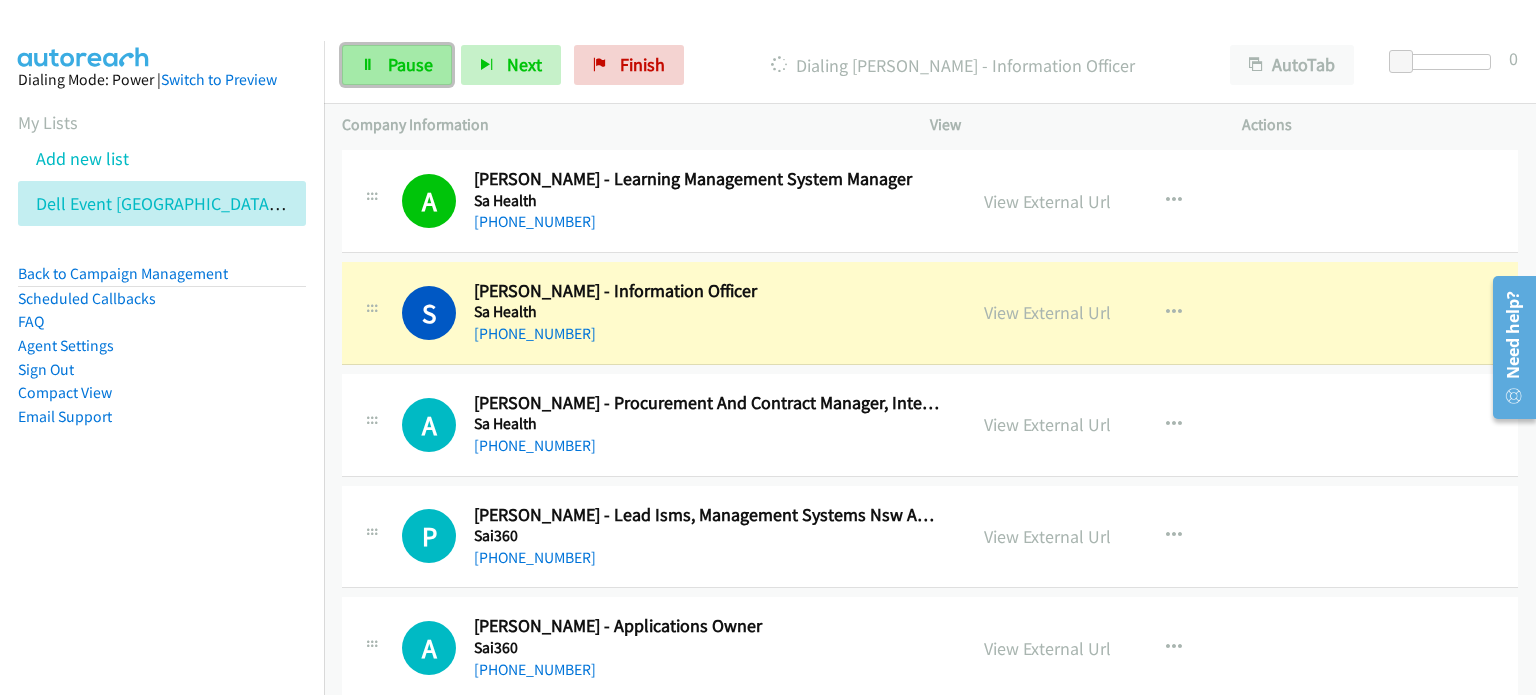 click on "Pause" at bounding box center (410, 64) 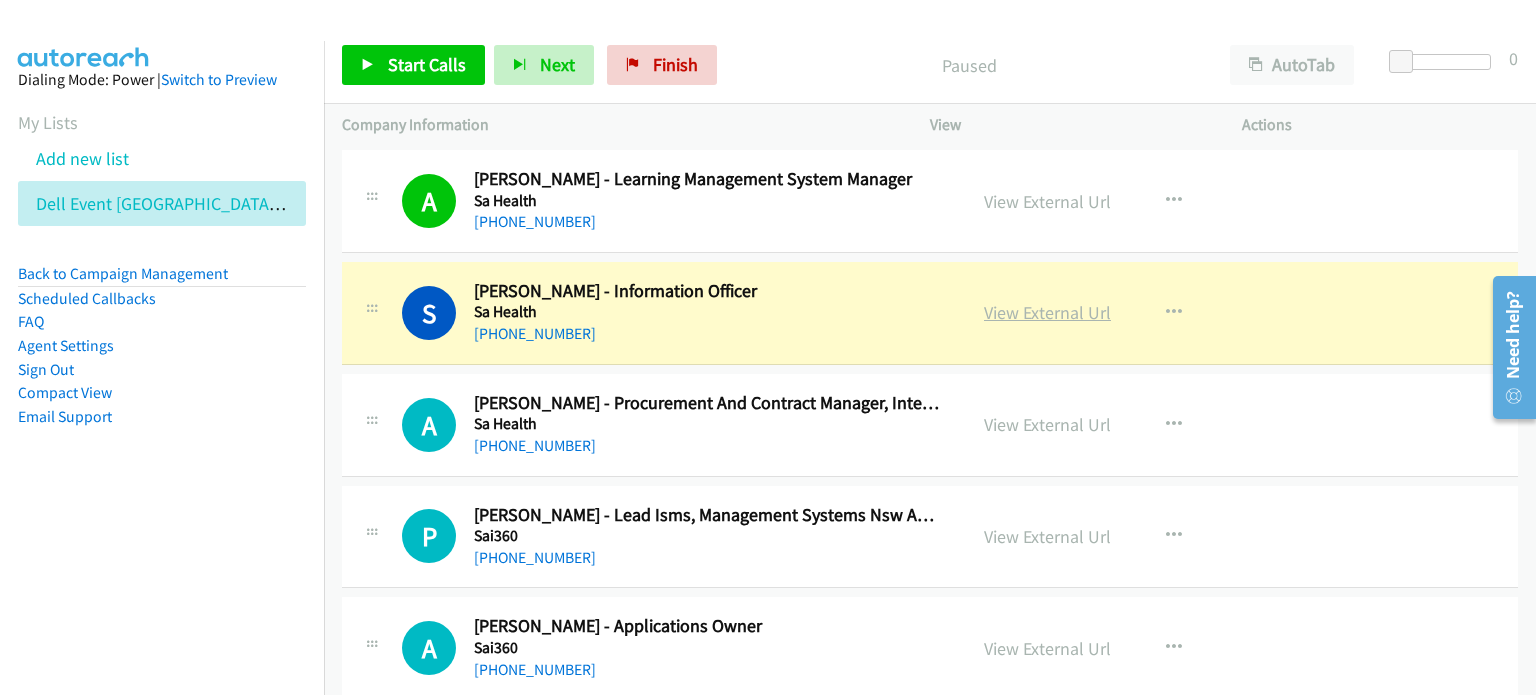 click on "View External Url" at bounding box center [1047, 312] 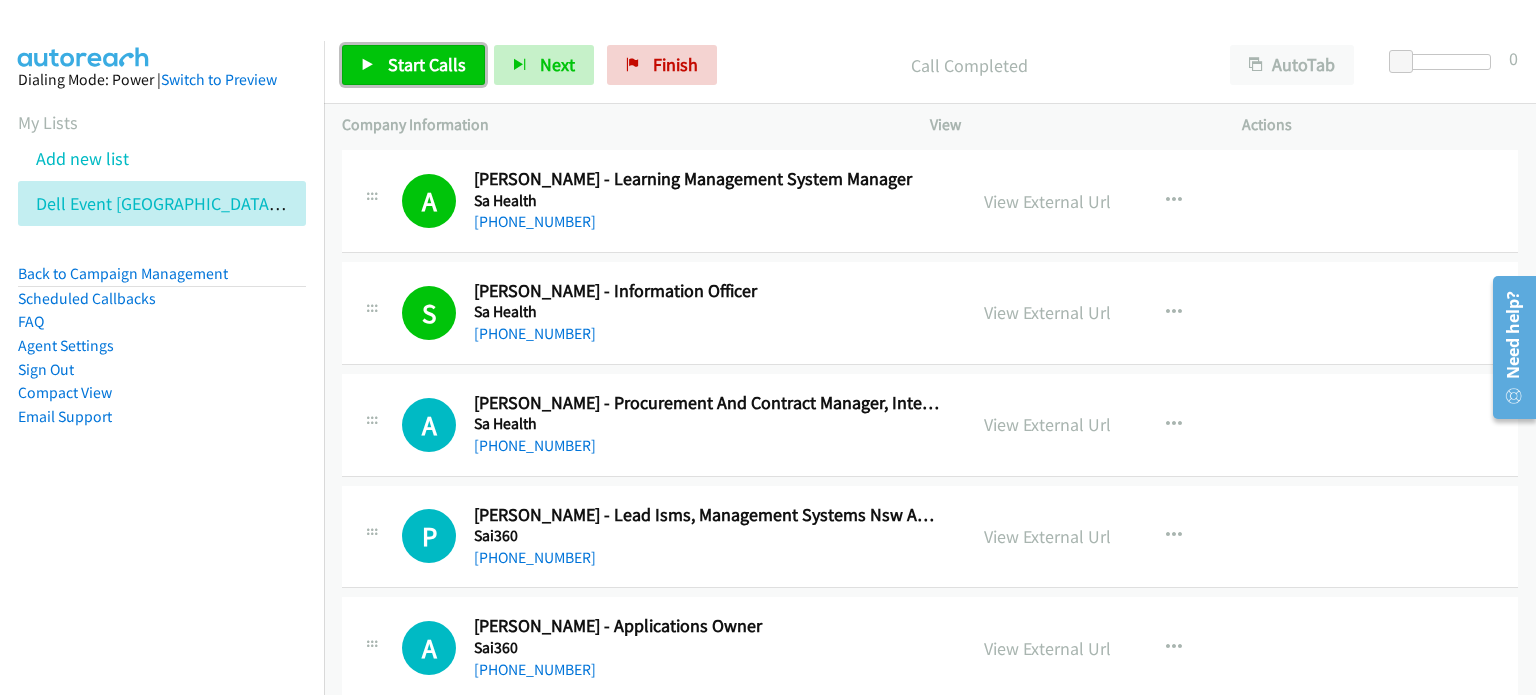 click on "Start Calls" at bounding box center (413, 65) 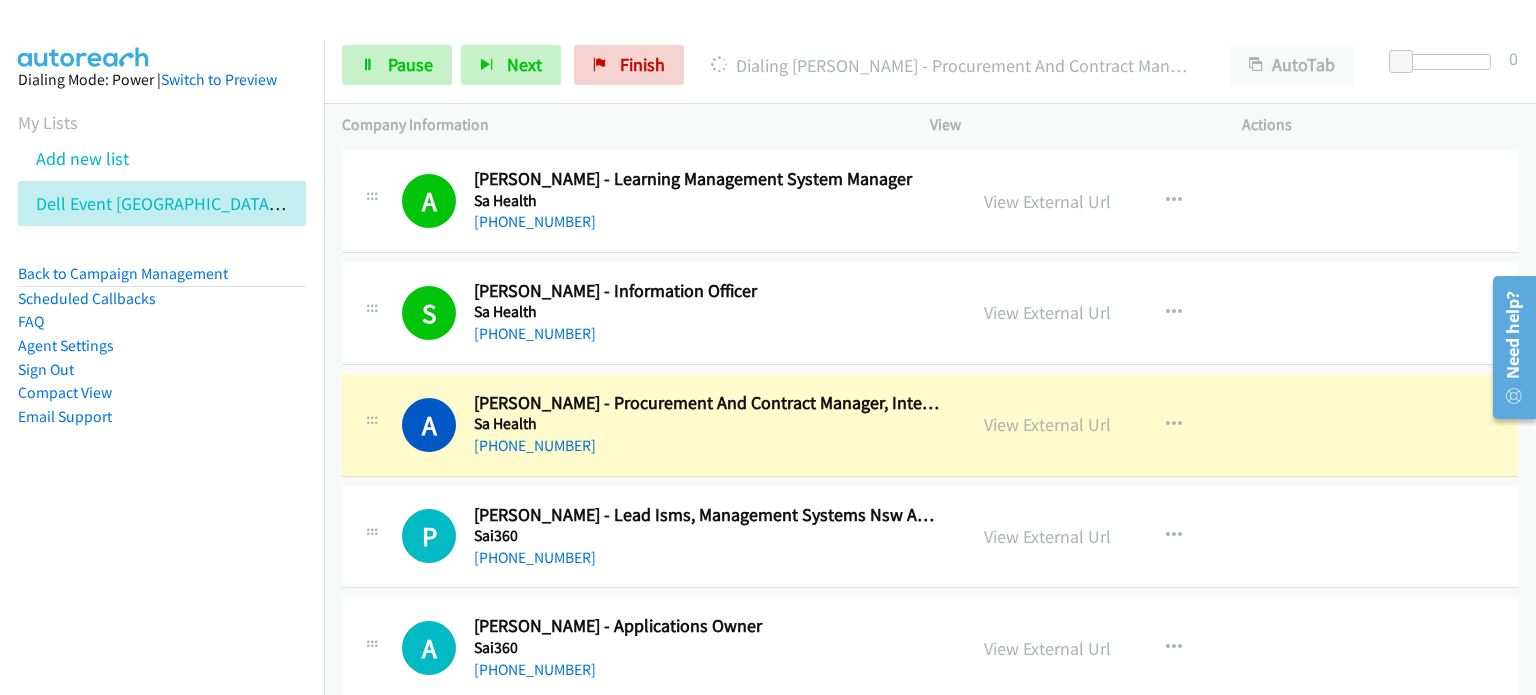 scroll, scrollTop: 14700, scrollLeft: 0, axis: vertical 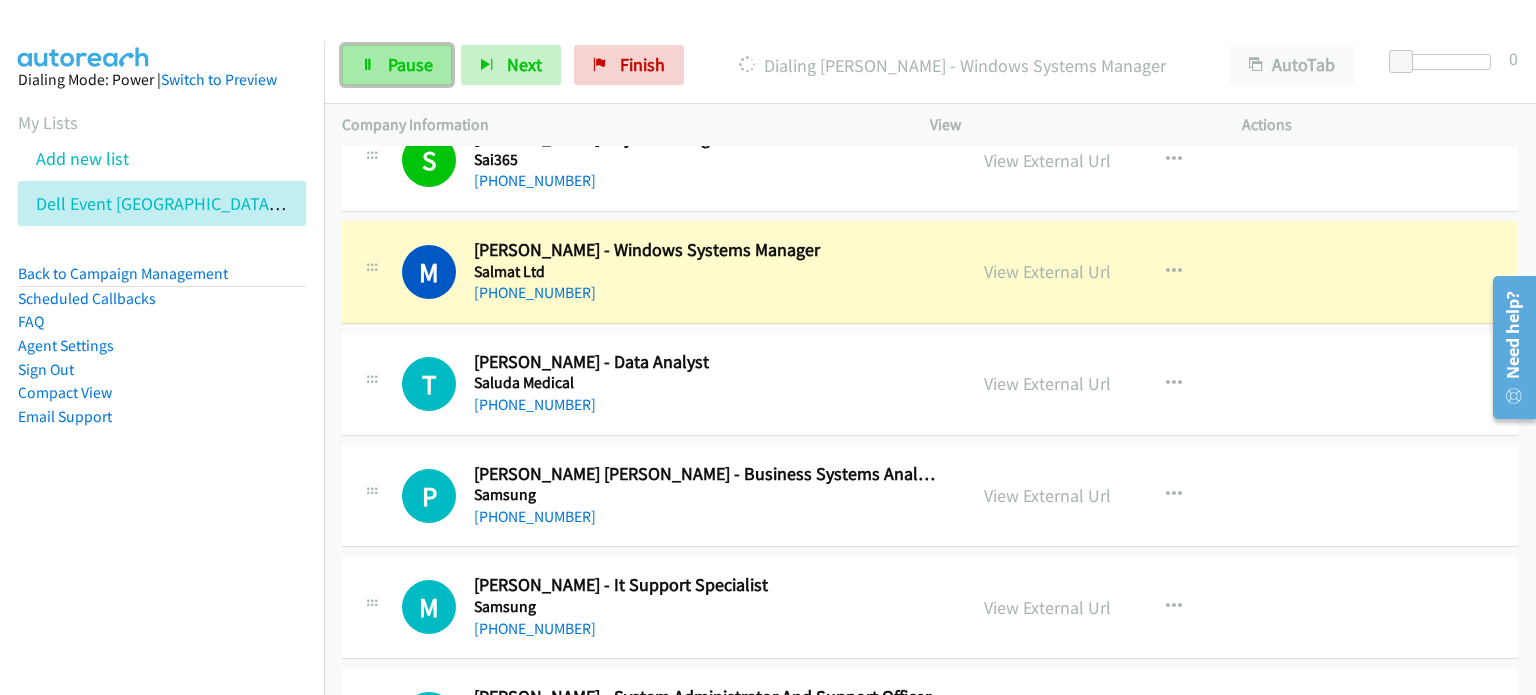 click on "Pause" at bounding box center [397, 65] 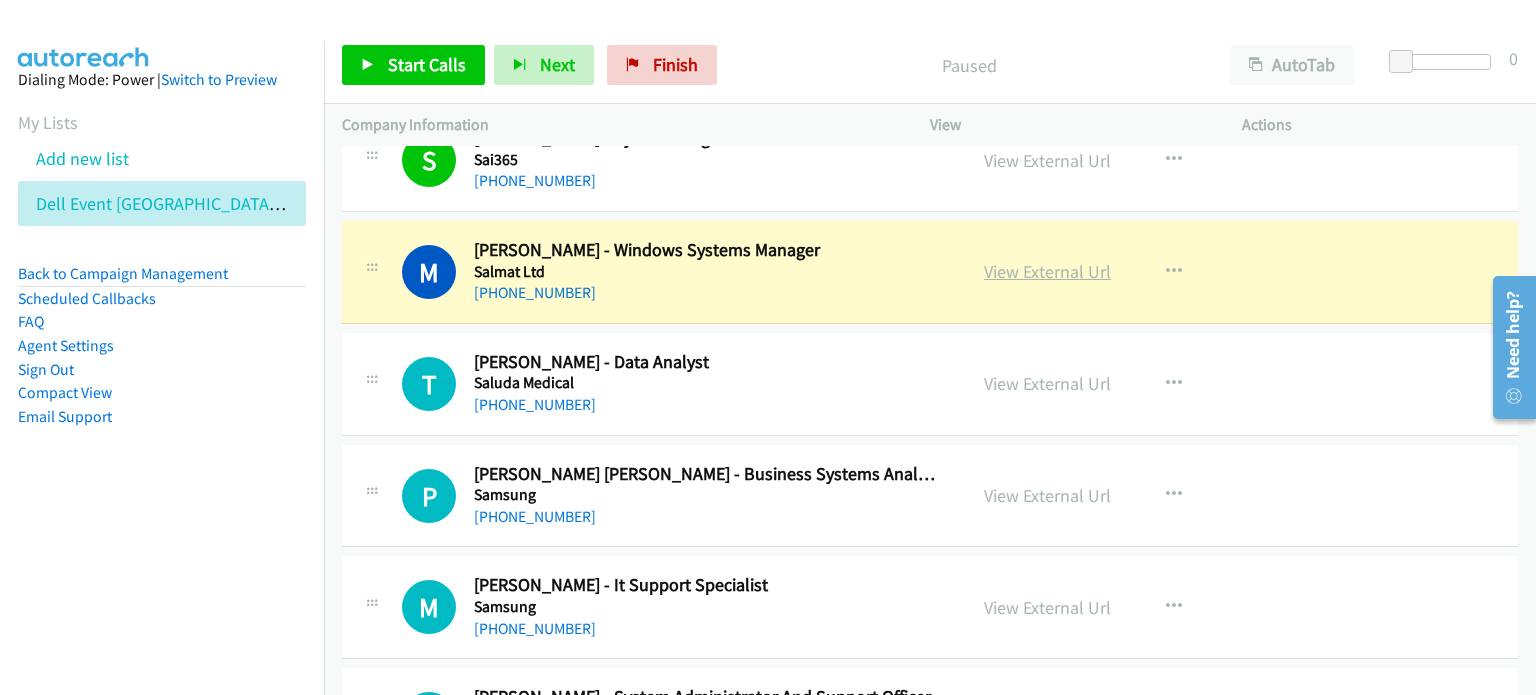 click on "View External Url" at bounding box center [1047, 271] 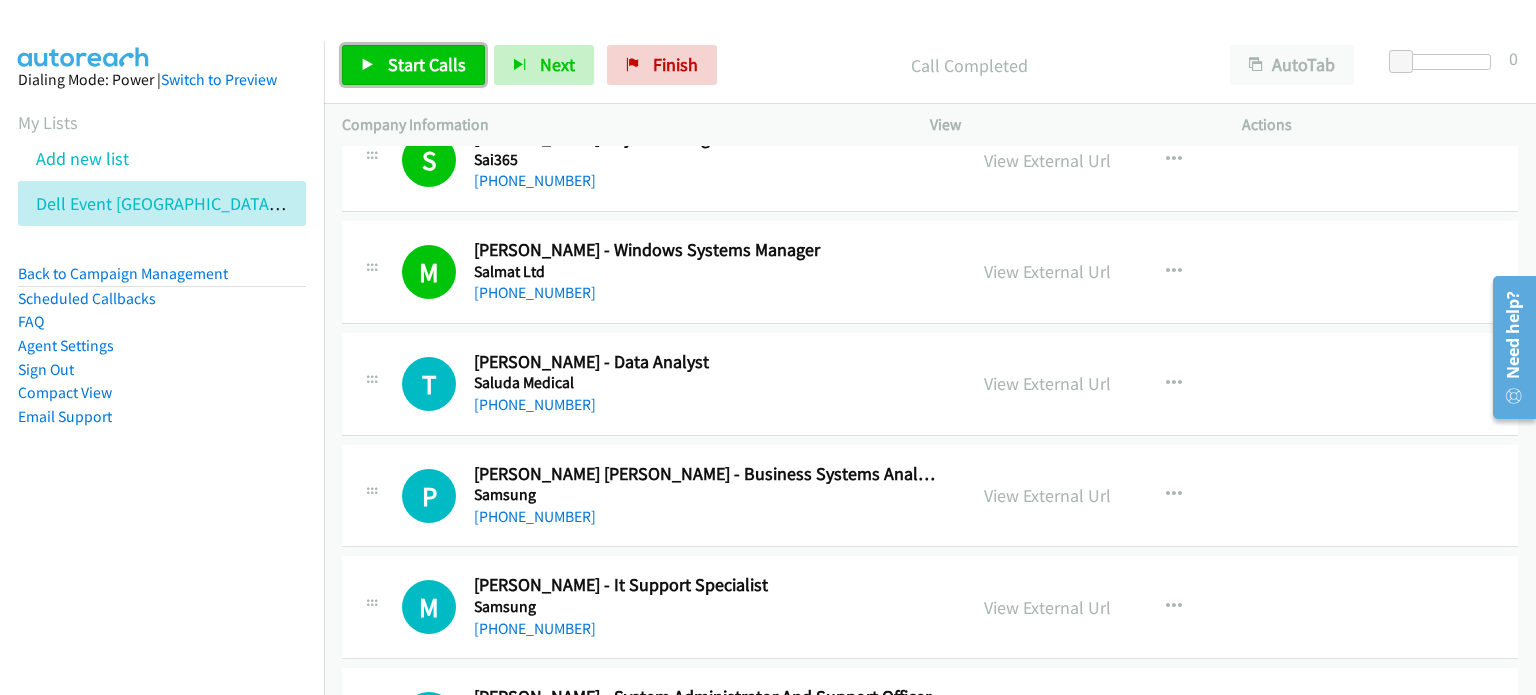 click on "Start Calls" at bounding box center [427, 64] 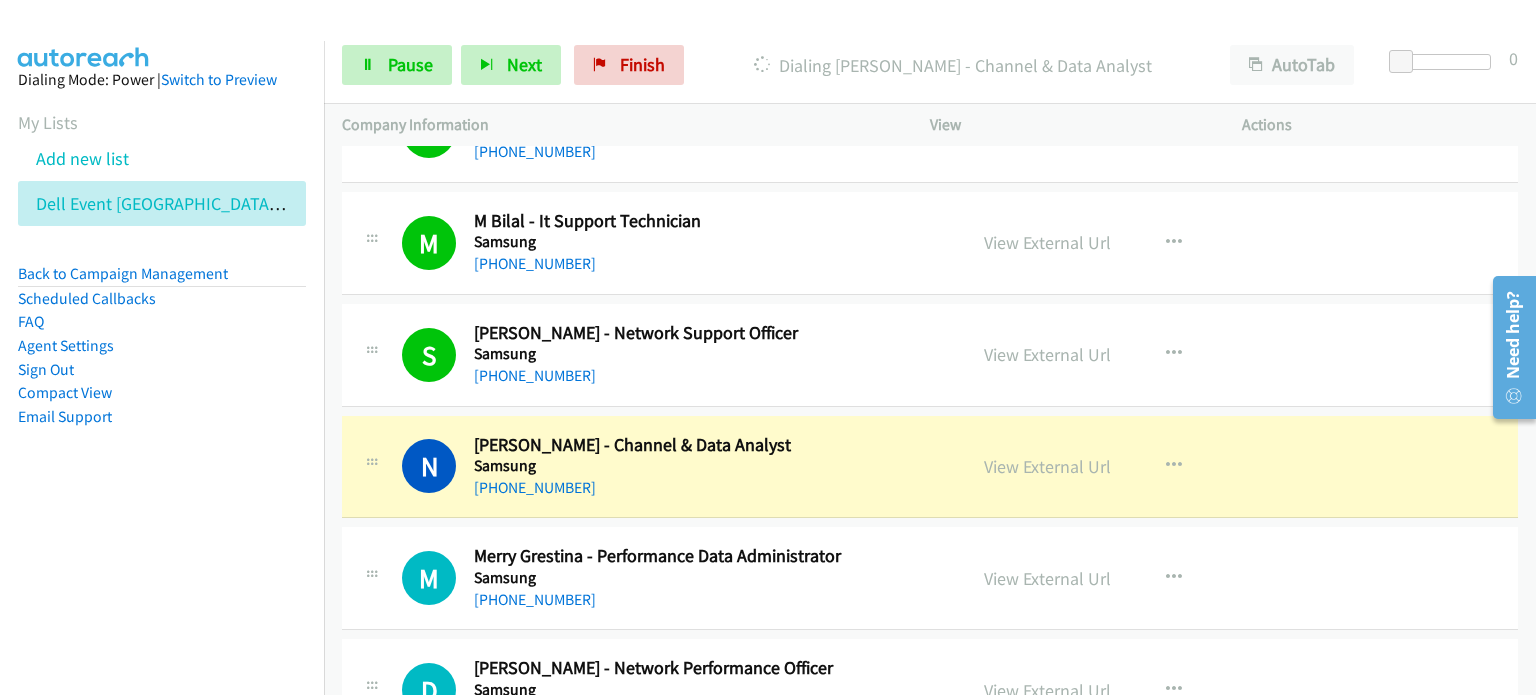scroll, scrollTop: 16000, scrollLeft: 0, axis: vertical 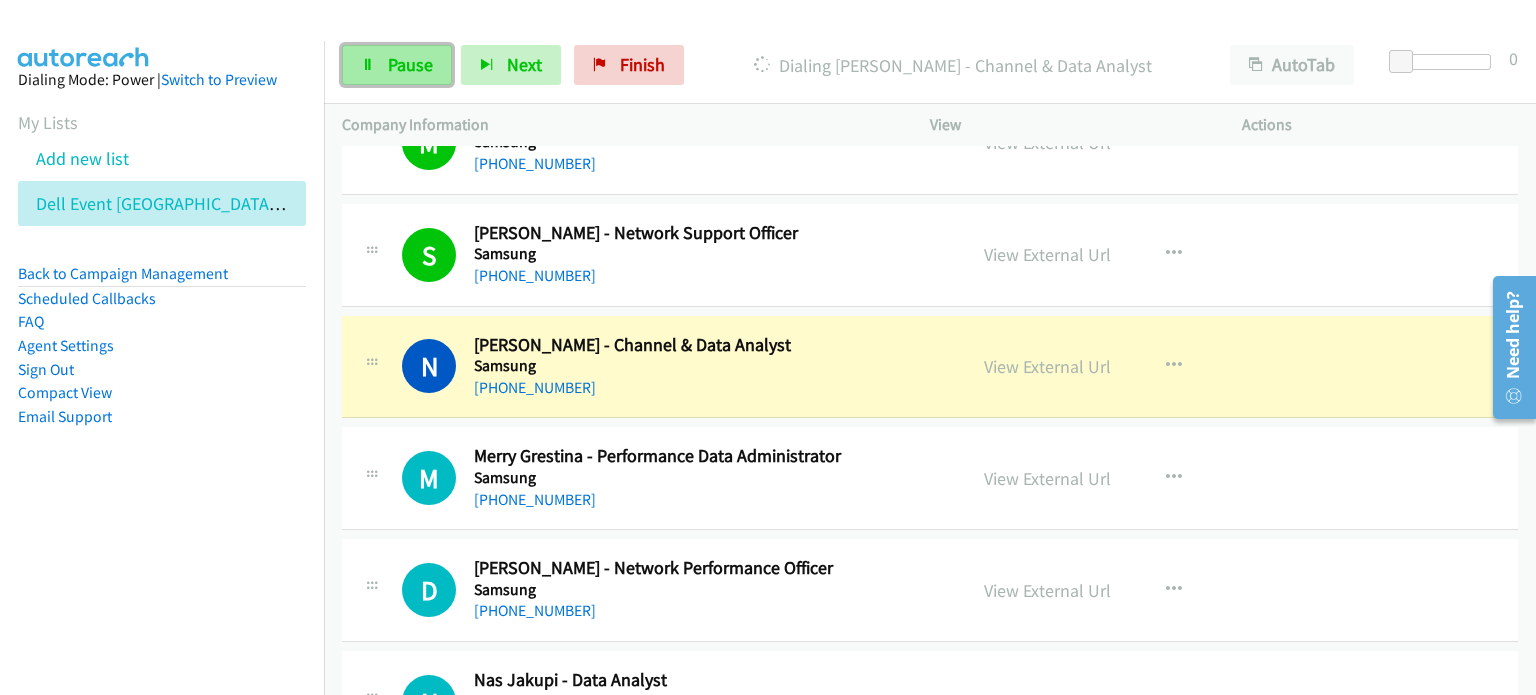 click on "Pause" at bounding box center [410, 64] 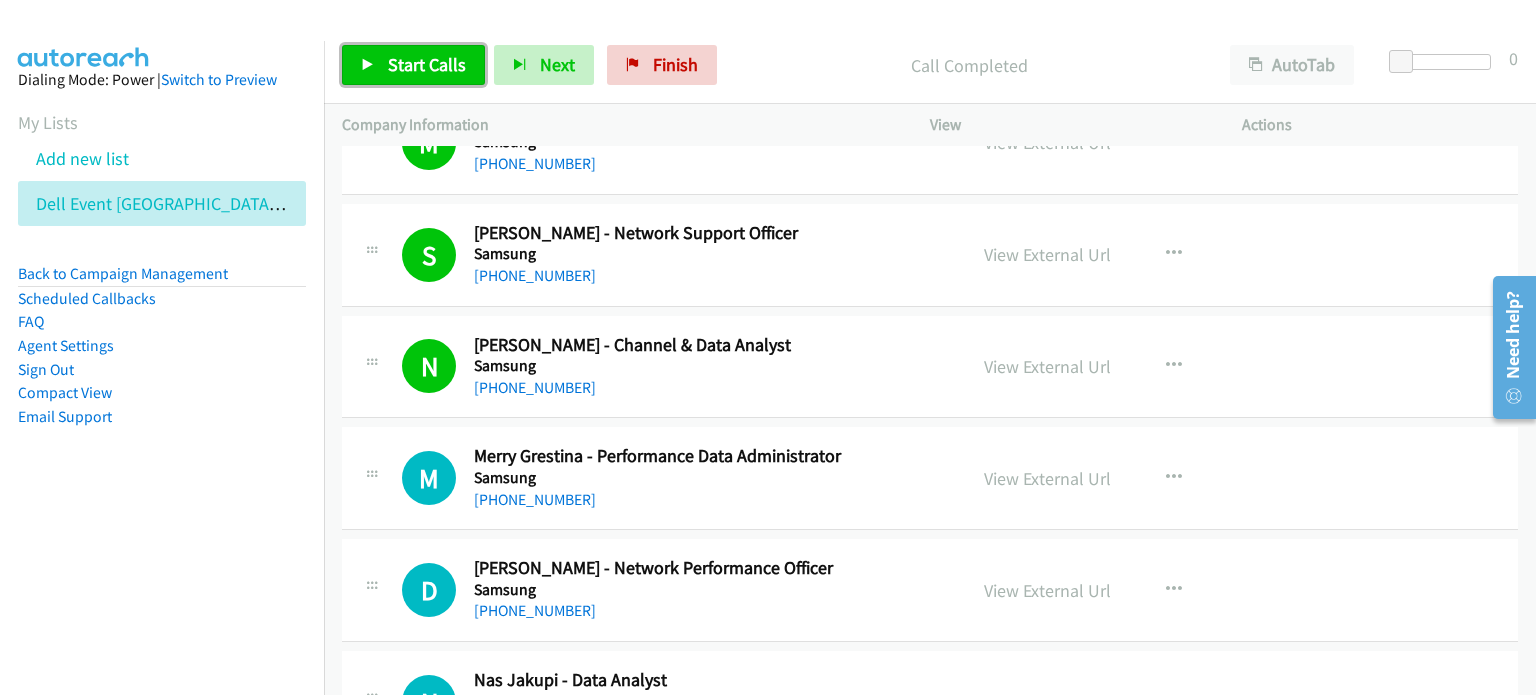 click on "Start Calls" at bounding box center [427, 64] 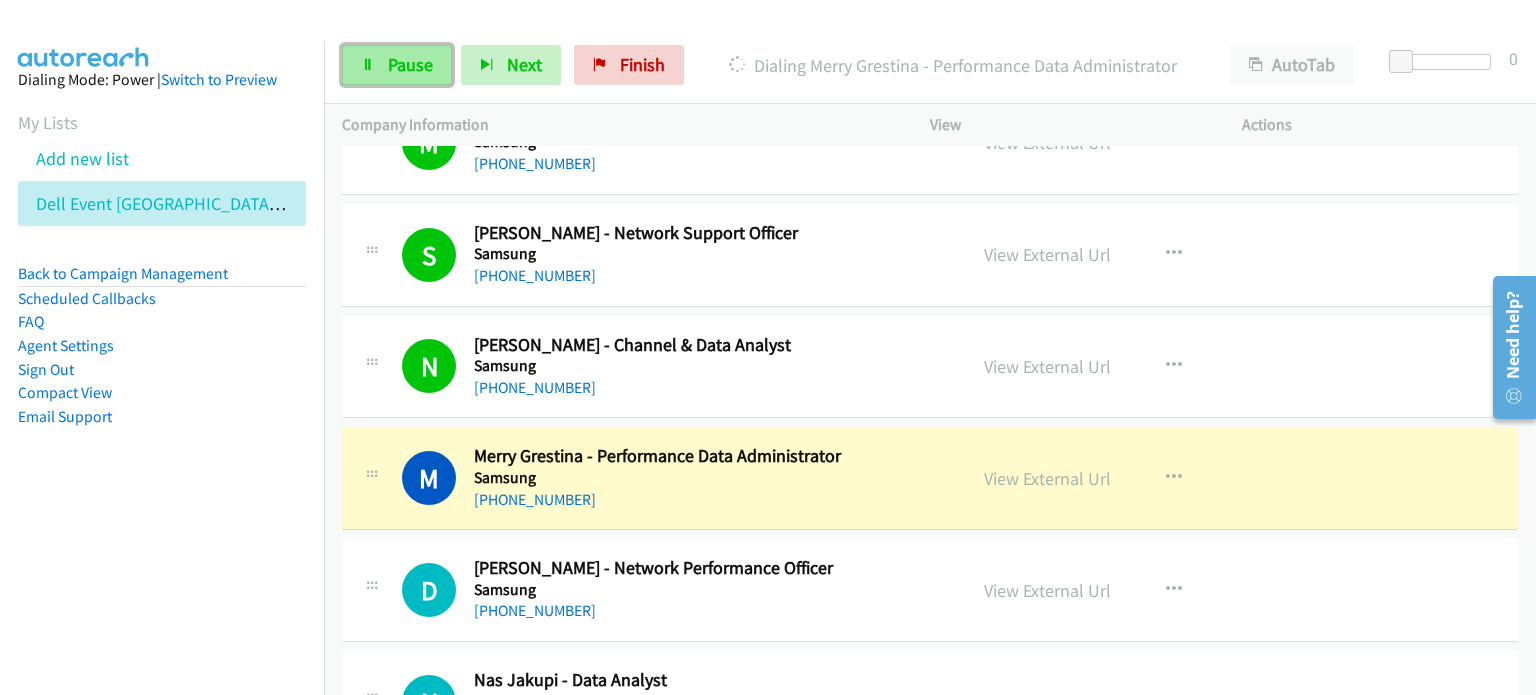 click on "Pause" at bounding box center (397, 65) 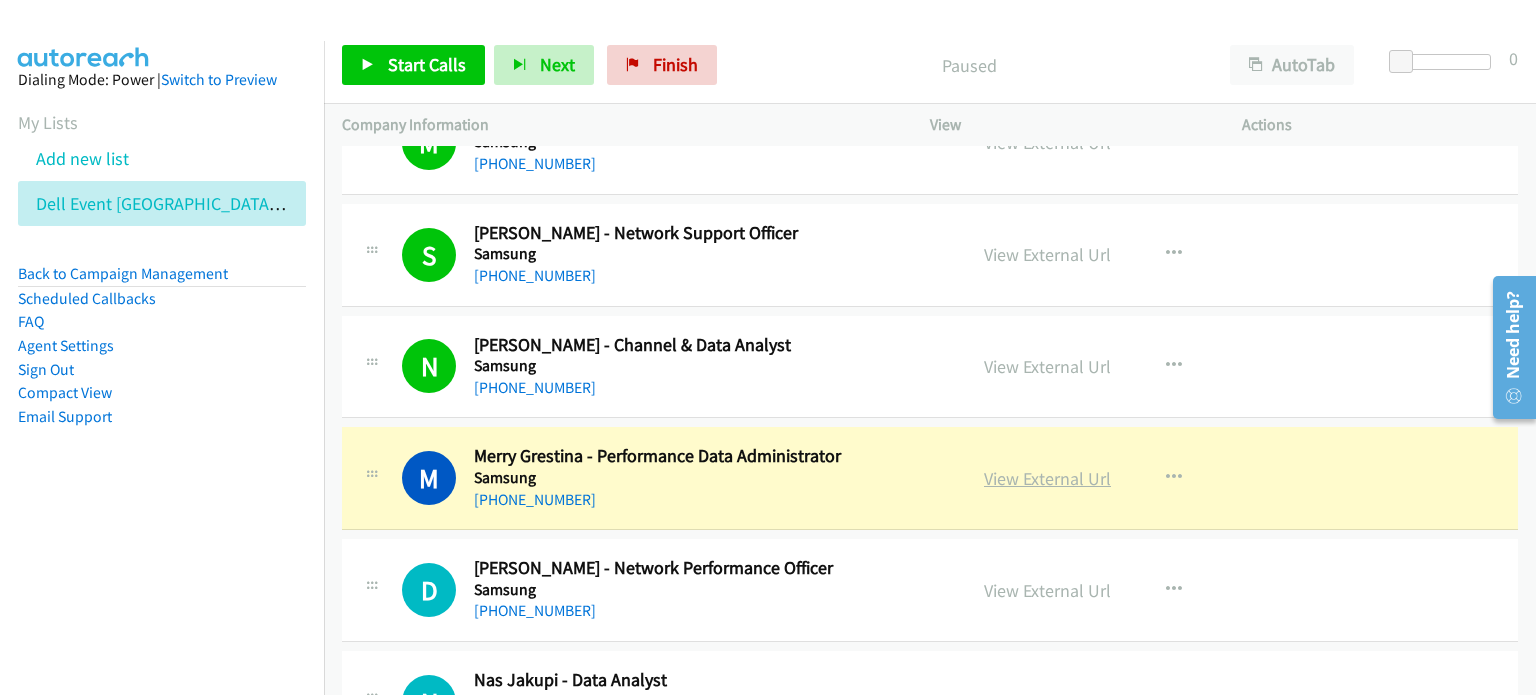 click on "View External Url" at bounding box center [1047, 478] 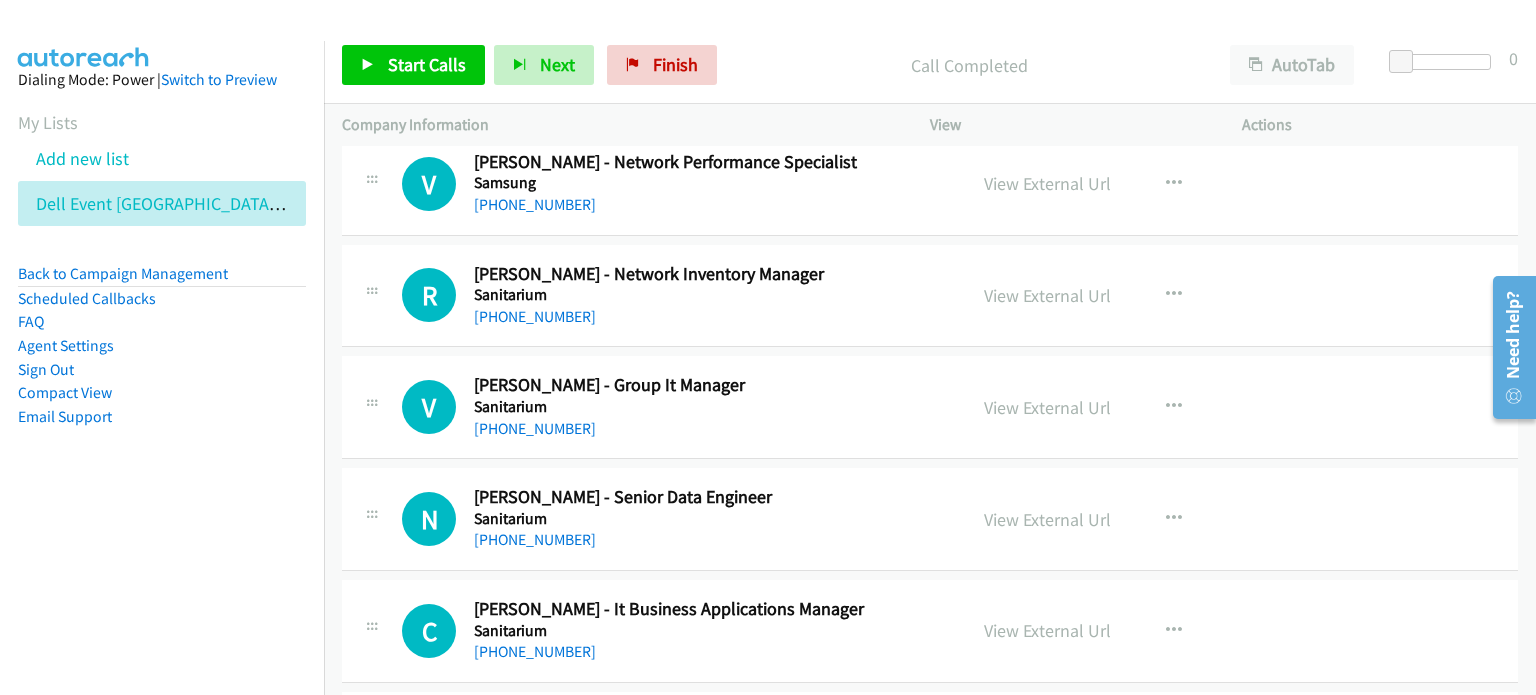 scroll, scrollTop: 16600, scrollLeft: 0, axis: vertical 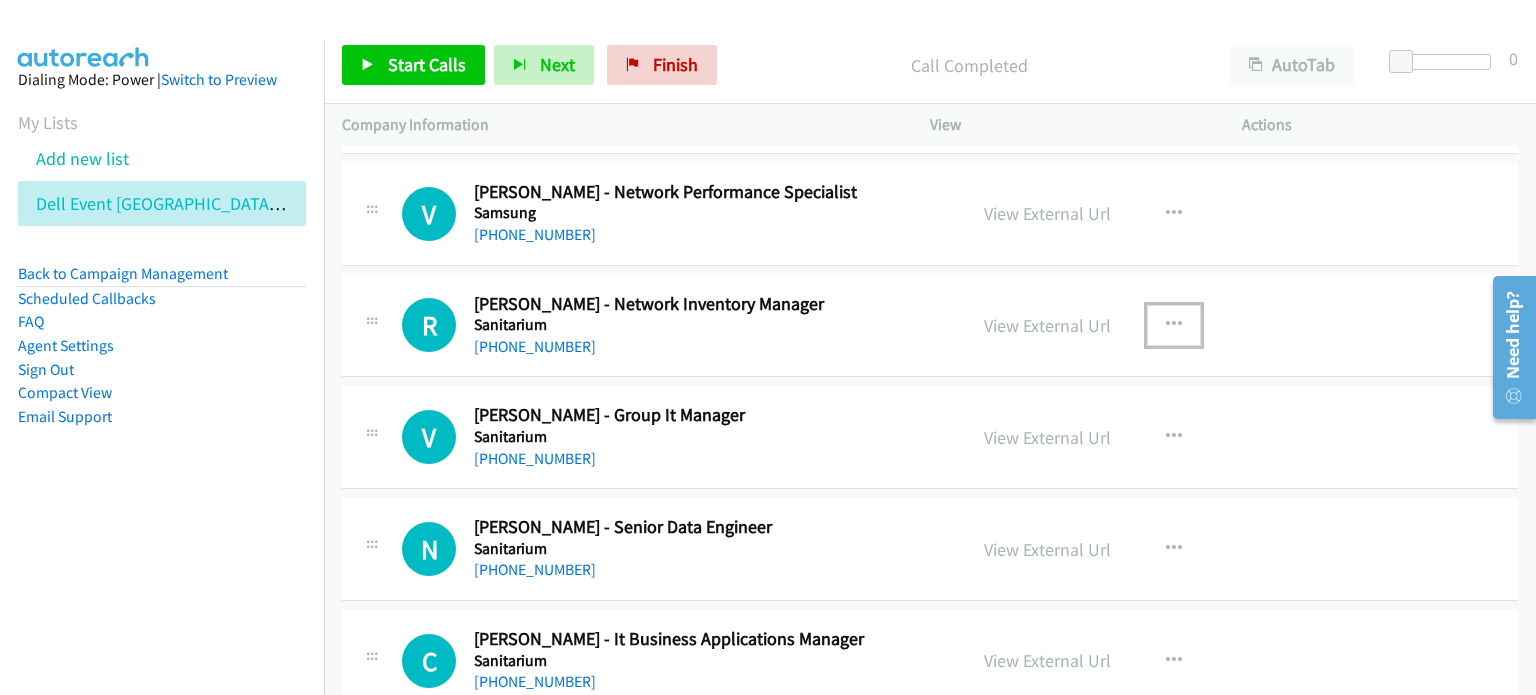 click at bounding box center (1174, 325) 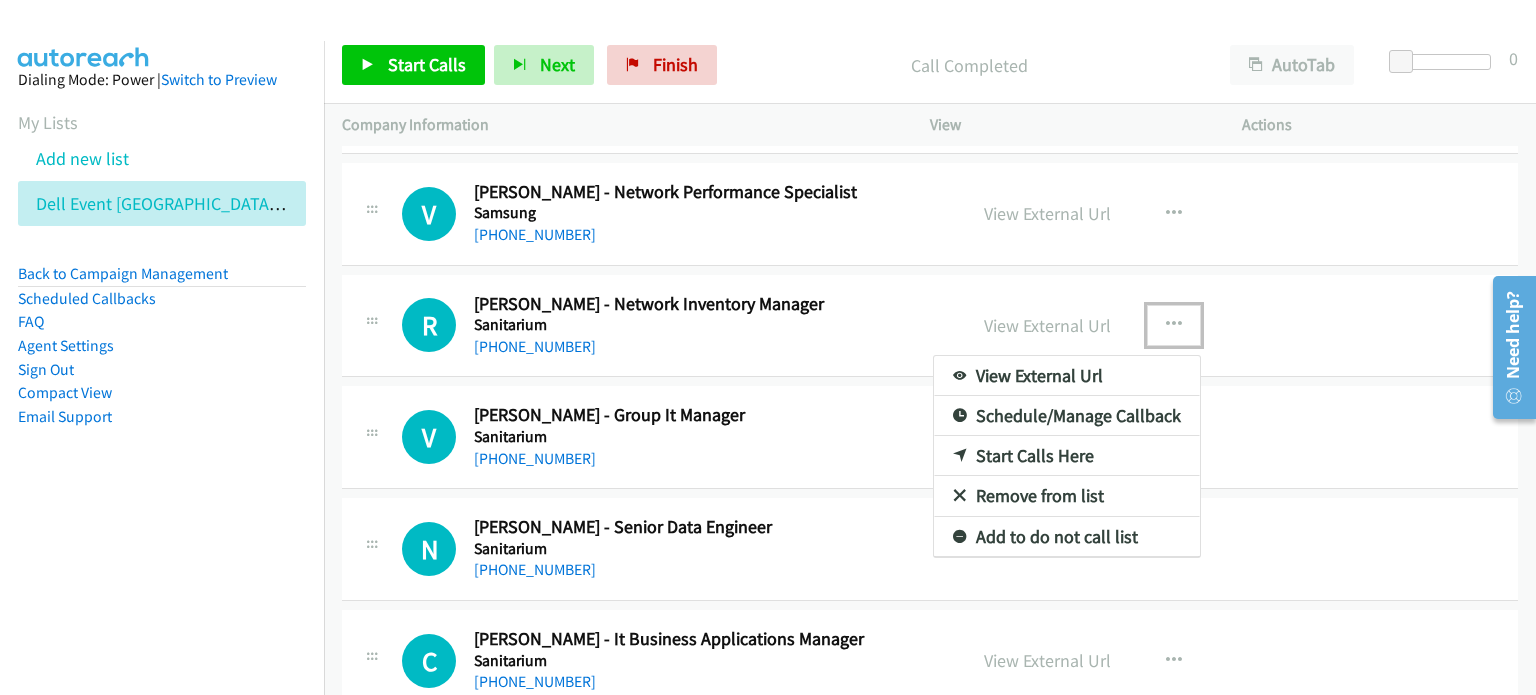 click on "Start Calls Here" at bounding box center [1067, 456] 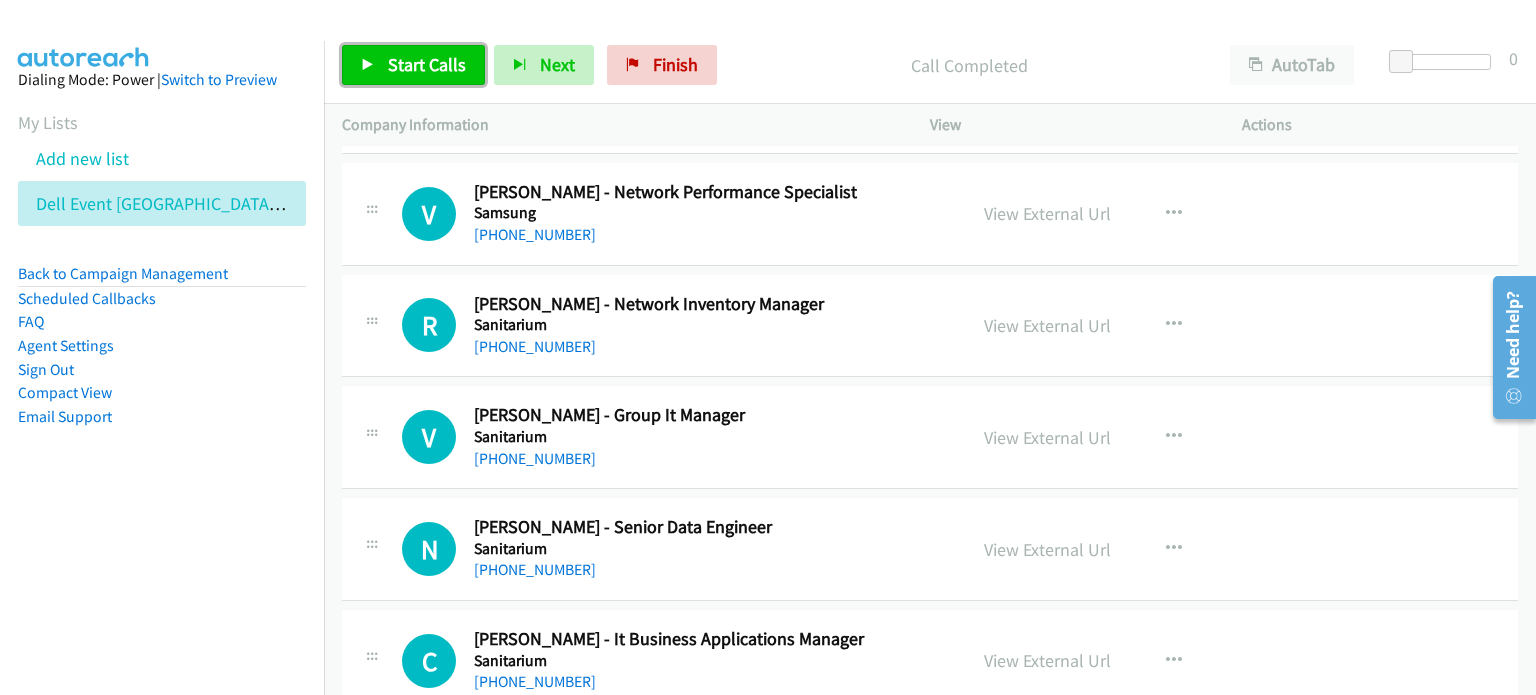 click on "Start Calls" at bounding box center [427, 64] 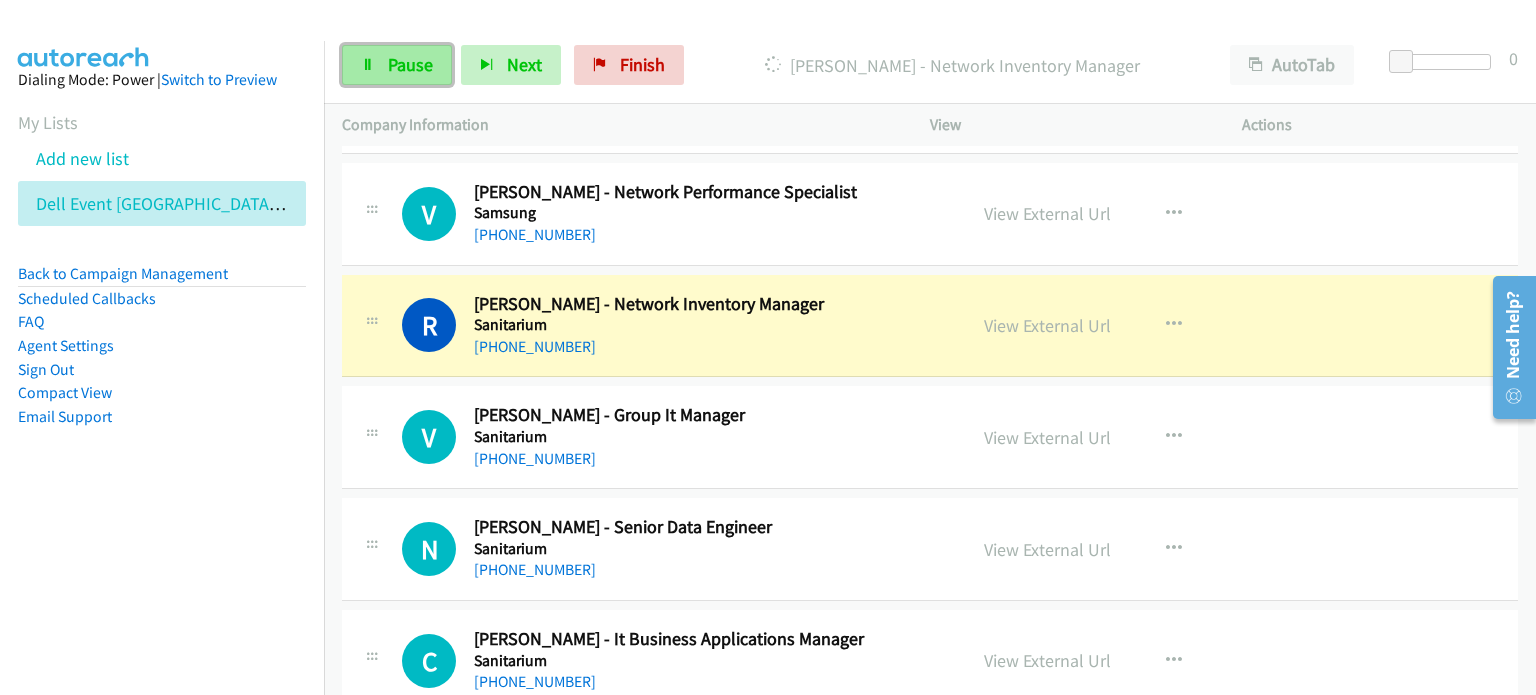 click on "Pause" at bounding box center [410, 64] 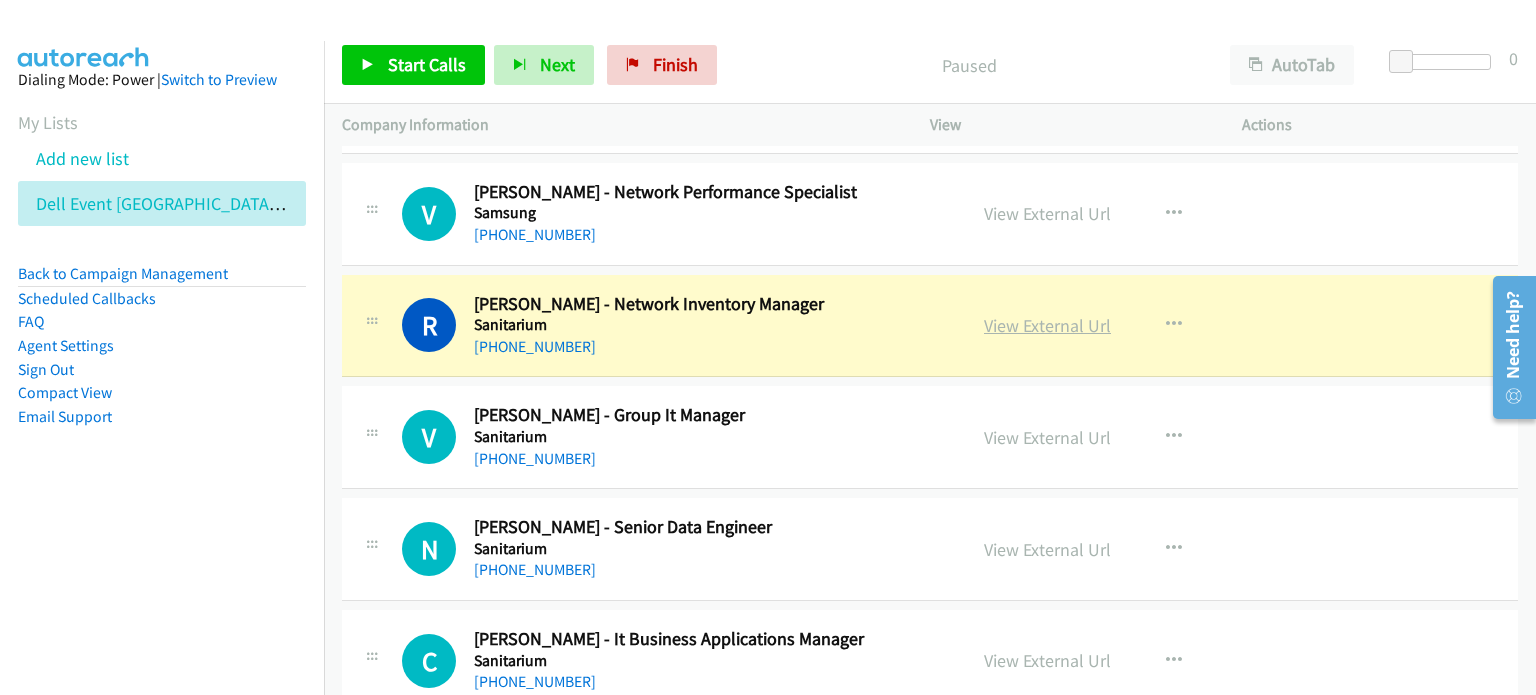click on "View External Url" at bounding box center [1047, 325] 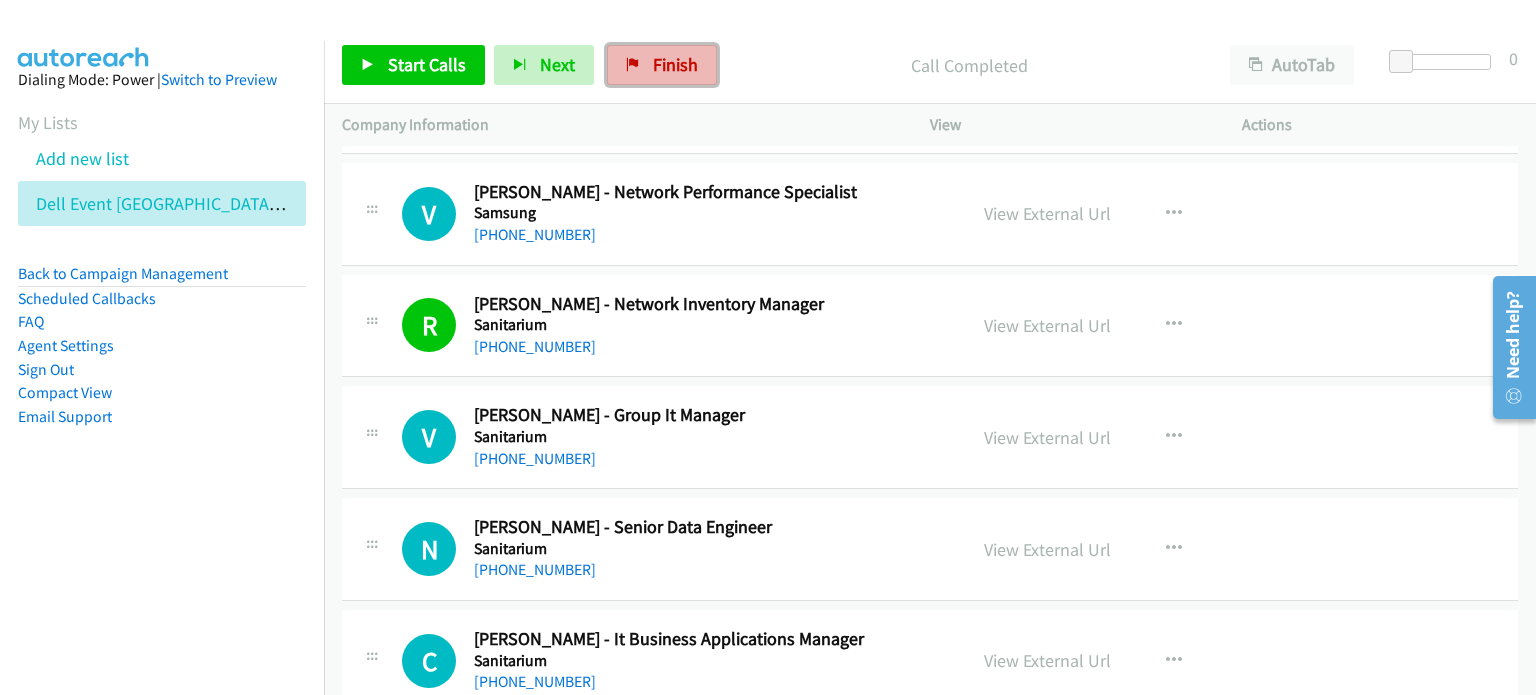 click on "Finish" at bounding box center [675, 64] 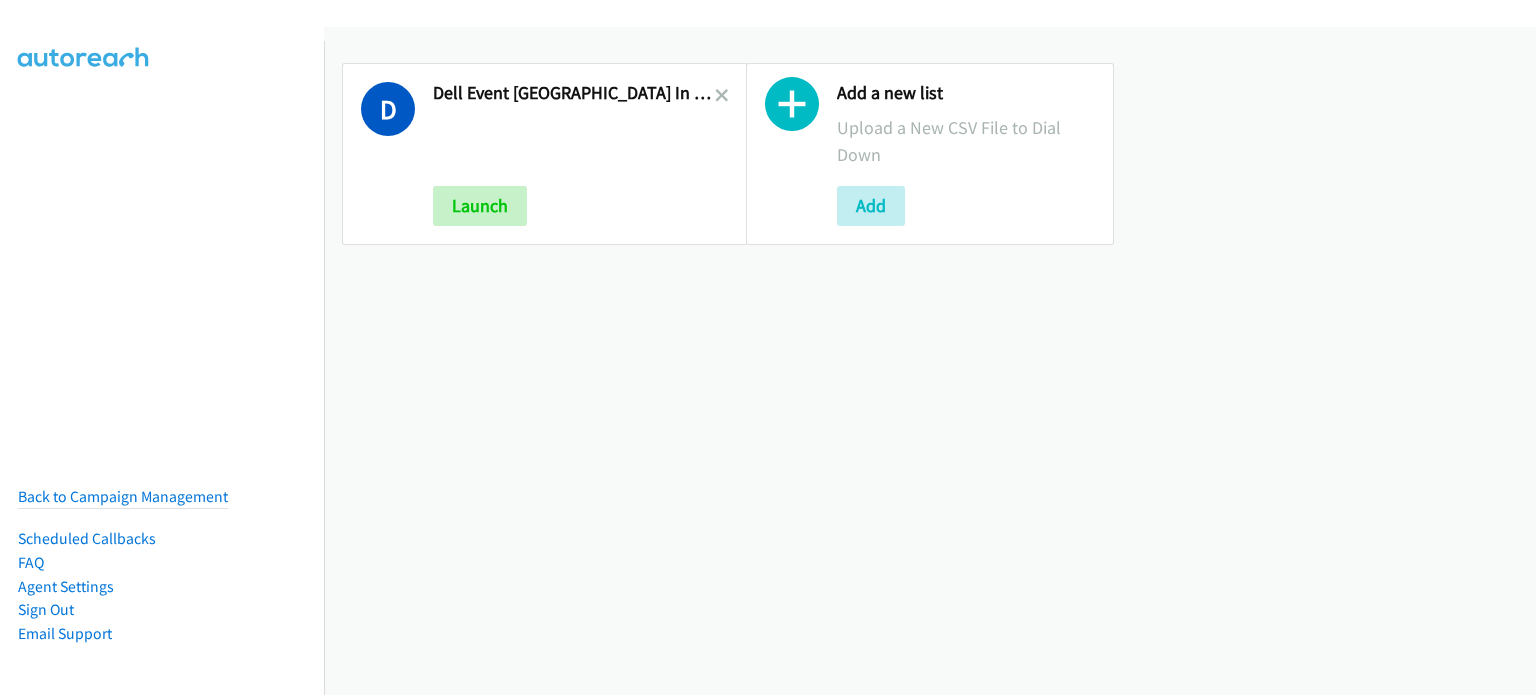 scroll, scrollTop: 0, scrollLeft: 0, axis: both 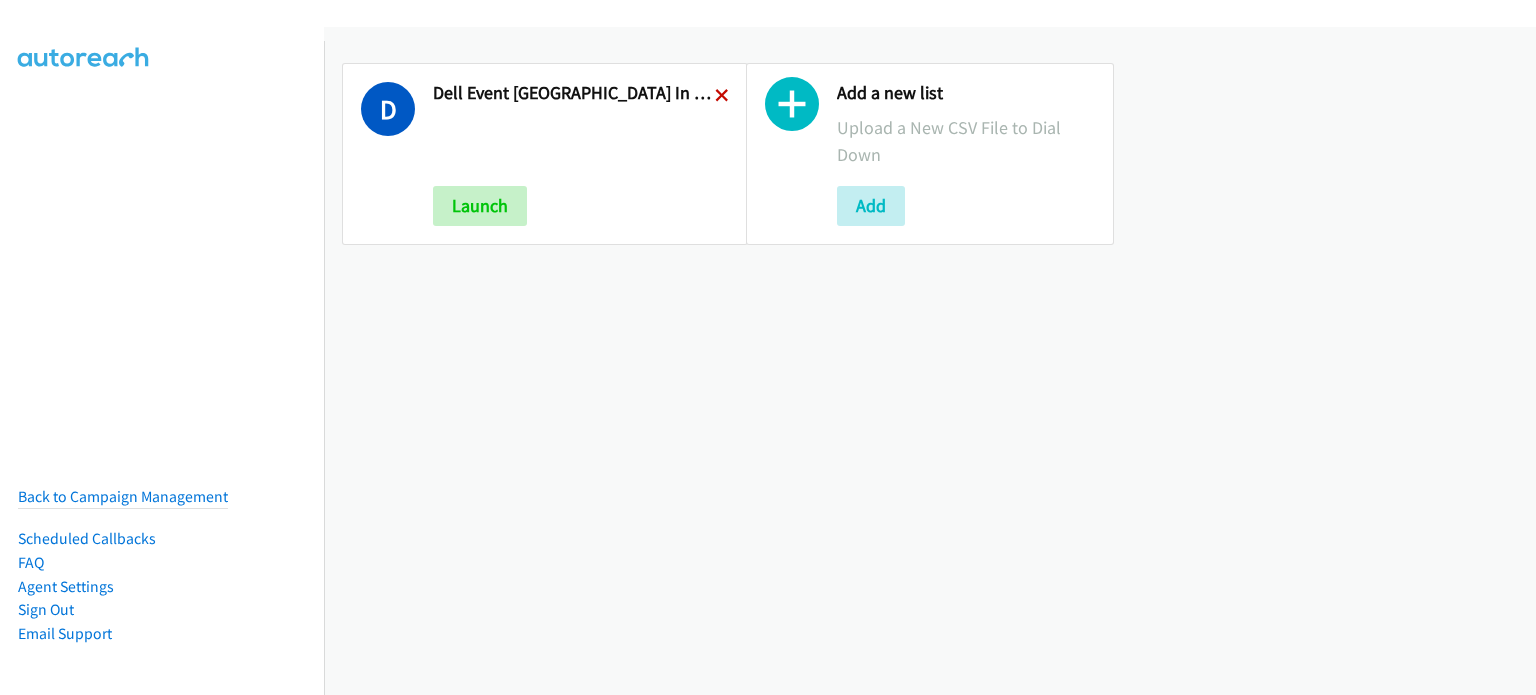 click at bounding box center [722, 97] 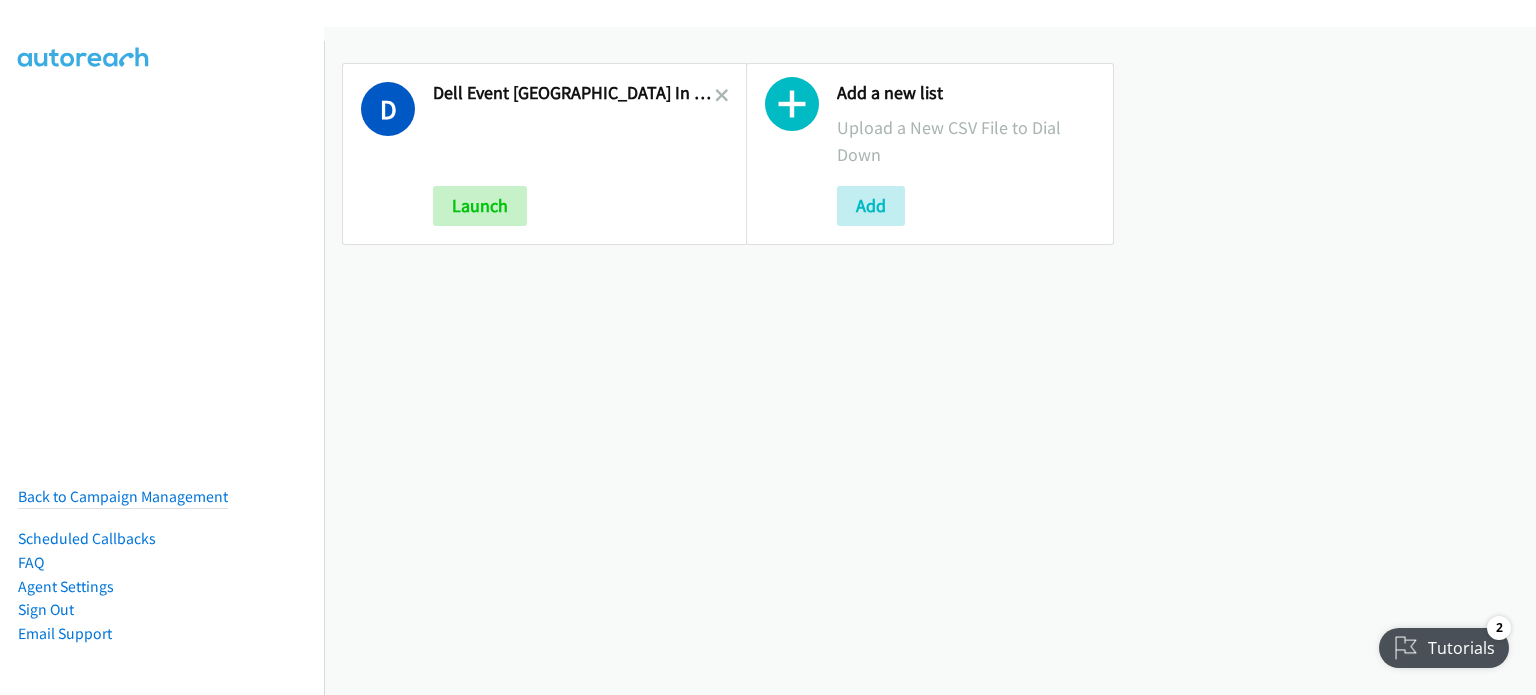 scroll, scrollTop: 0, scrollLeft: 0, axis: both 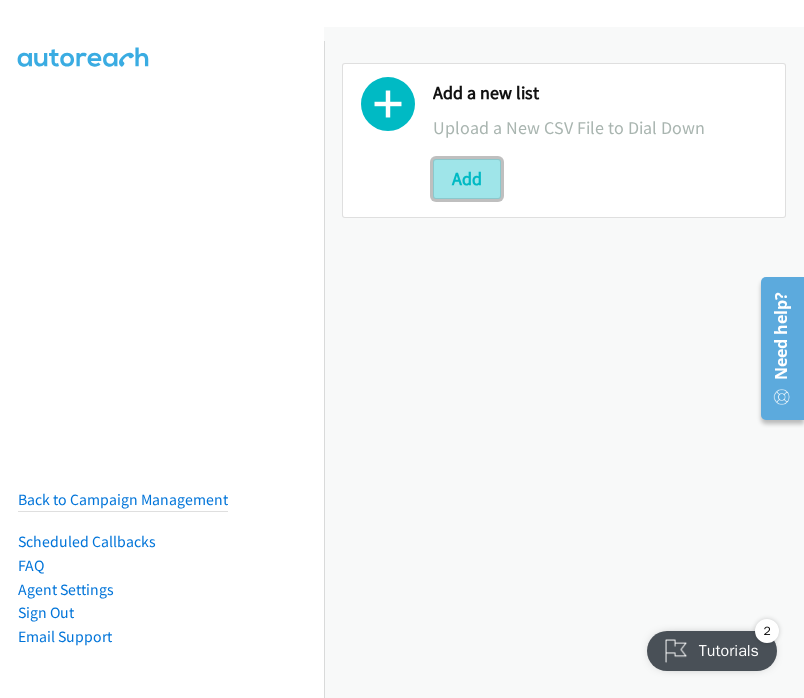 click on "Add" at bounding box center (467, 179) 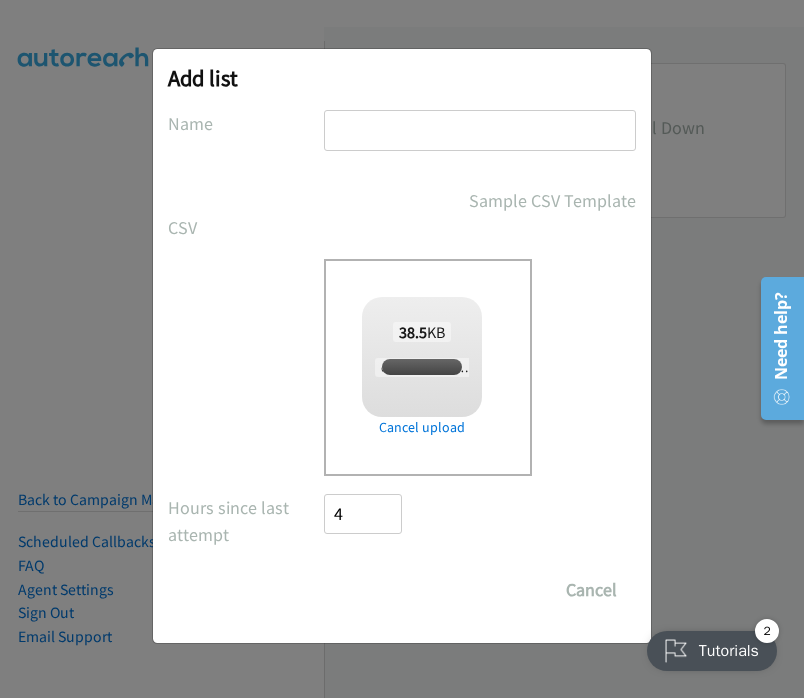 checkbox on "true" 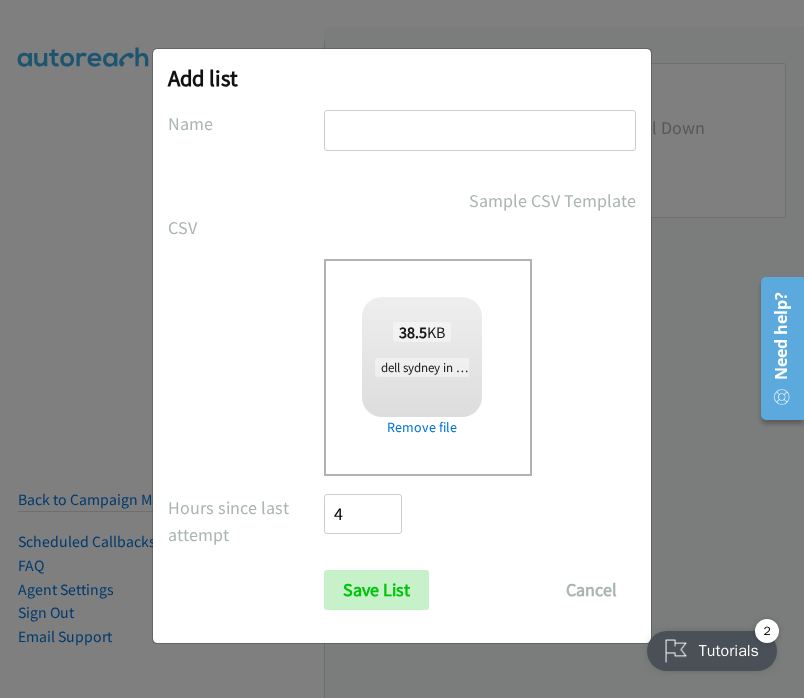 click at bounding box center [480, 130] 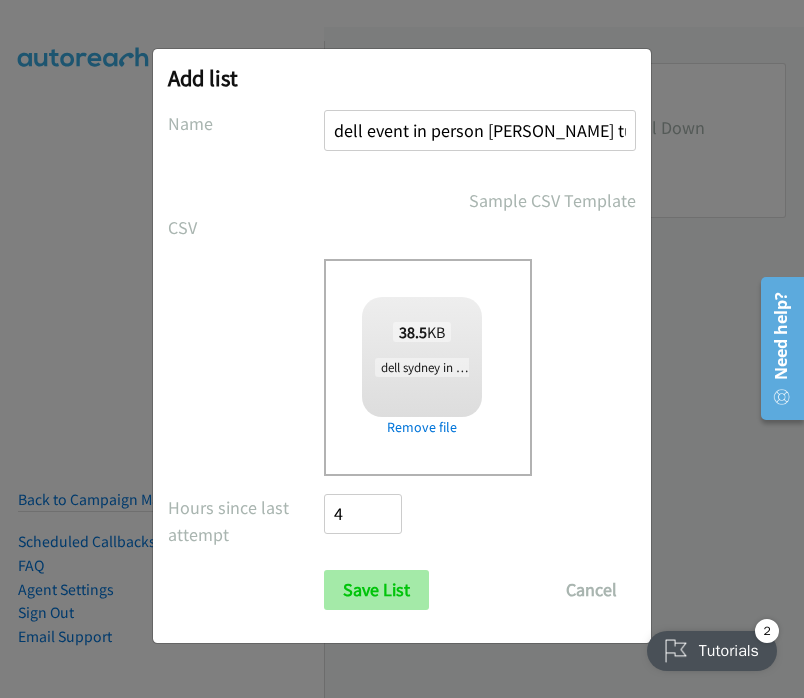 type on "dell event in person syd tues 4" 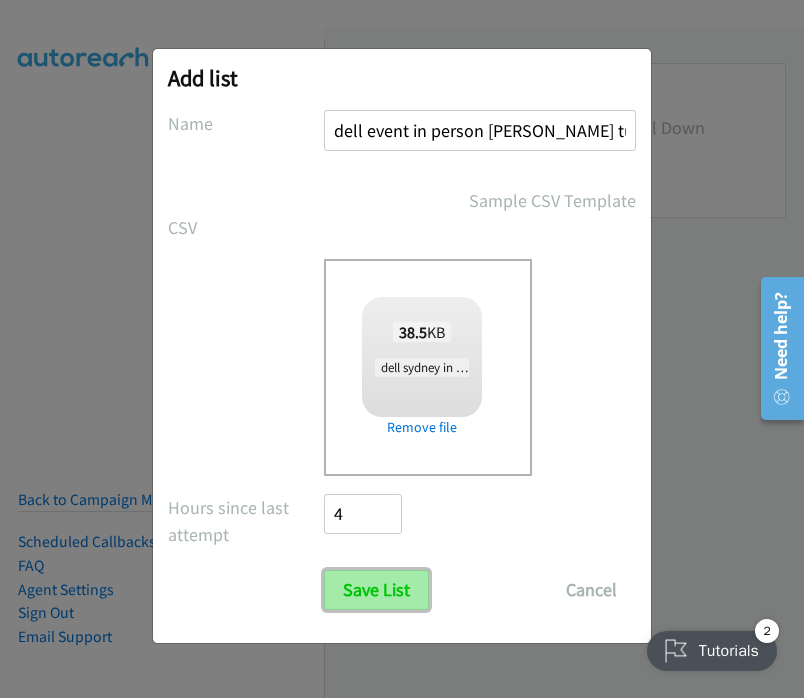 click on "Save List" at bounding box center (376, 590) 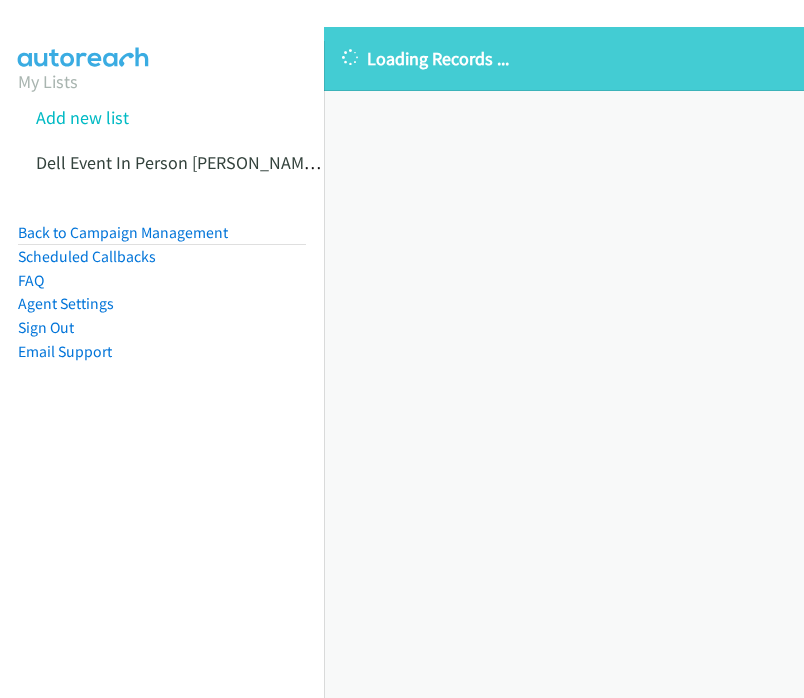 scroll, scrollTop: 0, scrollLeft: 0, axis: both 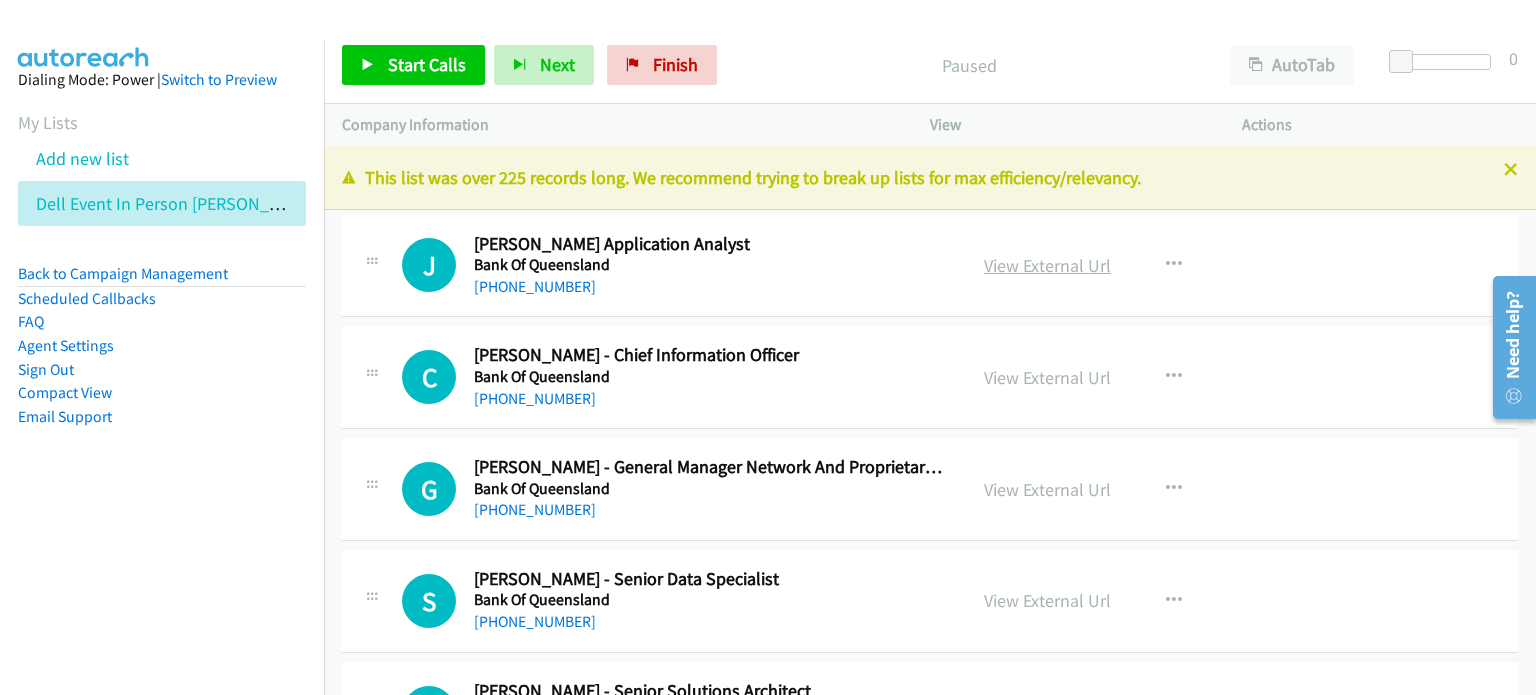 click on "View External Url" at bounding box center (1047, 265) 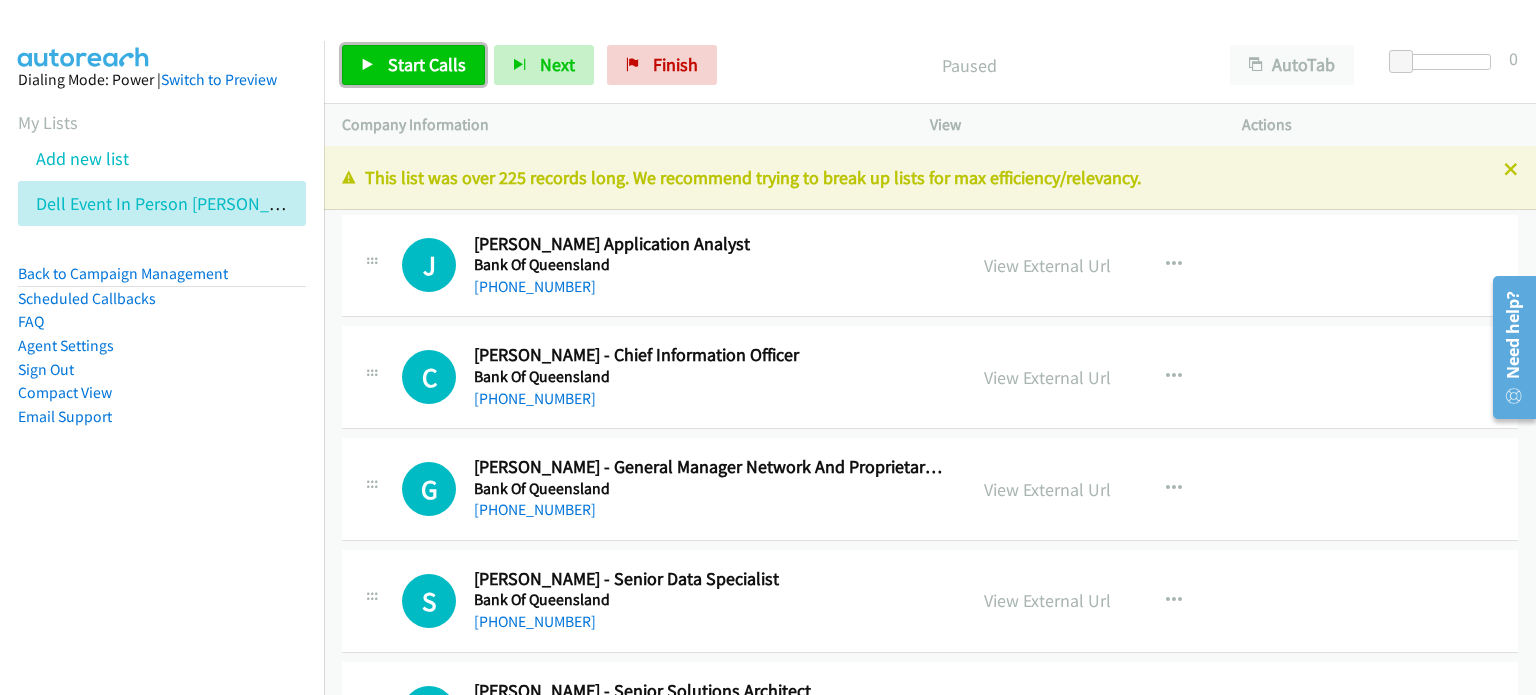 click on "Start Calls" at bounding box center [413, 65] 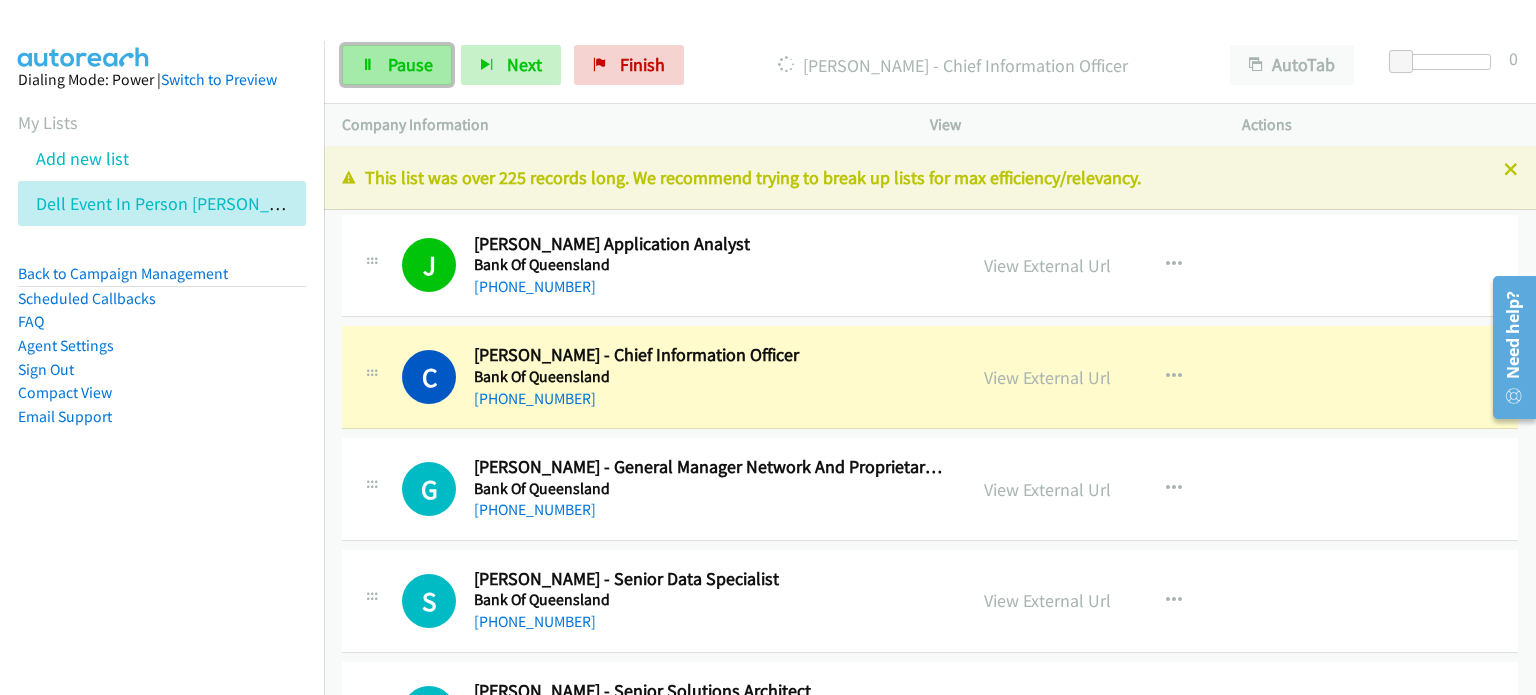 click on "Pause" at bounding box center (410, 64) 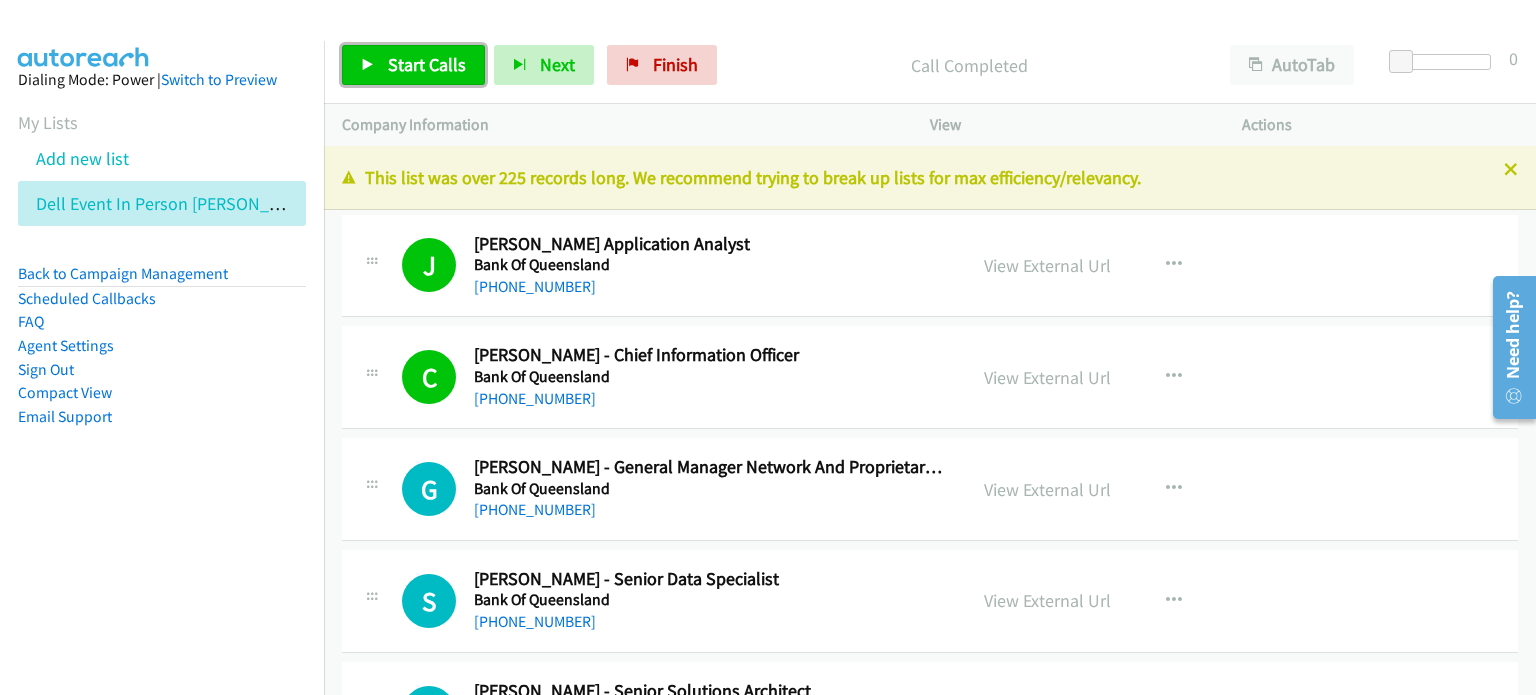 click on "Start Calls" at bounding box center (427, 64) 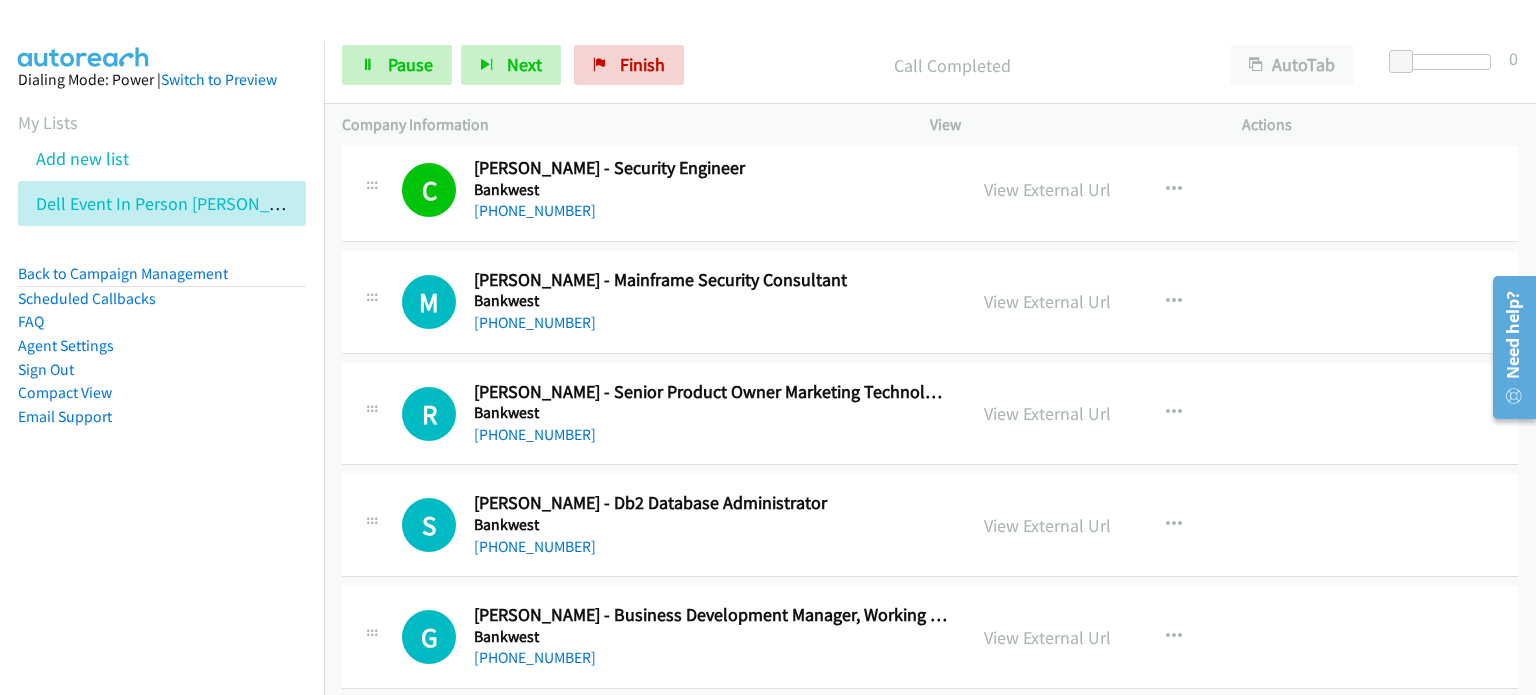 scroll, scrollTop: 1000, scrollLeft: 0, axis: vertical 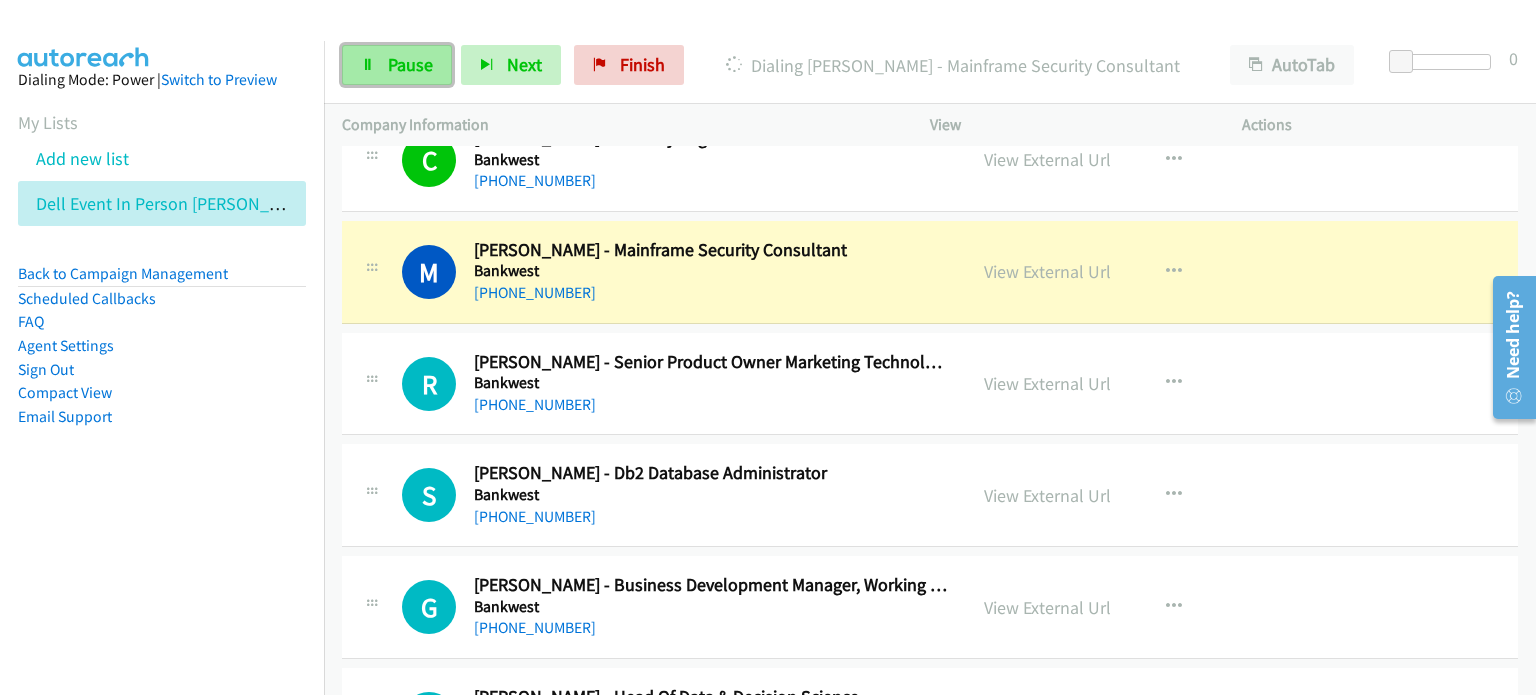 click on "Pause" at bounding box center [410, 64] 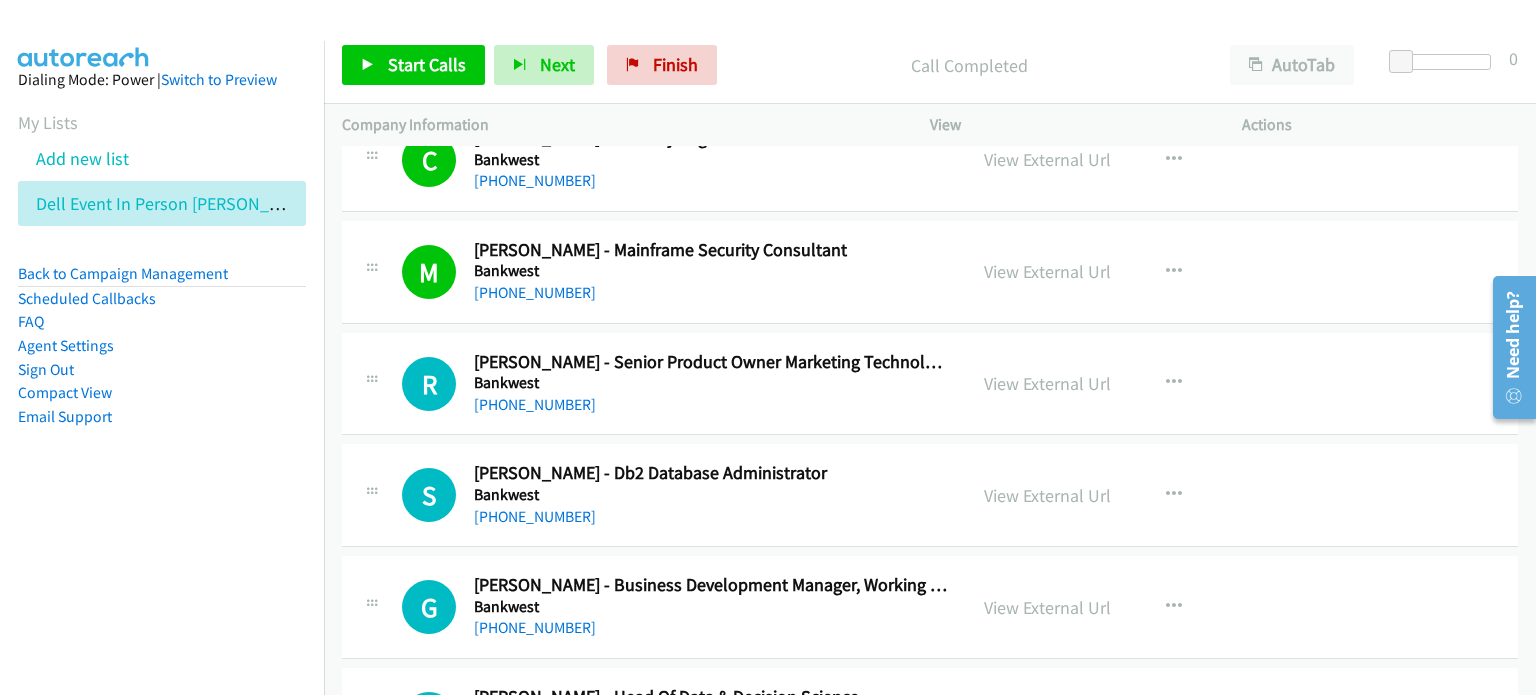 drag, startPoint x: 785, startPoint y: 52, endPoint x: 852, endPoint y: 50, distance: 67.02985 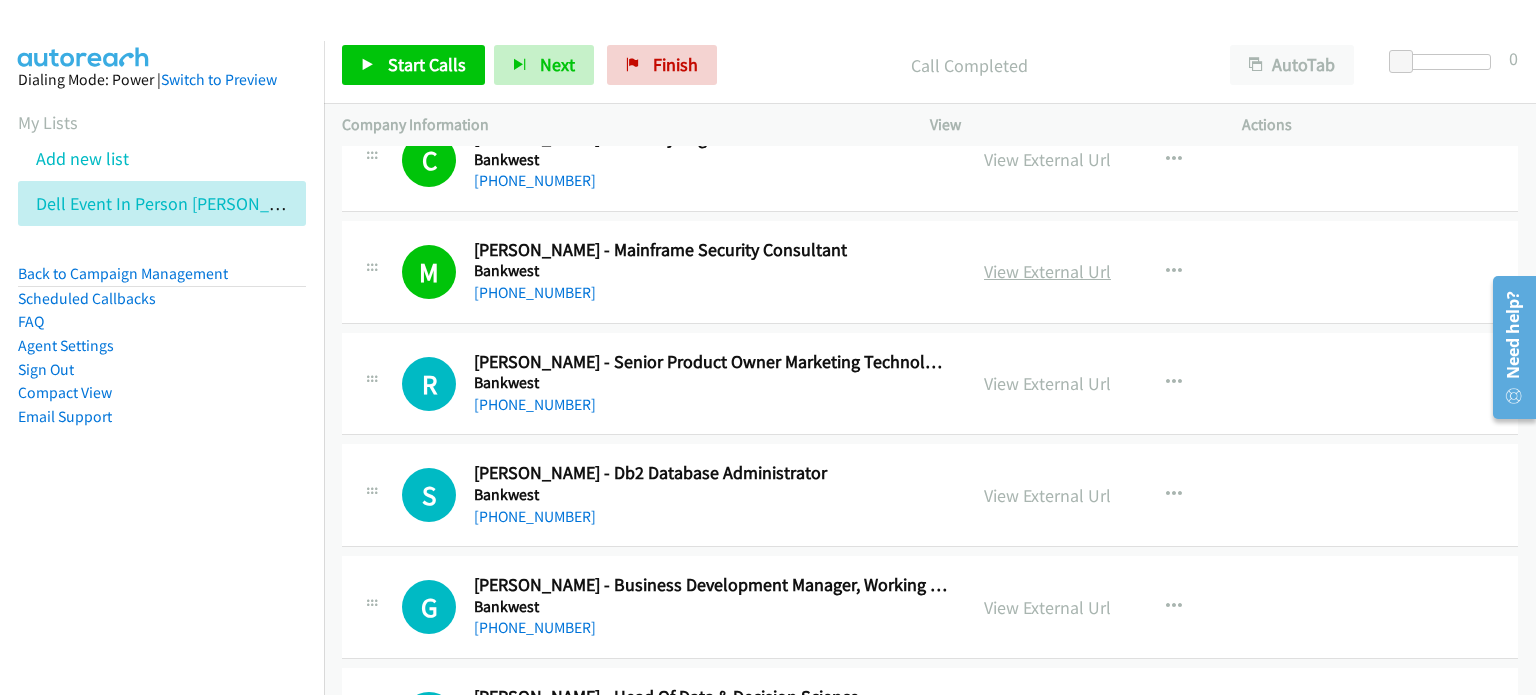 click on "View External Url" at bounding box center [1047, 271] 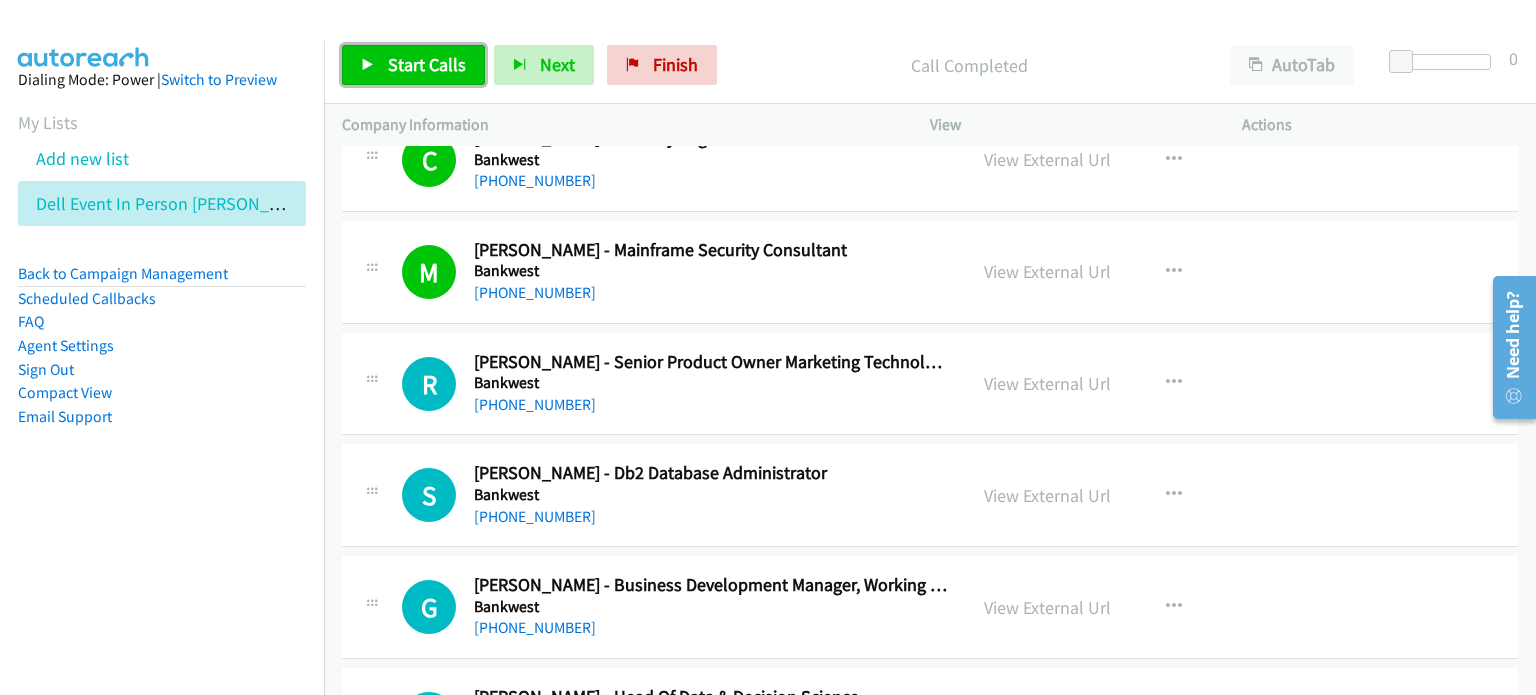 click on "Start Calls" at bounding box center [427, 64] 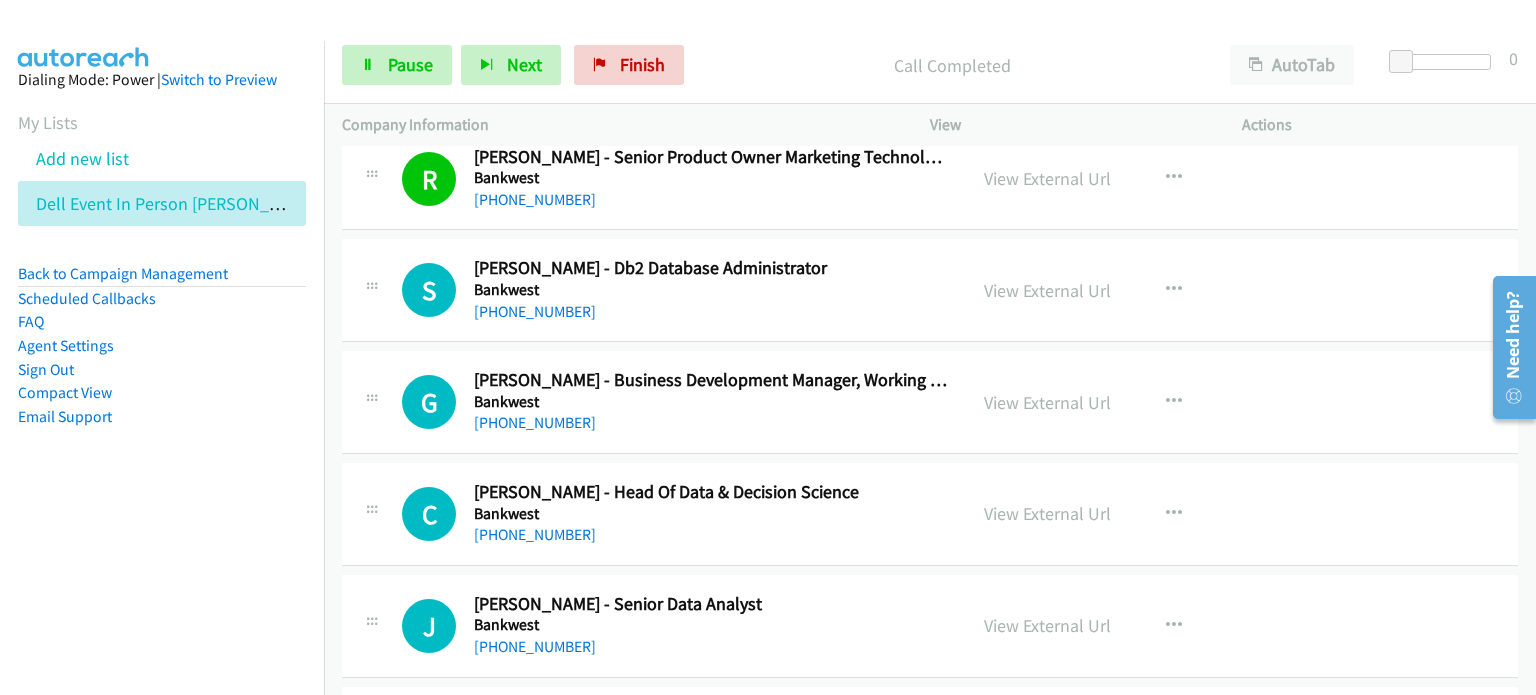 scroll, scrollTop: 1300, scrollLeft: 0, axis: vertical 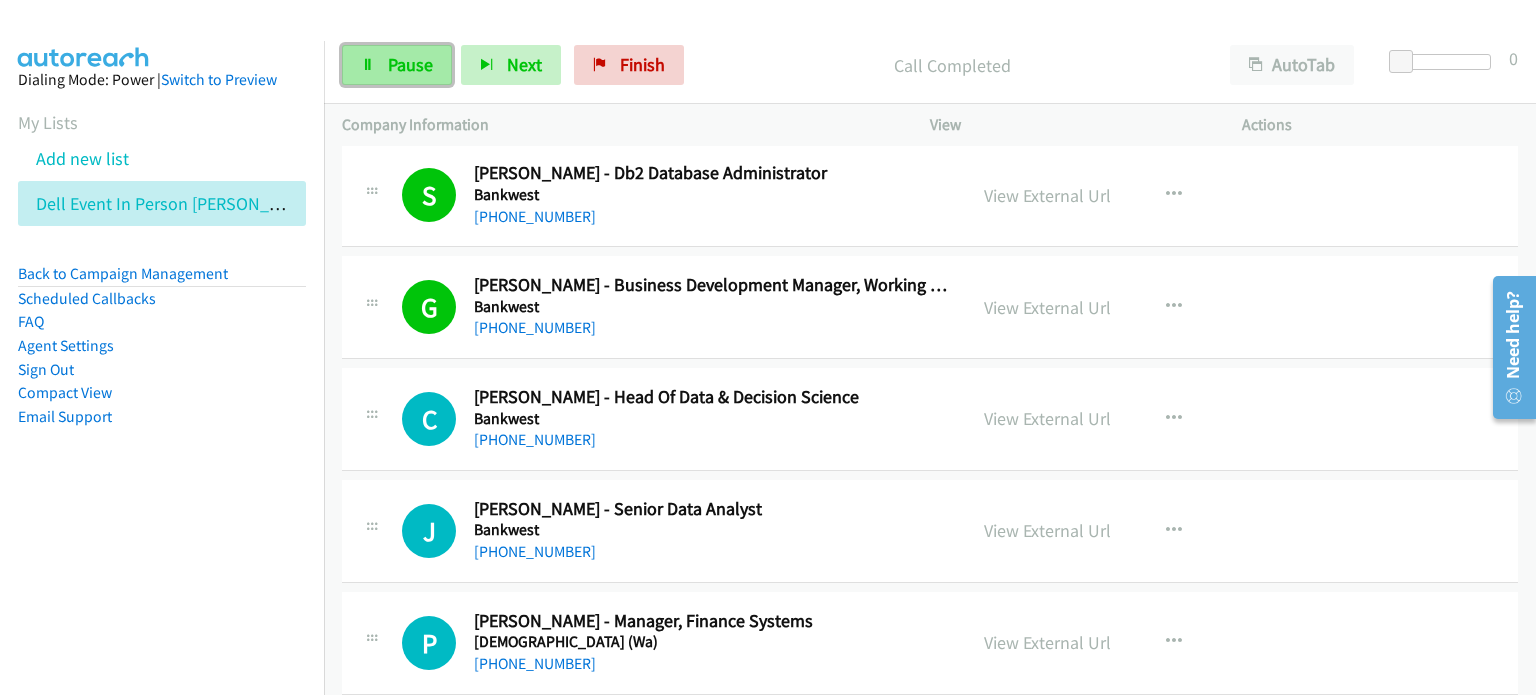 click on "Pause" at bounding box center [410, 64] 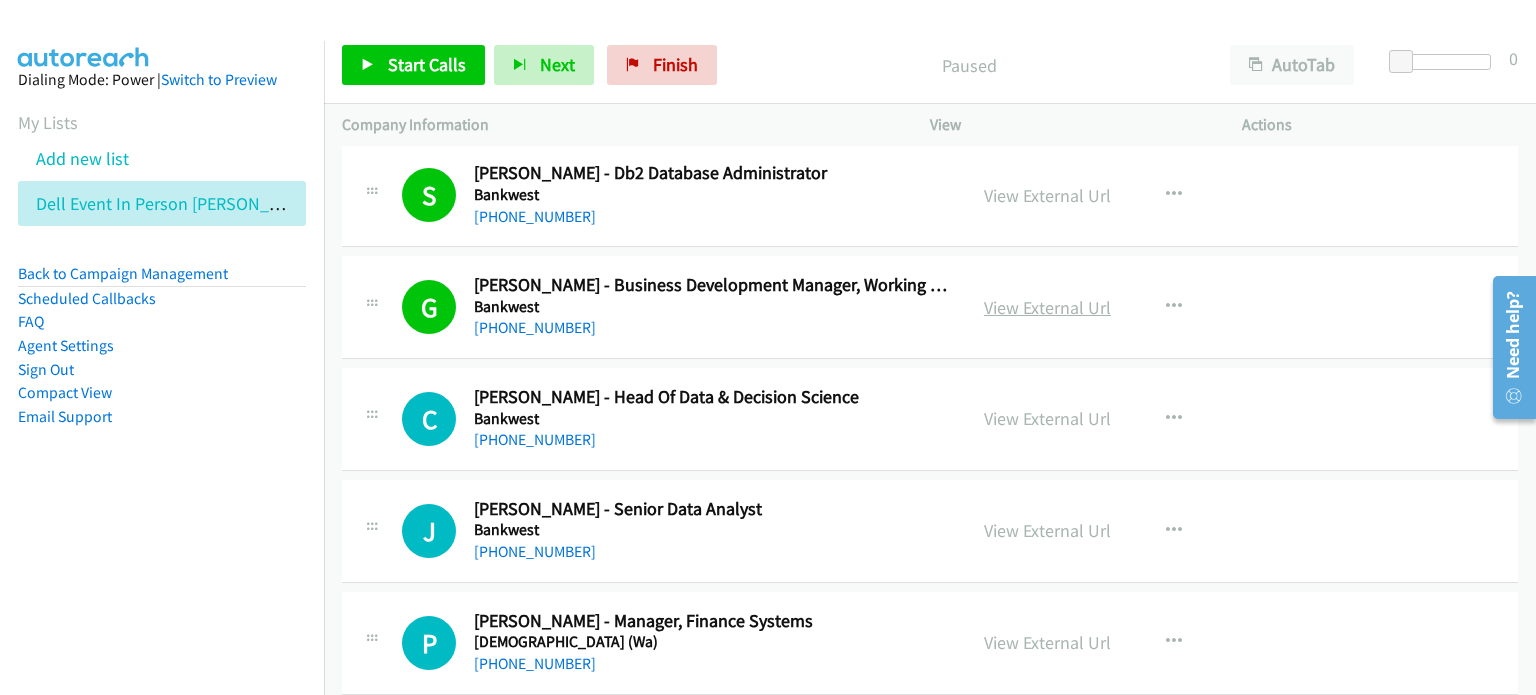 click on "View External Url" at bounding box center [1047, 307] 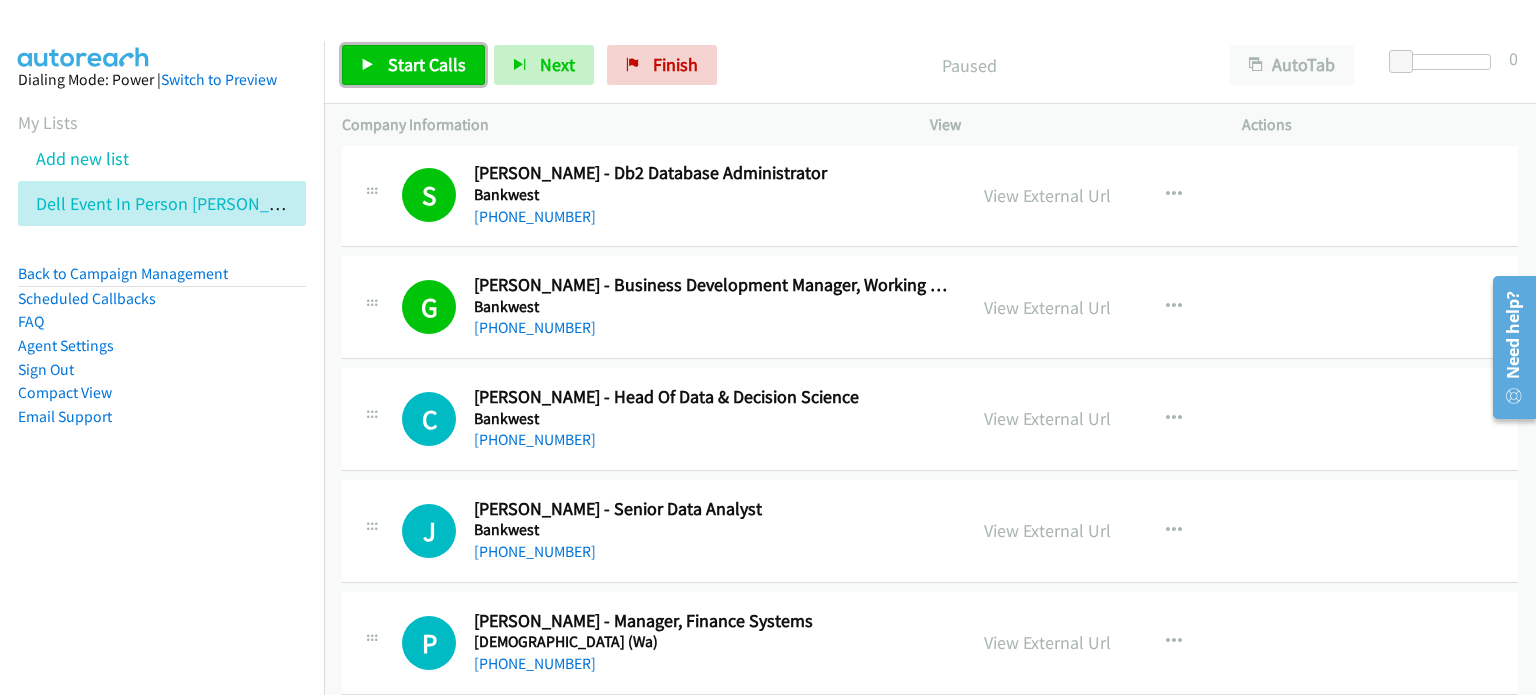 click on "Start Calls" at bounding box center (413, 65) 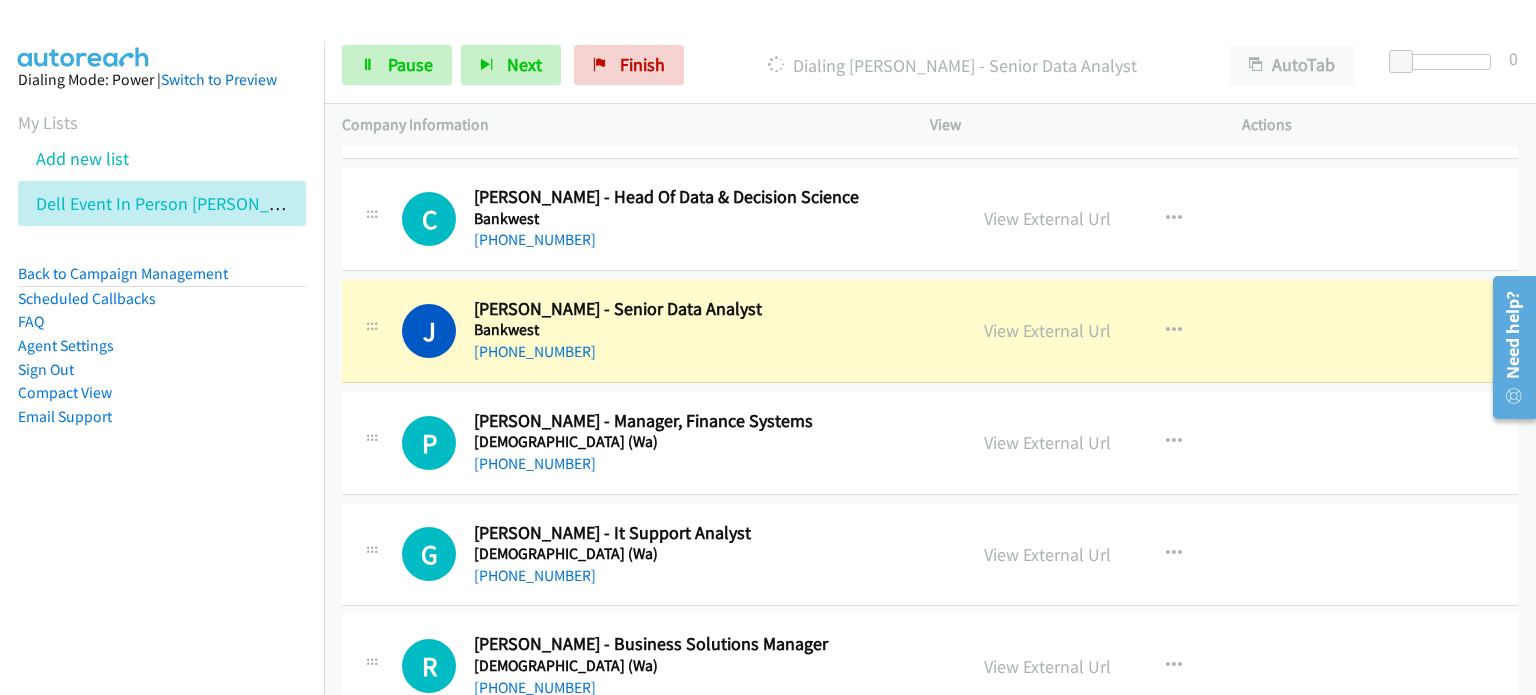 scroll, scrollTop: 1600, scrollLeft: 0, axis: vertical 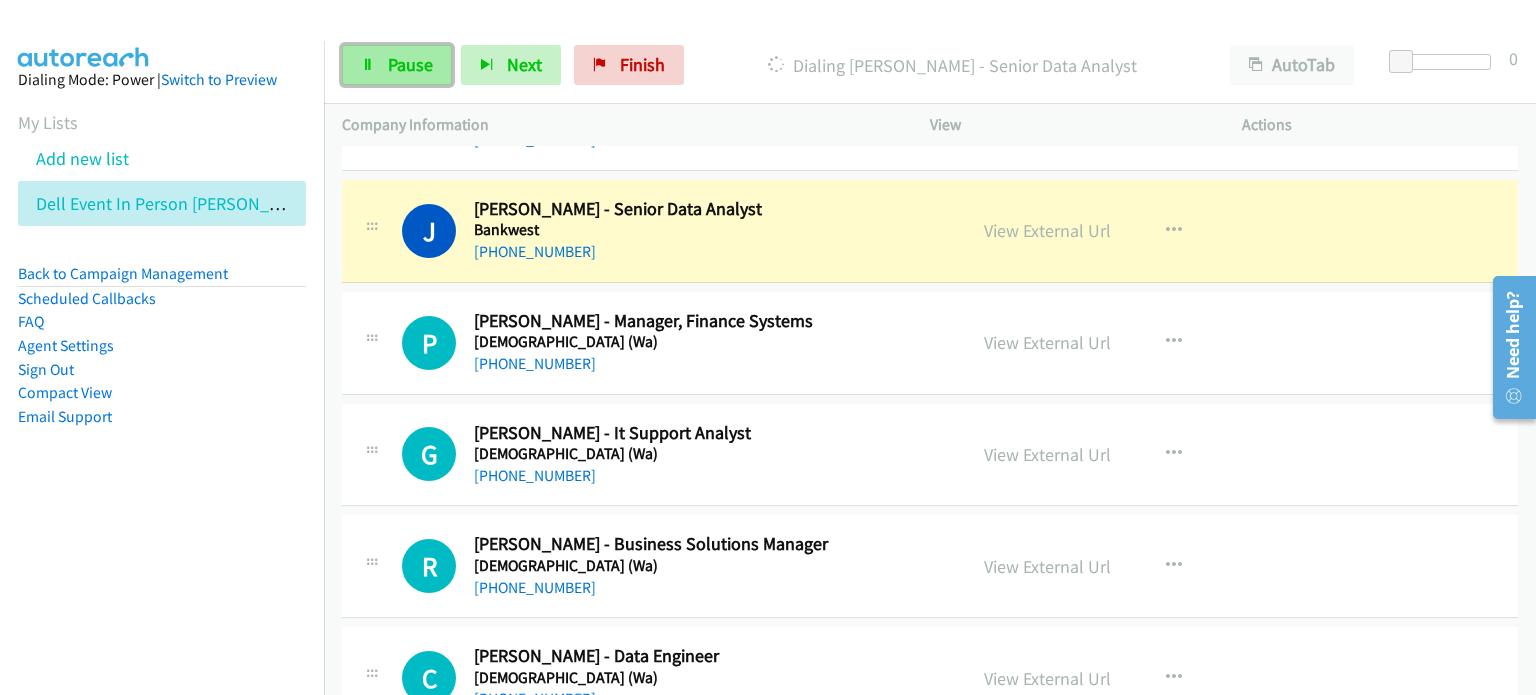 click on "Pause" at bounding box center (410, 64) 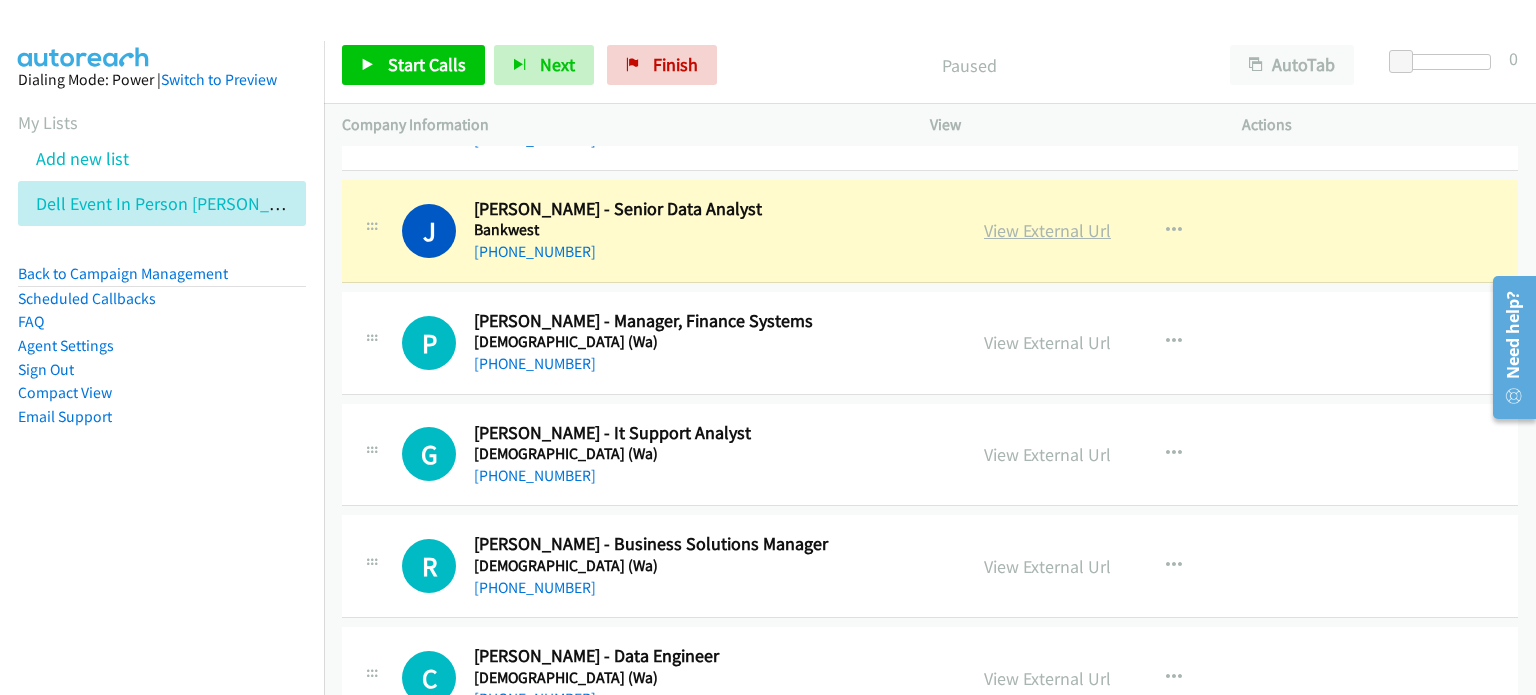 click on "View External Url" at bounding box center (1047, 230) 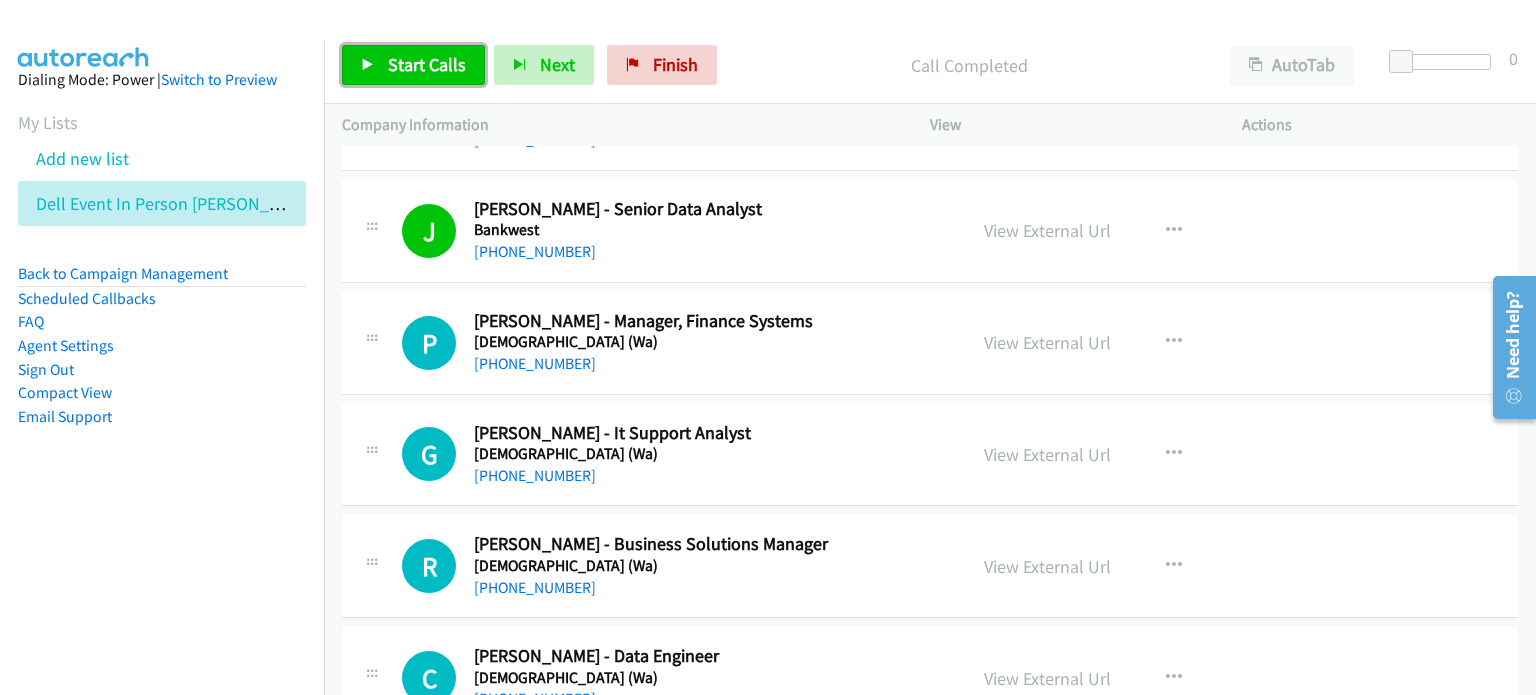 click on "Start Calls" at bounding box center (427, 64) 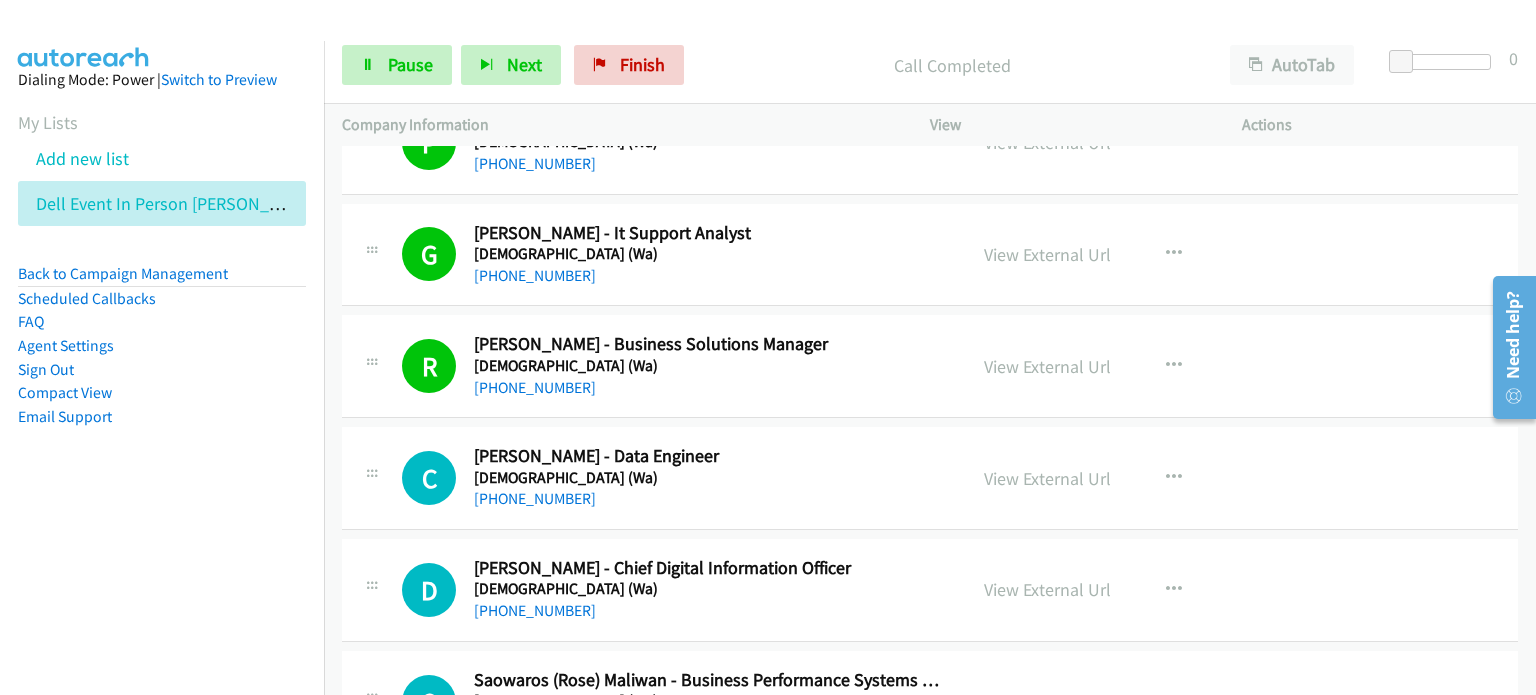 scroll, scrollTop: 2000, scrollLeft: 0, axis: vertical 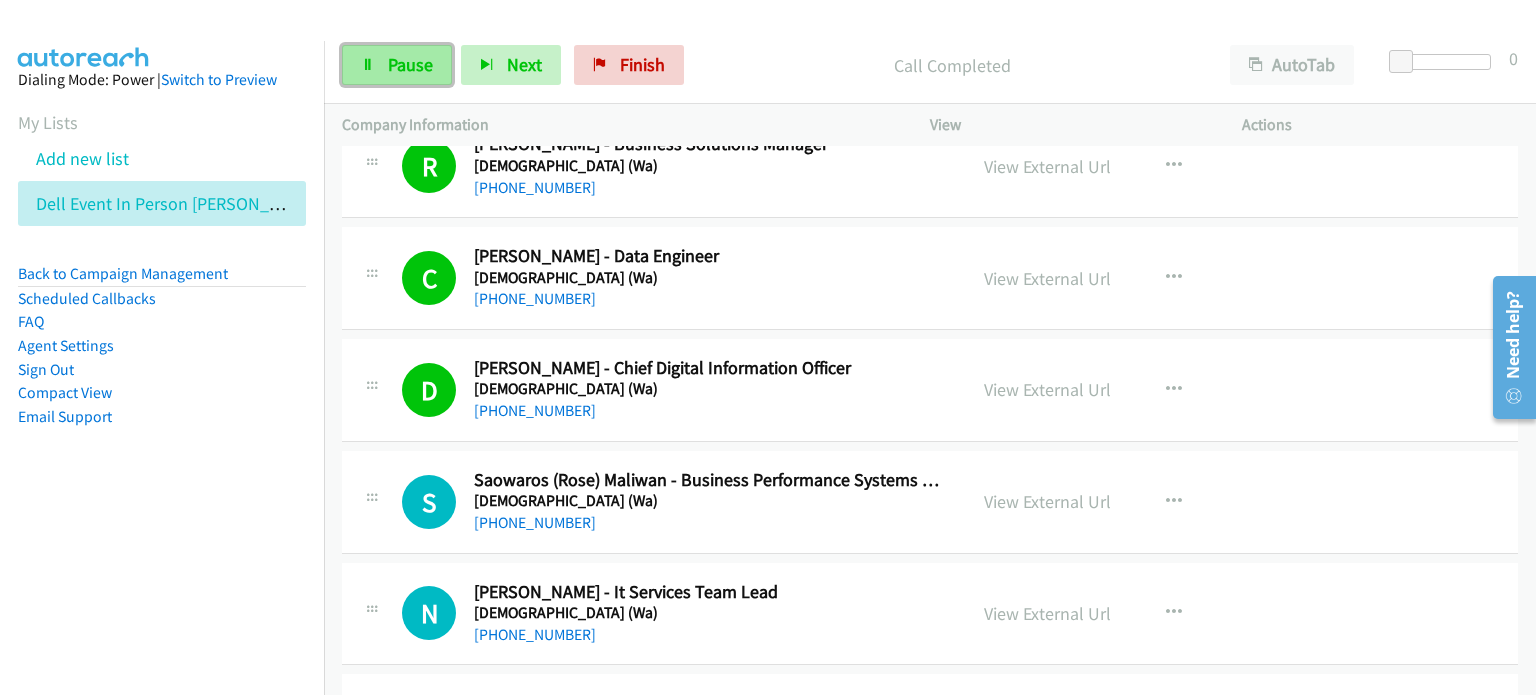 click on "Pause" at bounding box center (410, 64) 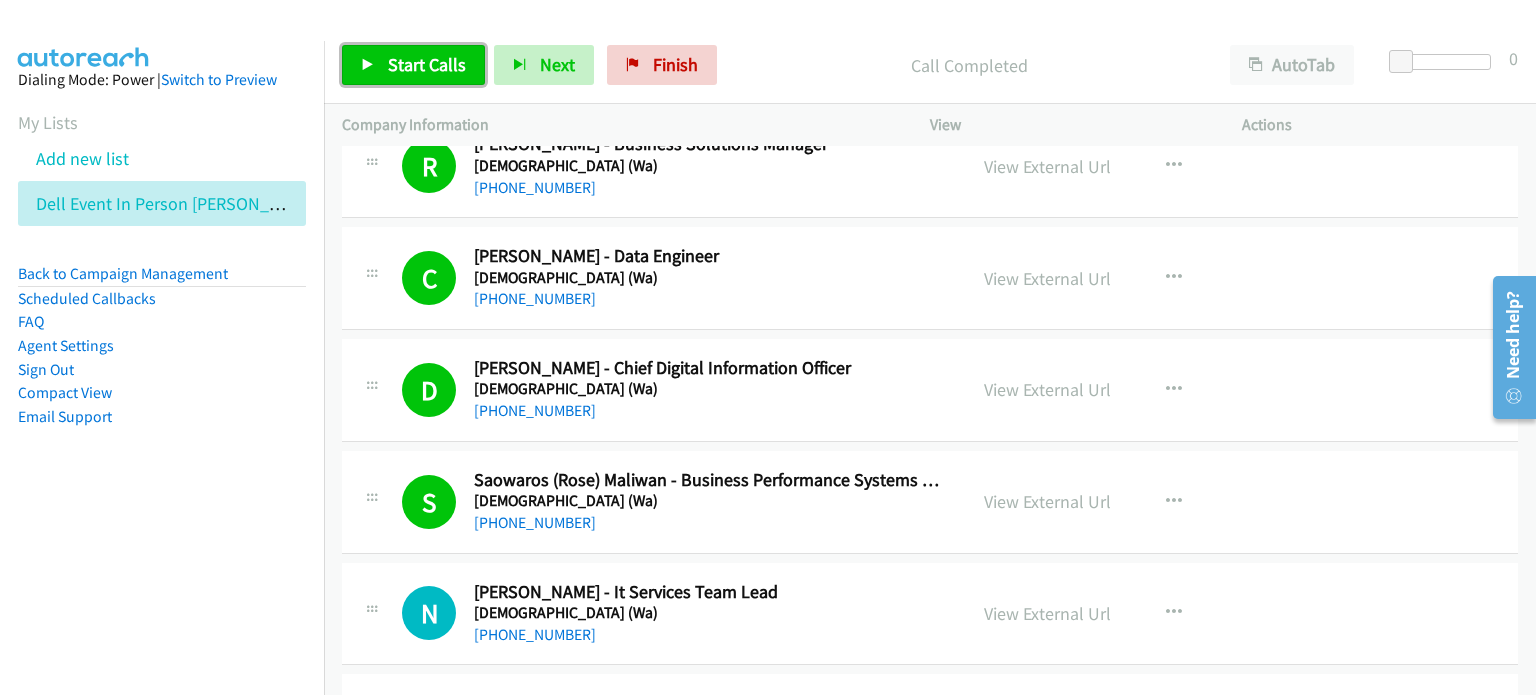 click on "Start Calls" at bounding box center (427, 64) 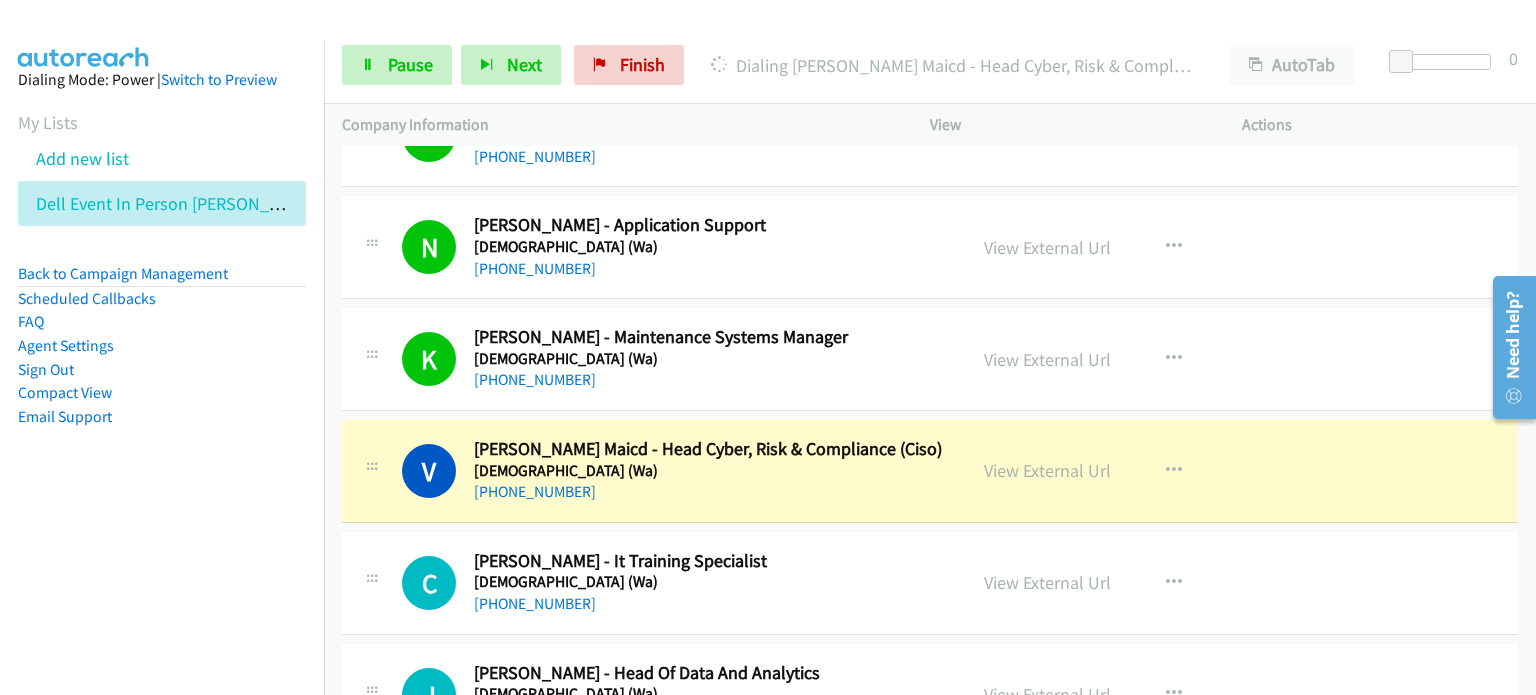 scroll, scrollTop: 2500, scrollLeft: 0, axis: vertical 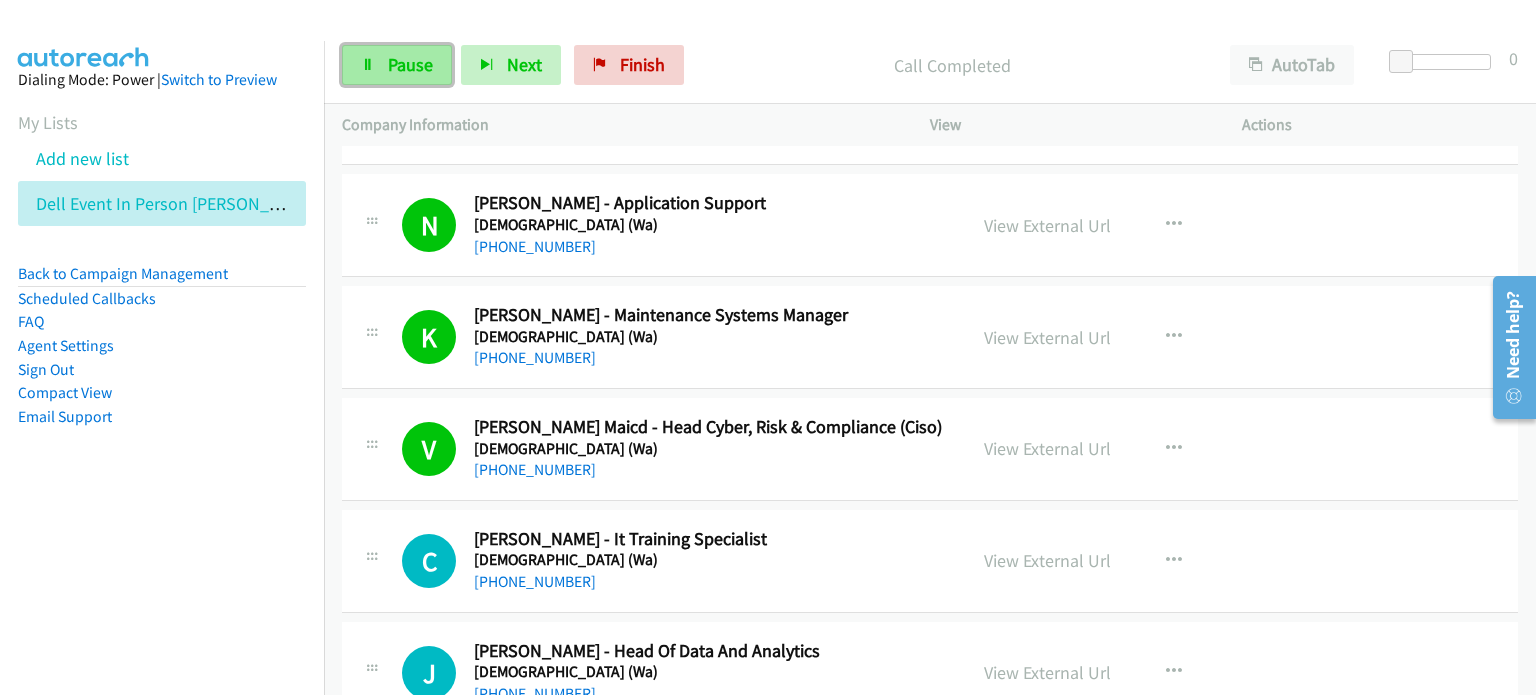 click on "Pause" at bounding box center (410, 64) 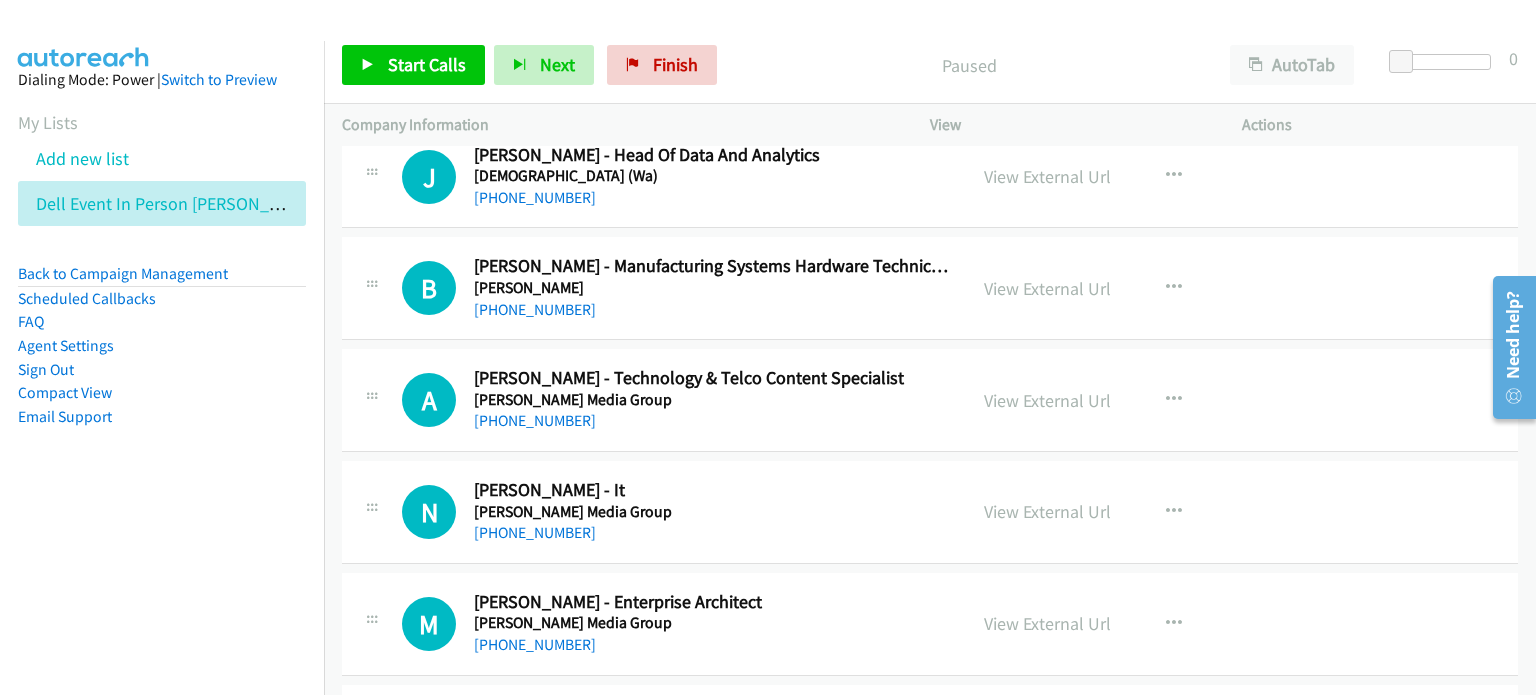 scroll, scrollTop: 3000, scrollLeft: 0, axis: vertical 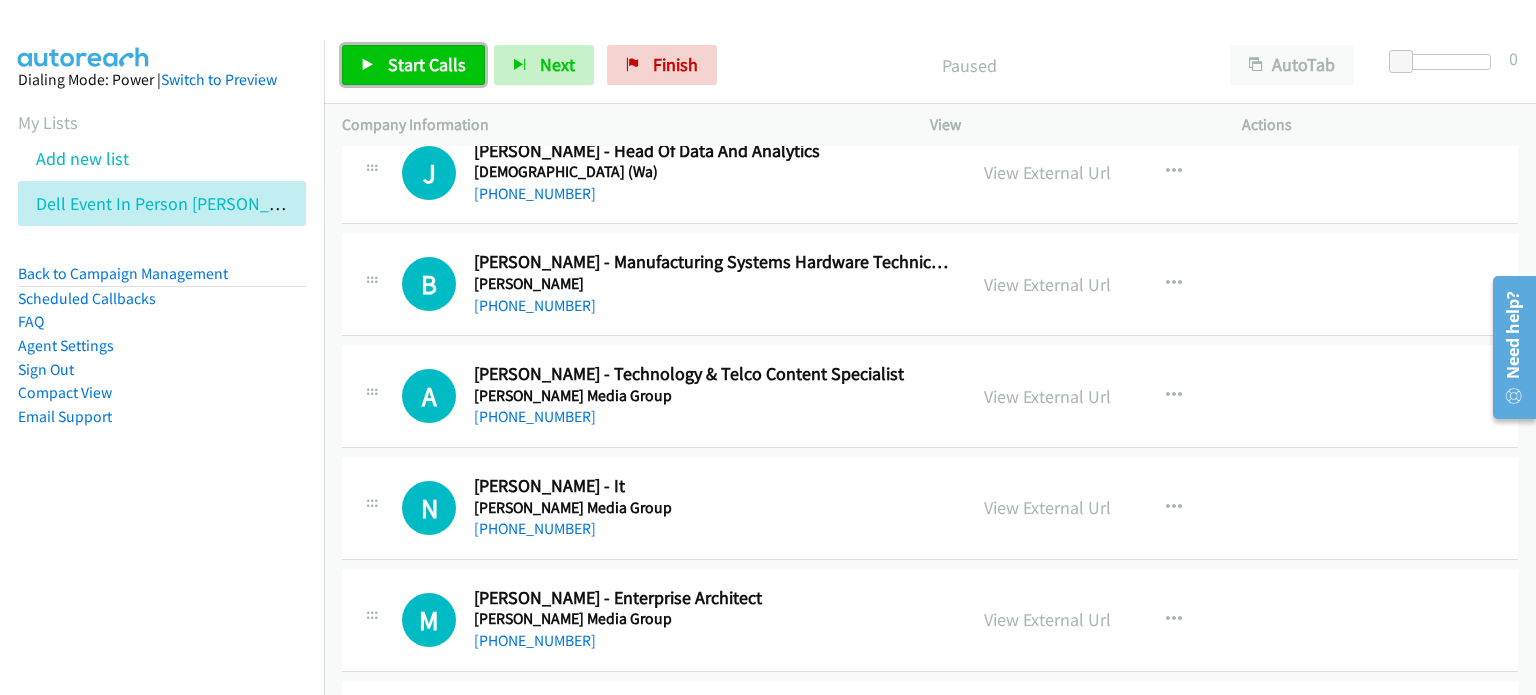 click on "Start Calls" at bounding box center [427, 64] 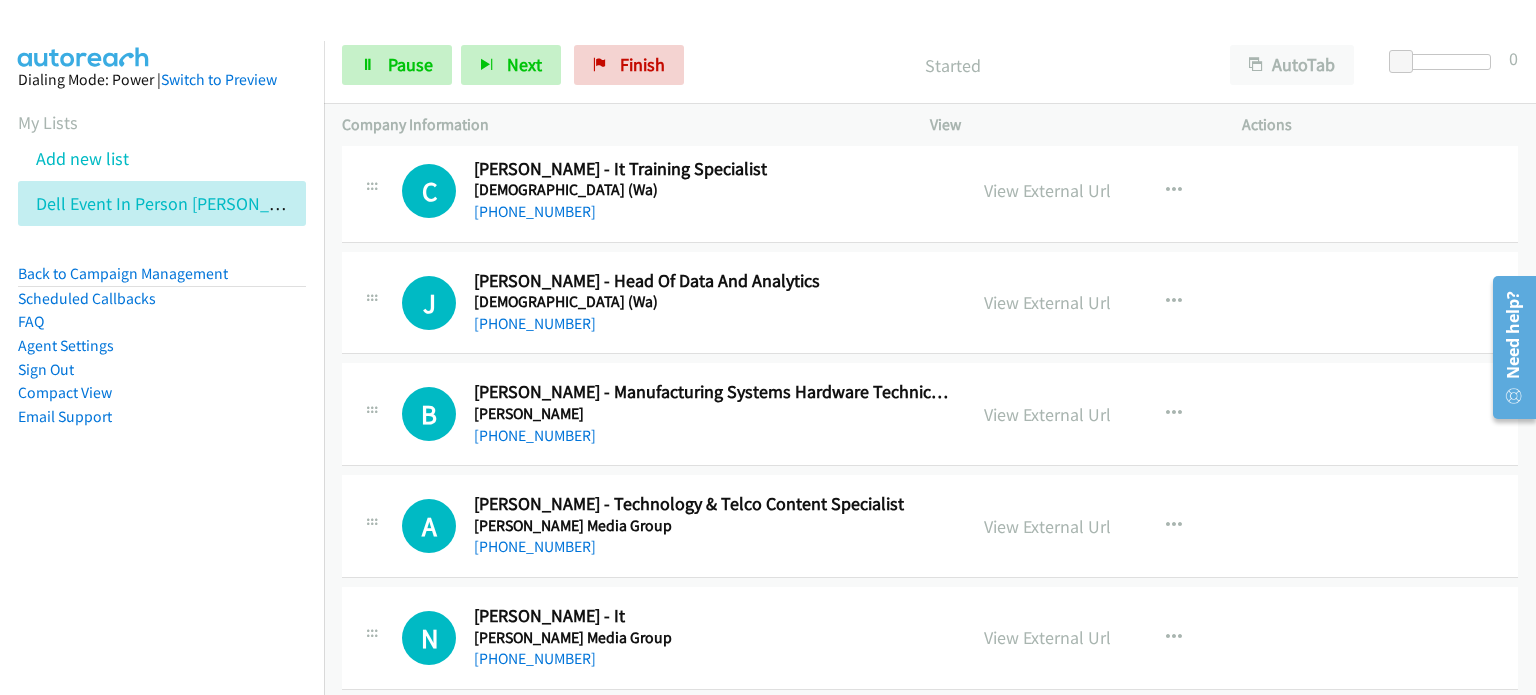 scroll, scrollTop: 2800, scrollLeft: 0, axis: vertical 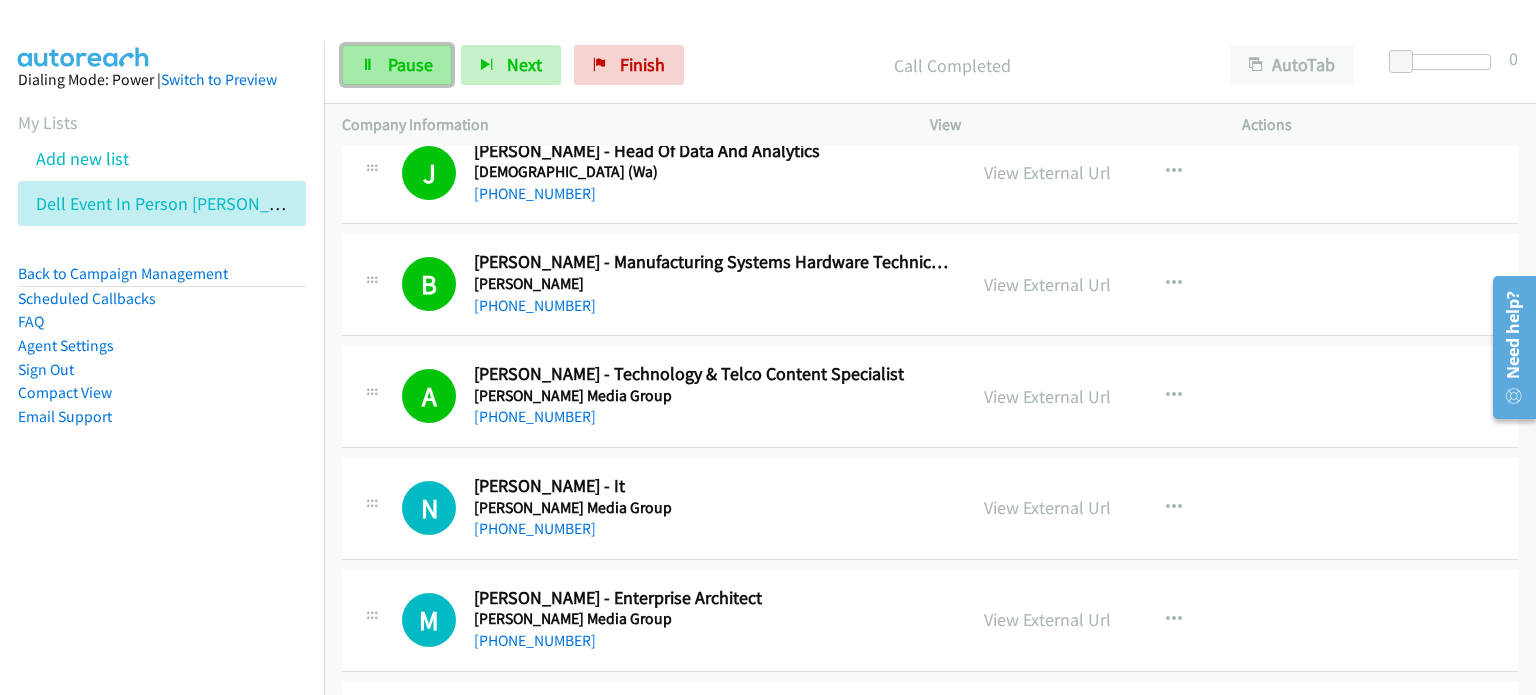click on "Pause" at bounding box center (397, 65) 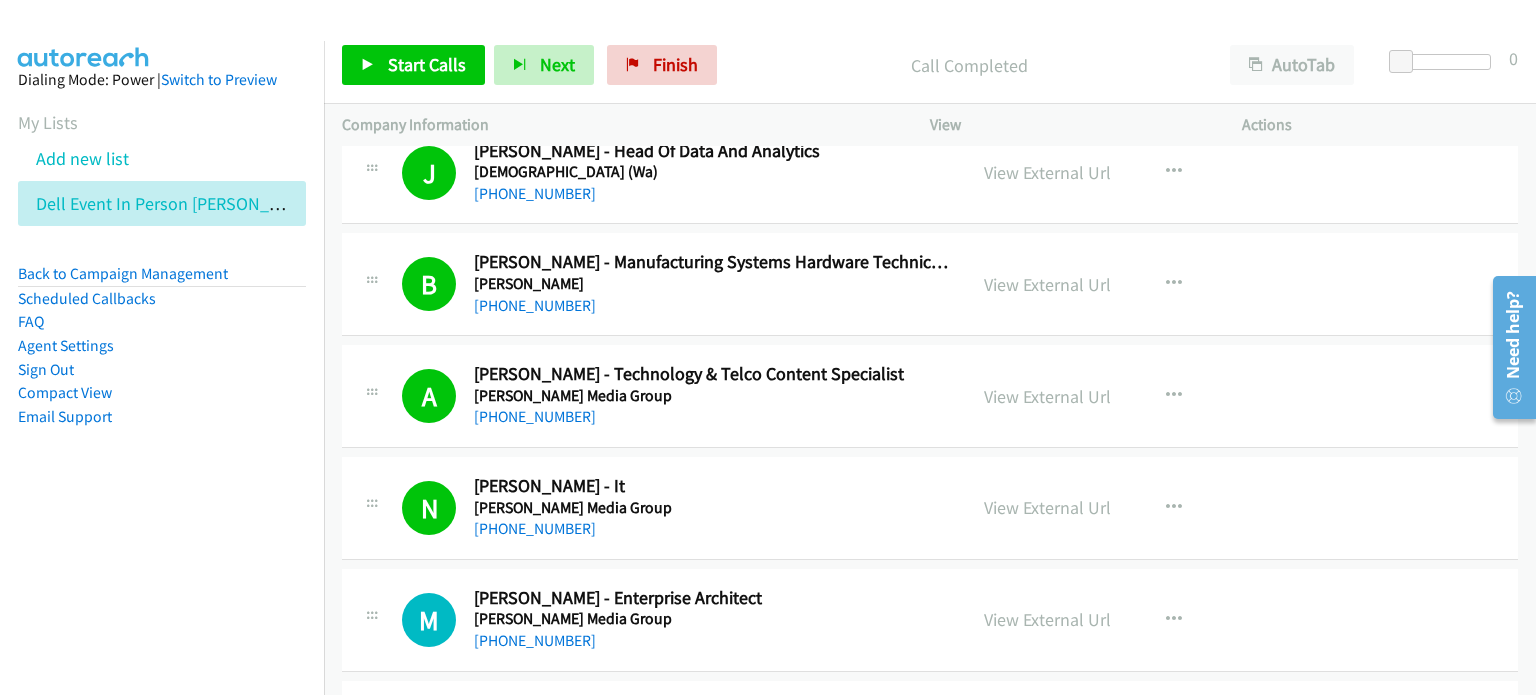 click on "Call Completed" at bounding box center (969, 65) 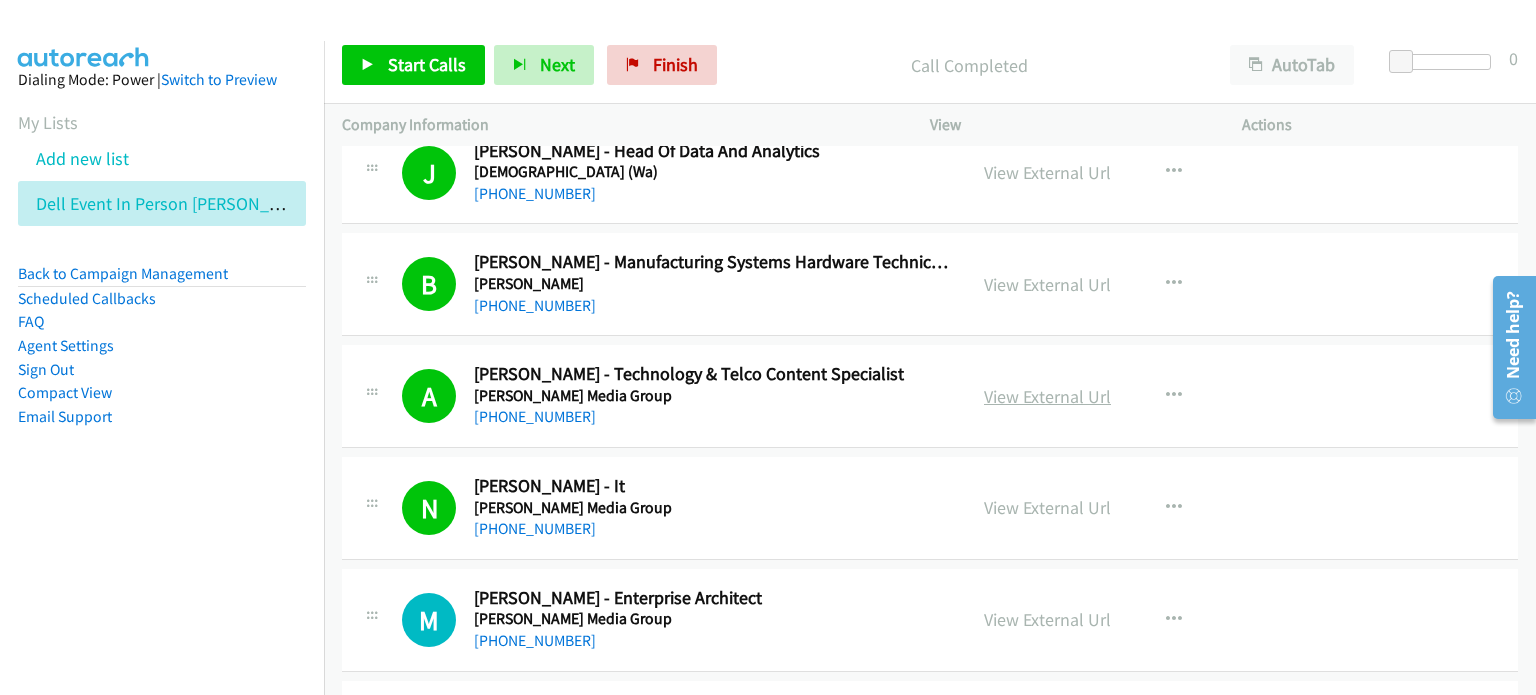 click on "View External Url" at bounding box center (1047, 396) 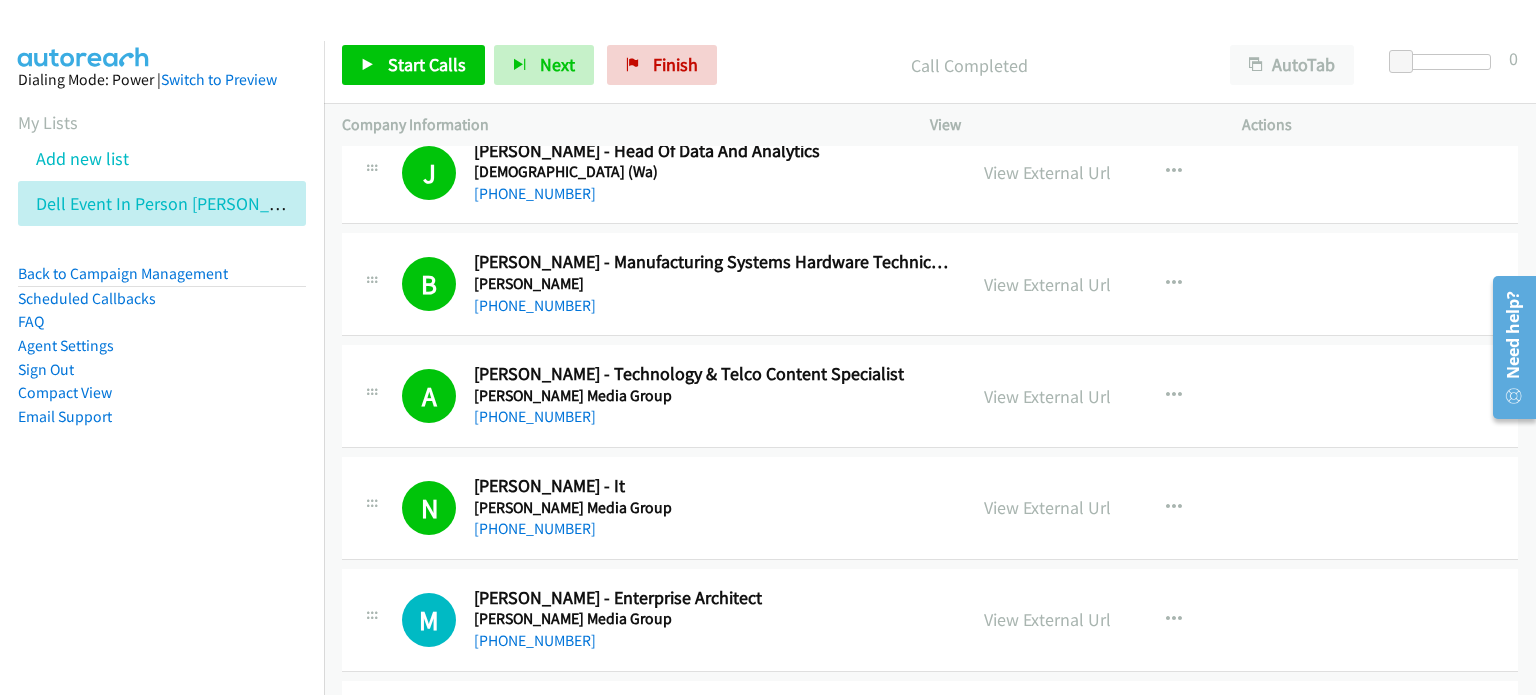 click on "Start Calls
Pause
Next
Finish
Call Completed
AutoTab
AutoTab
0" at bounding box center [930, 65] 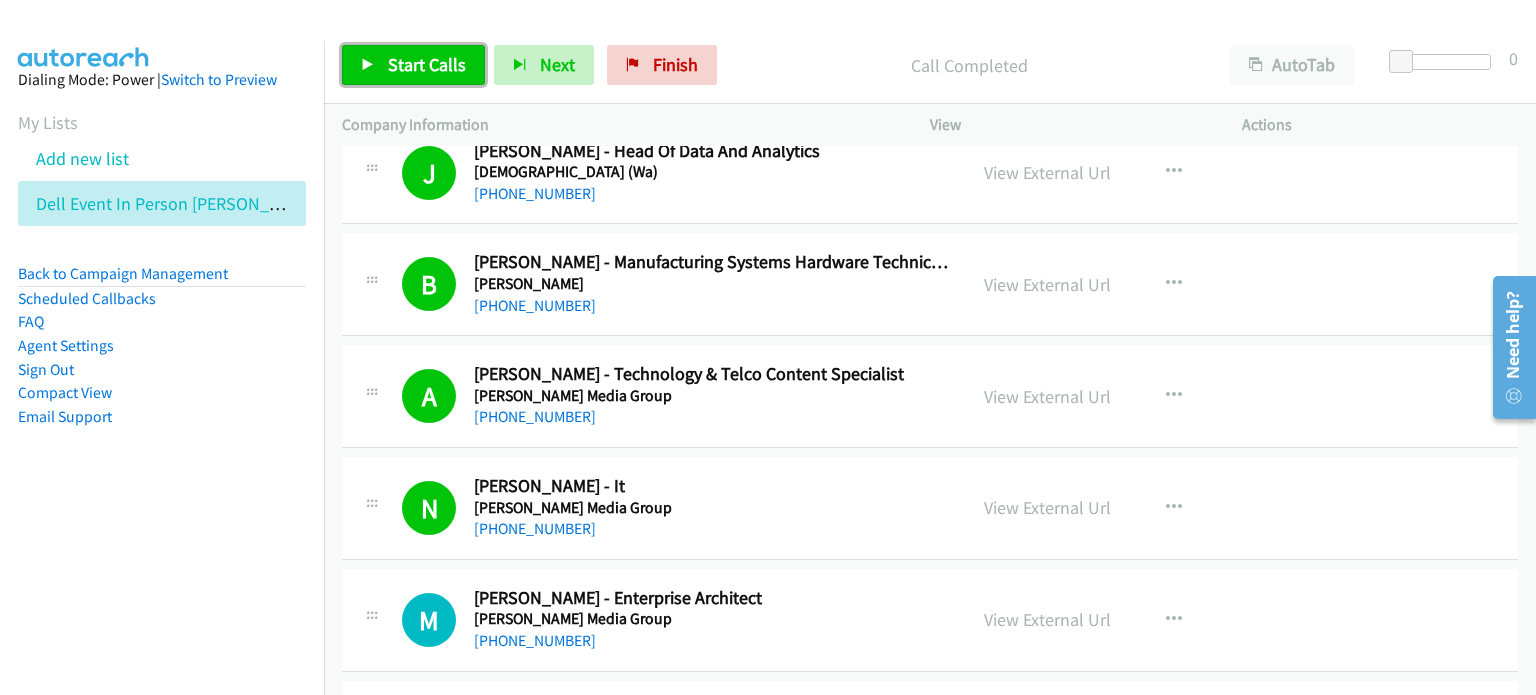click on "Start Calls" at bounding box center (427, 64) 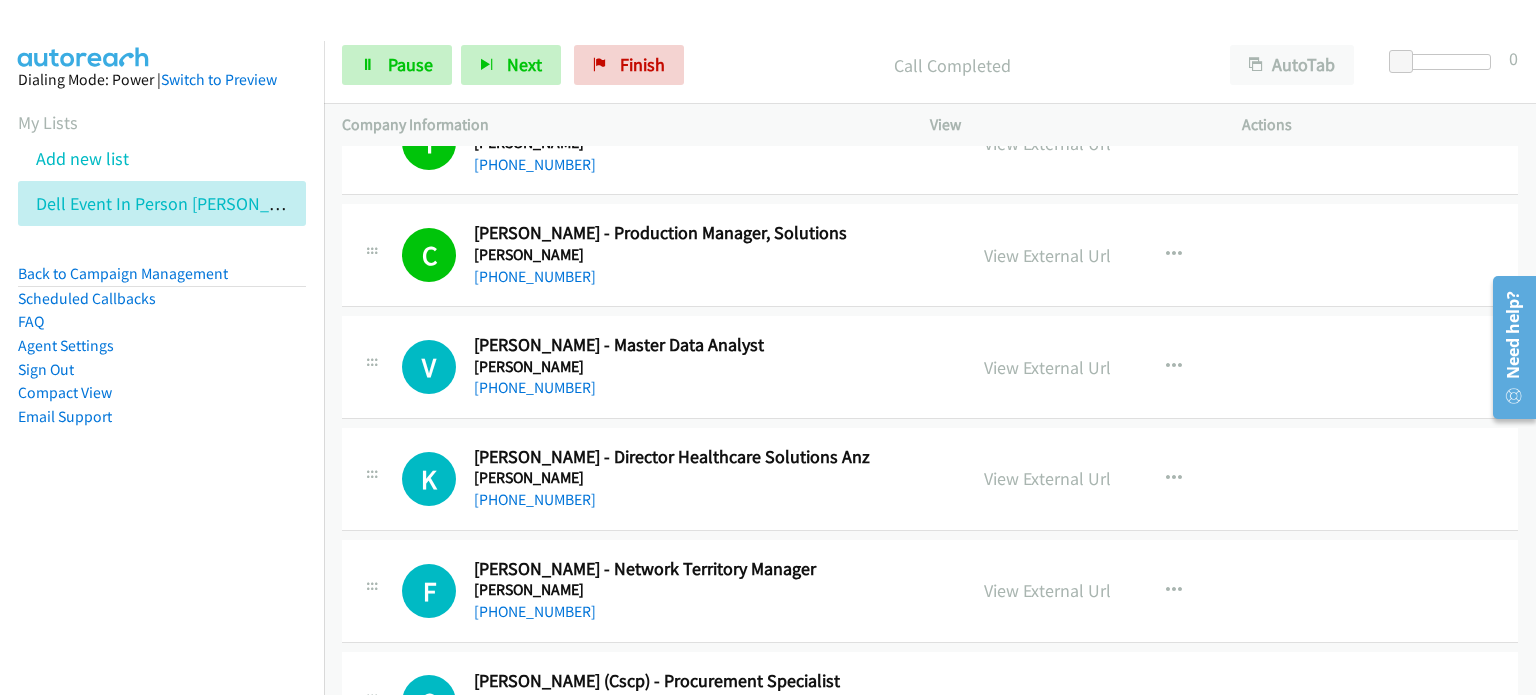 scroll, scrollTop: 3800, scrollLeft: 0, axis: vertical 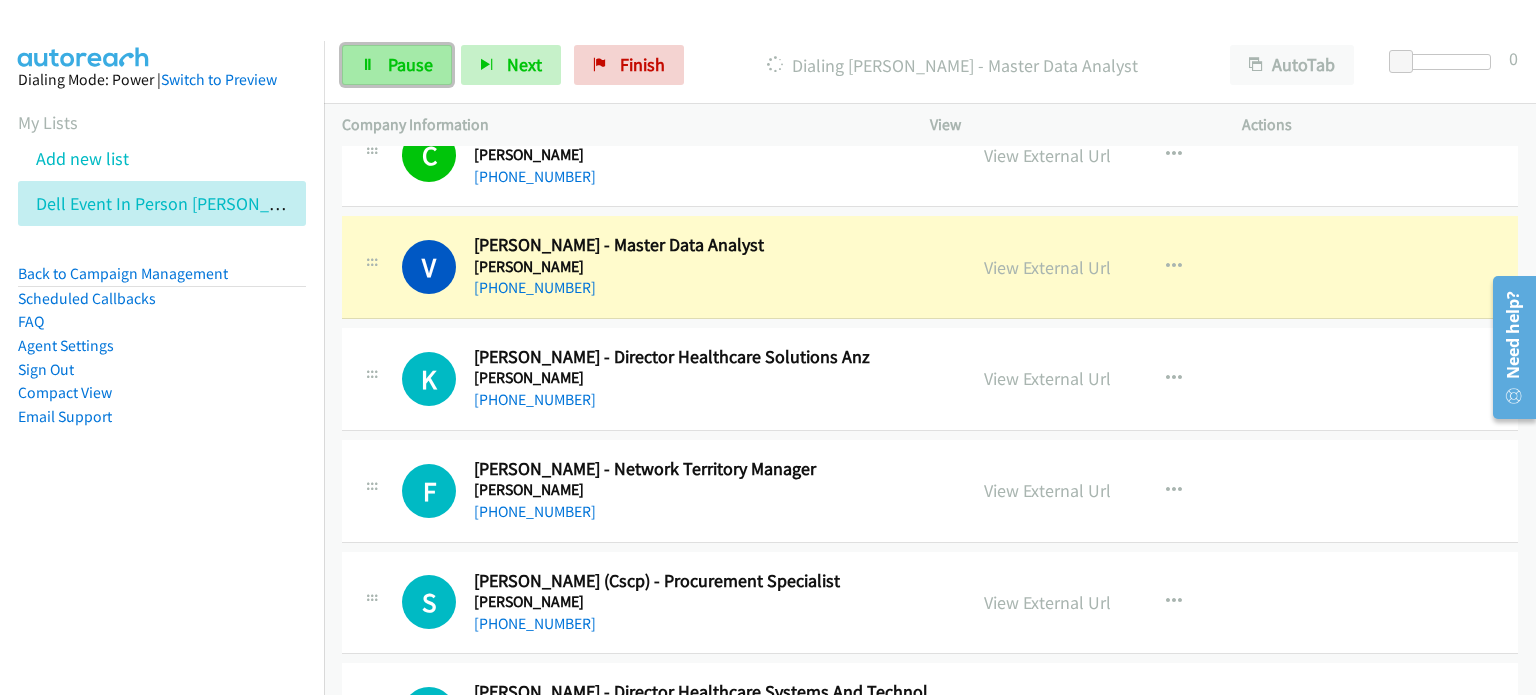 click on "Pause" at bounding box center [410, 64] 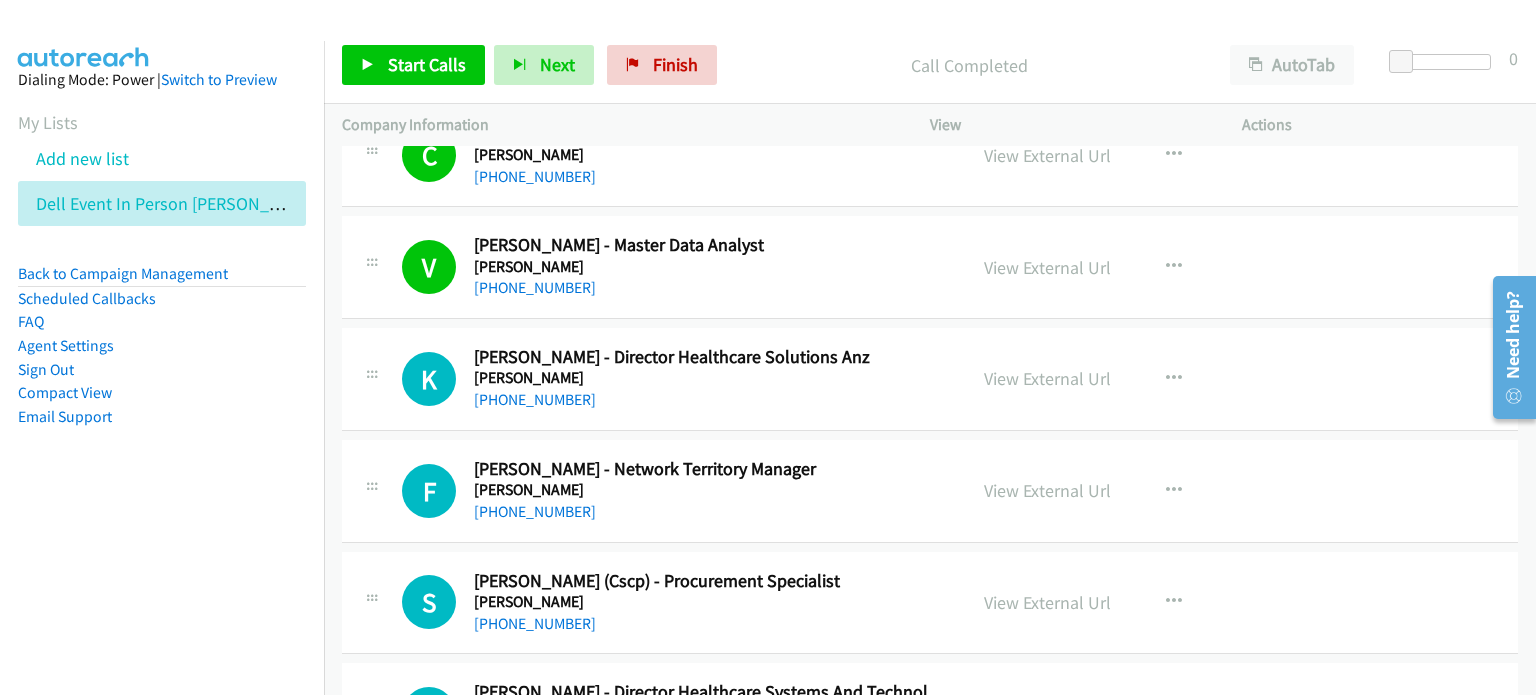 click on "Call Completed" at bounding box center [969, 65] 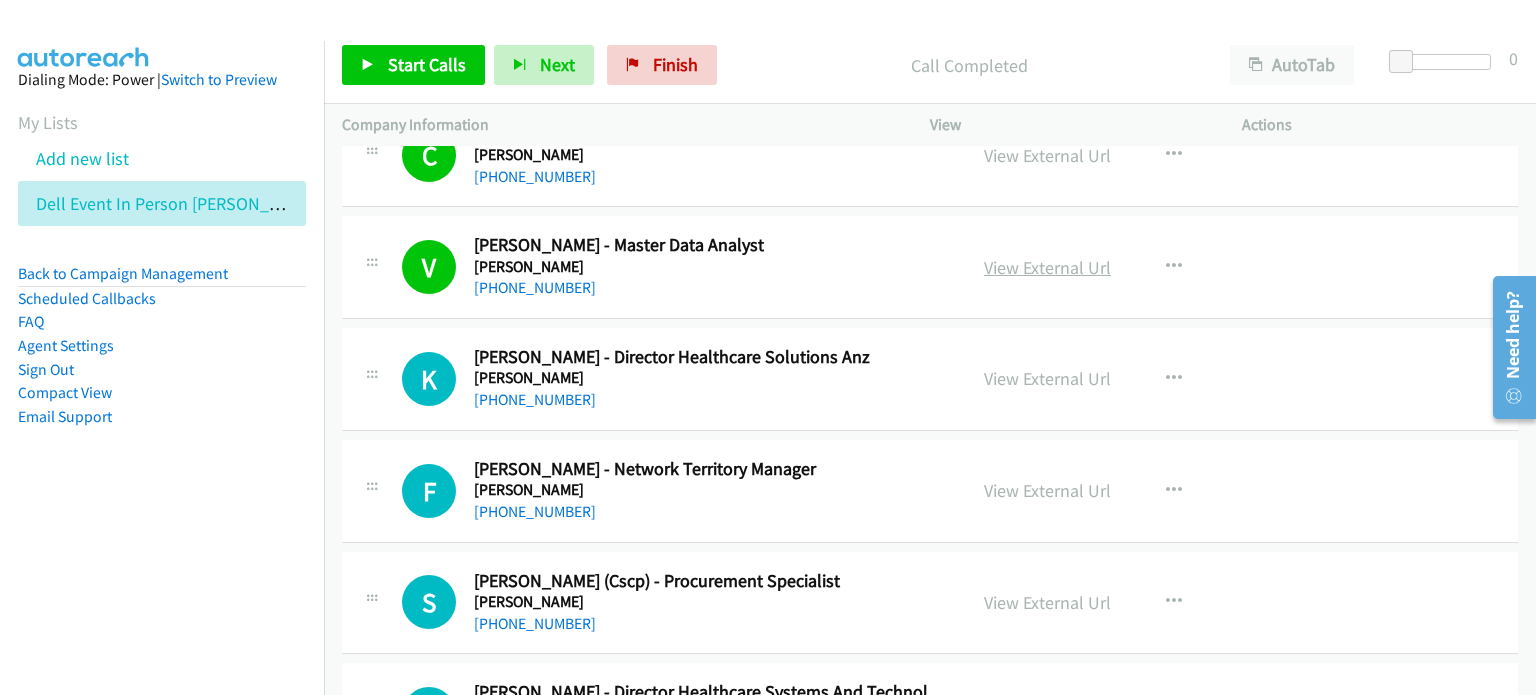 click on "View External Url" at bounding box center (1047, 267) 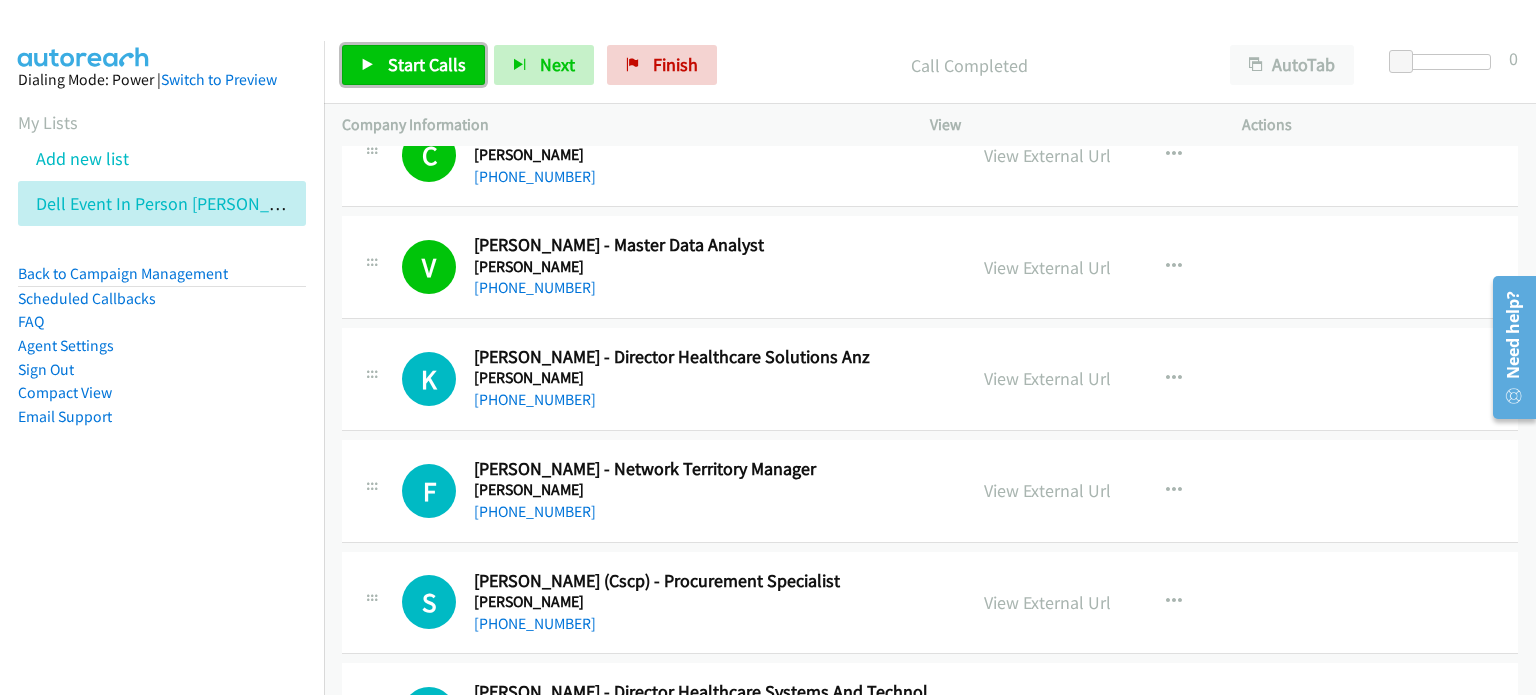 click on "Start Calls" at bounding box center [427, 64] 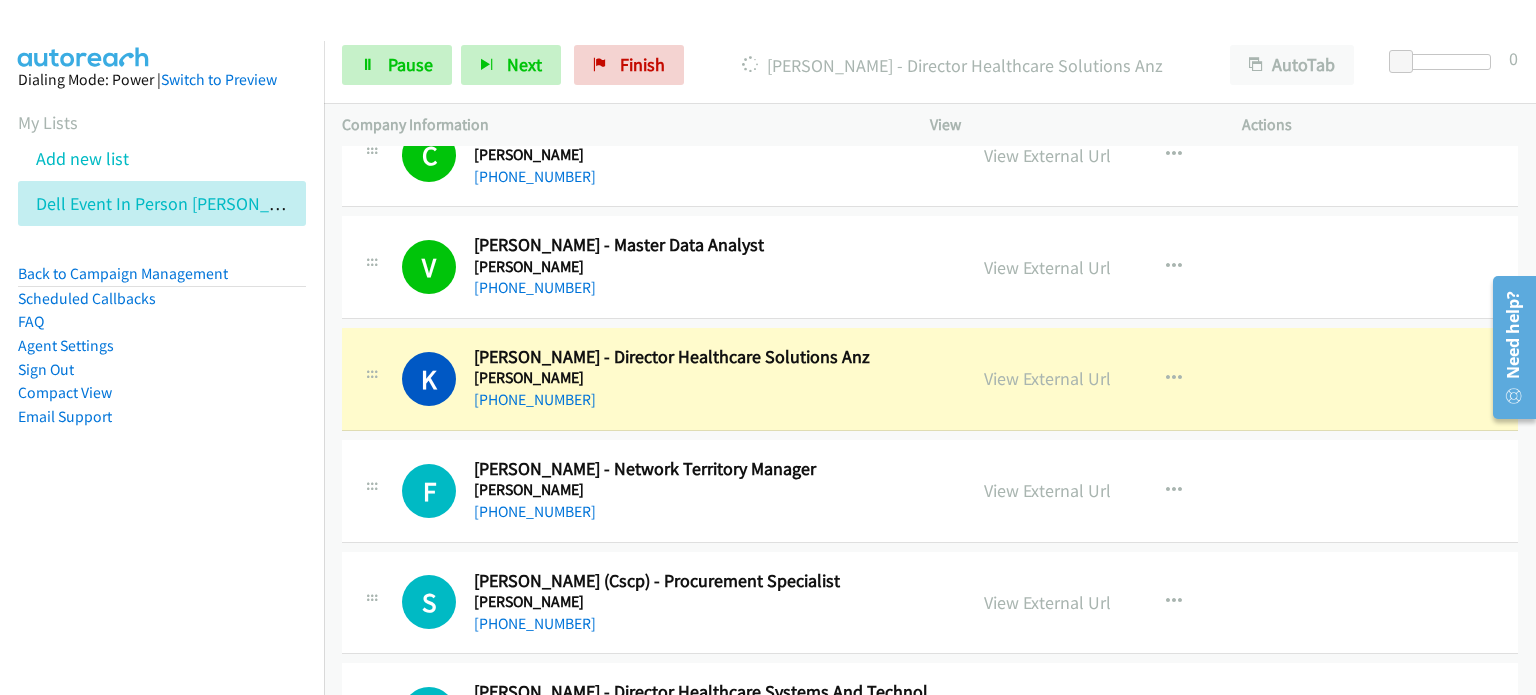 click on "Start Calls
Pause
Next
Finish
[PERSON_NAME] - Director Healthcare Solutions Anz
AutoTab
AutoTab
0" at bounding box center [930, 65] 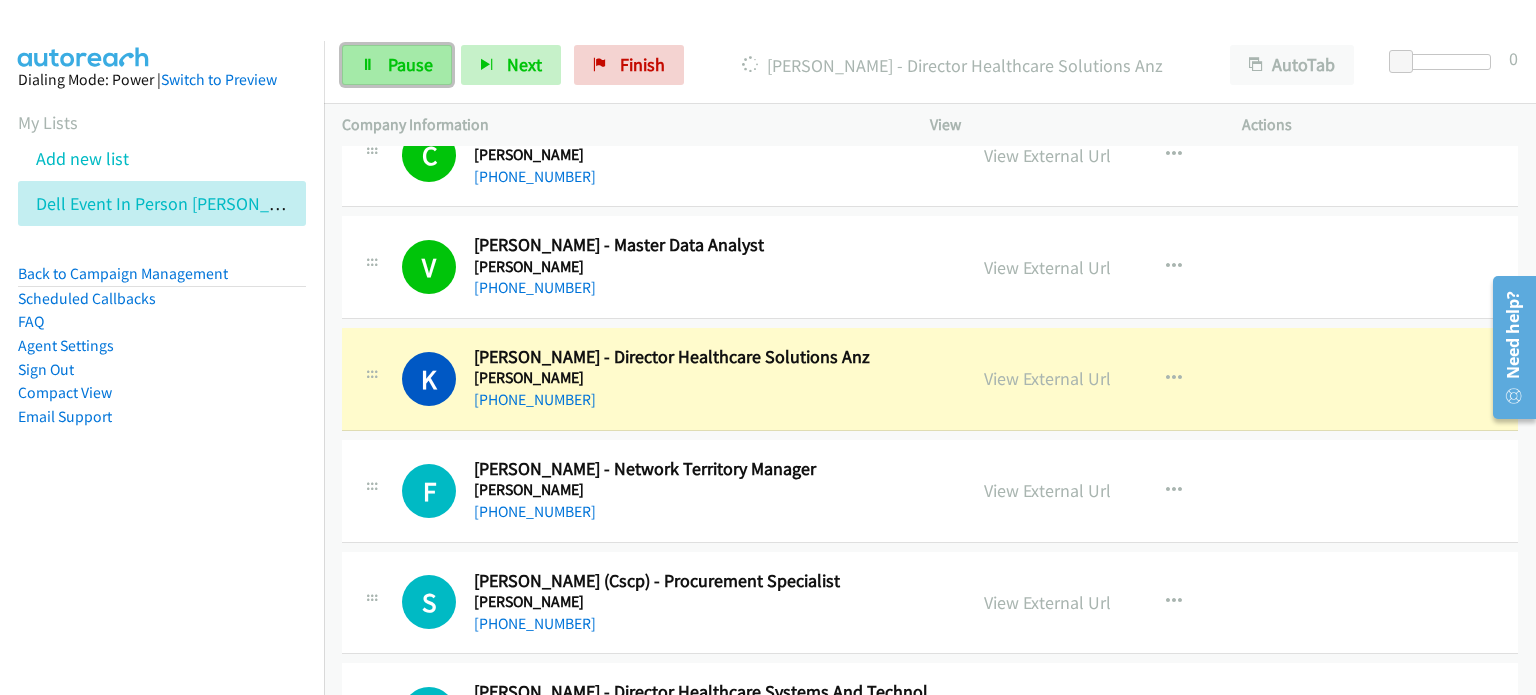 click on "Pause" at bounding box center [410, 64] 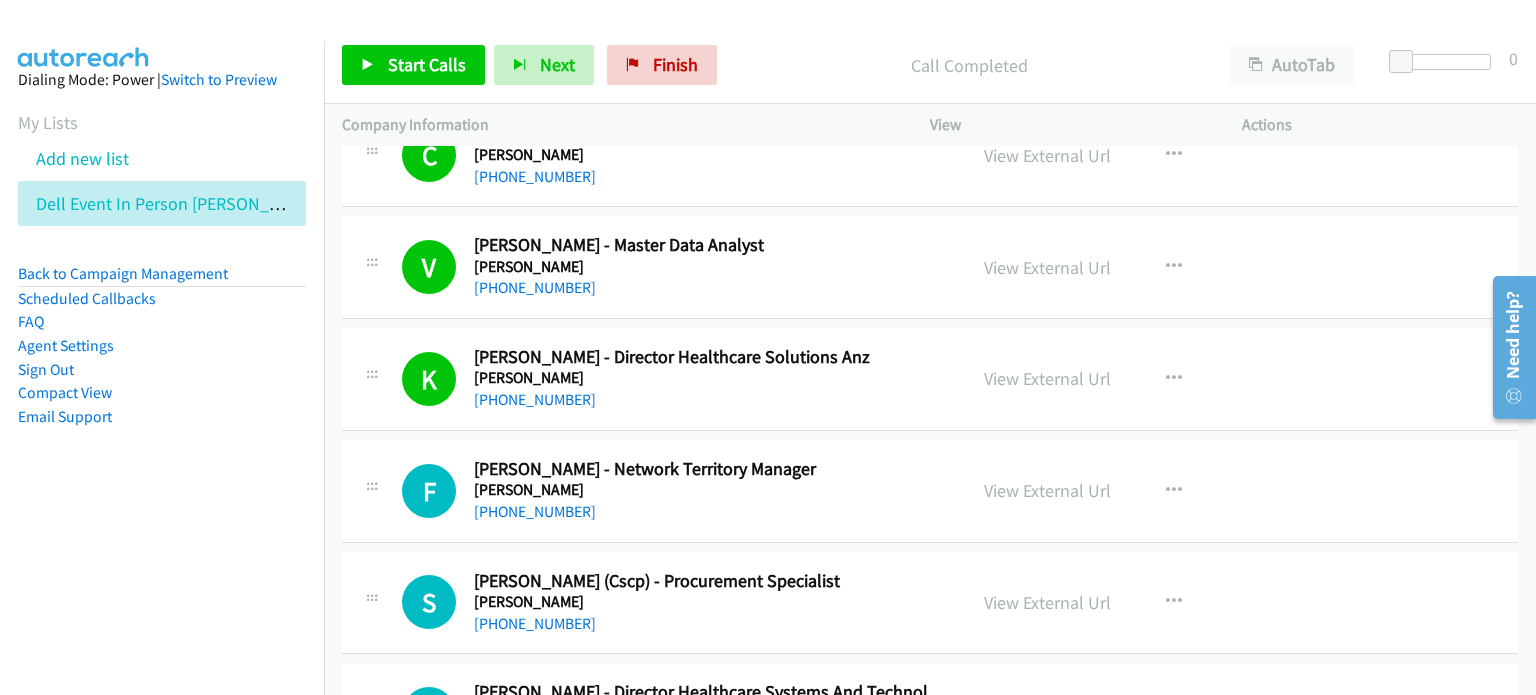 drag, startPoint x: 852, startPoint y: 91, endPoint x: 872, endPoint y: 199, distance: 109.83624 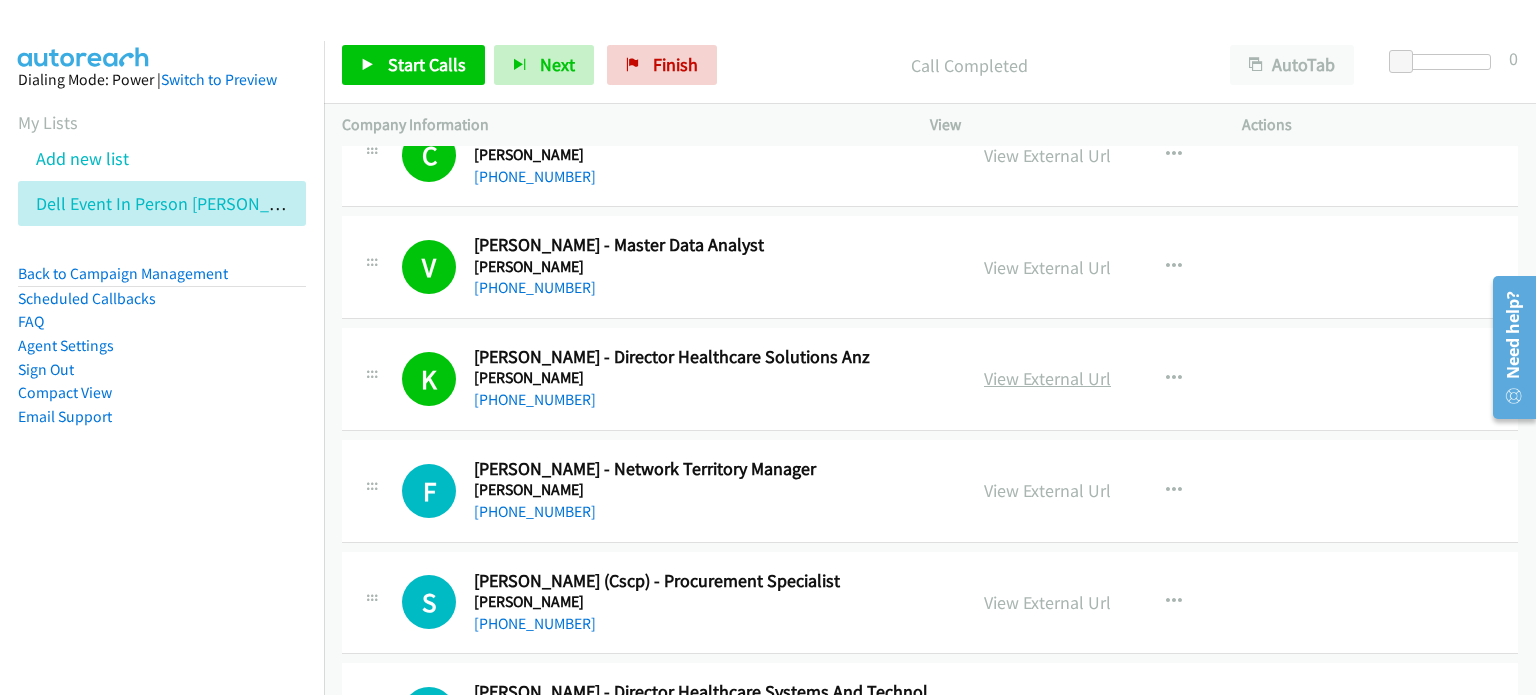 click on "View External Url" at bounding box center [1047, 378] 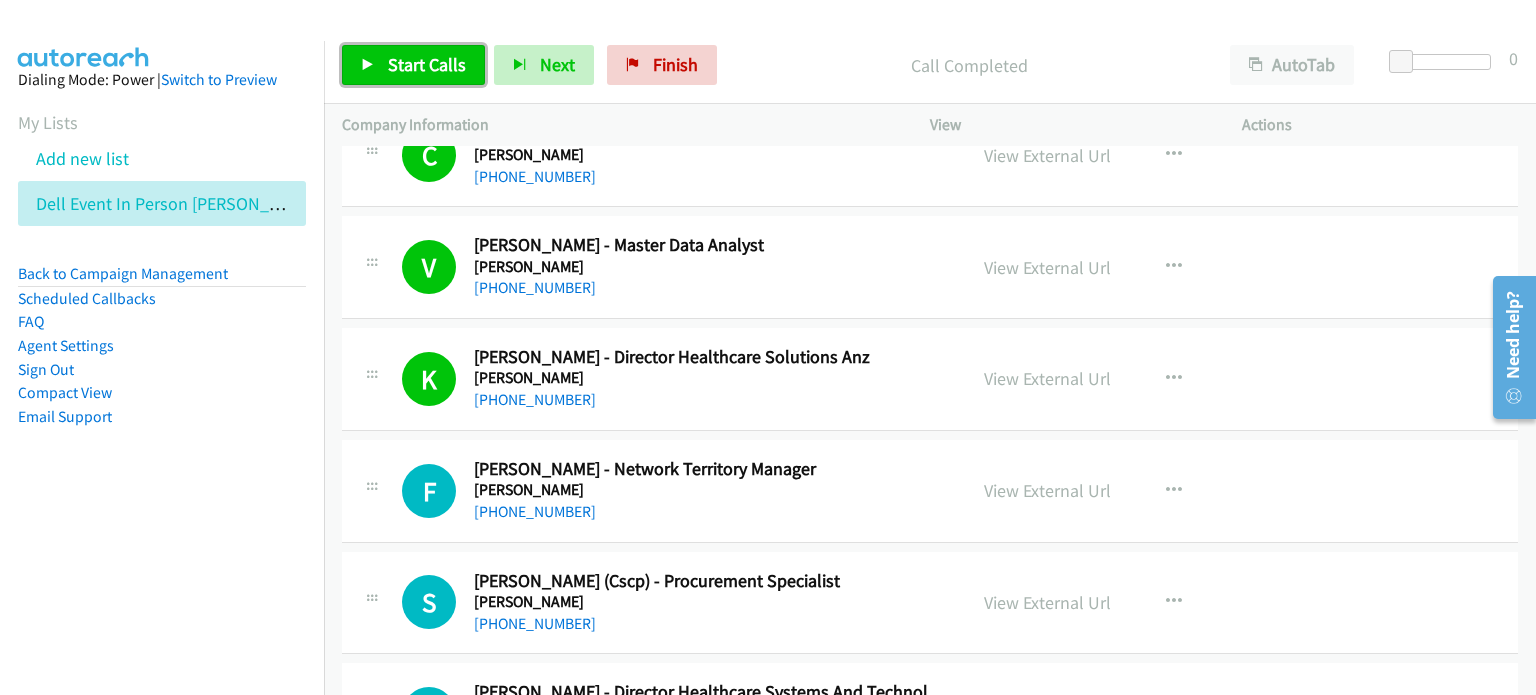 click on "Start Calls" at bounding box center (413, 65) 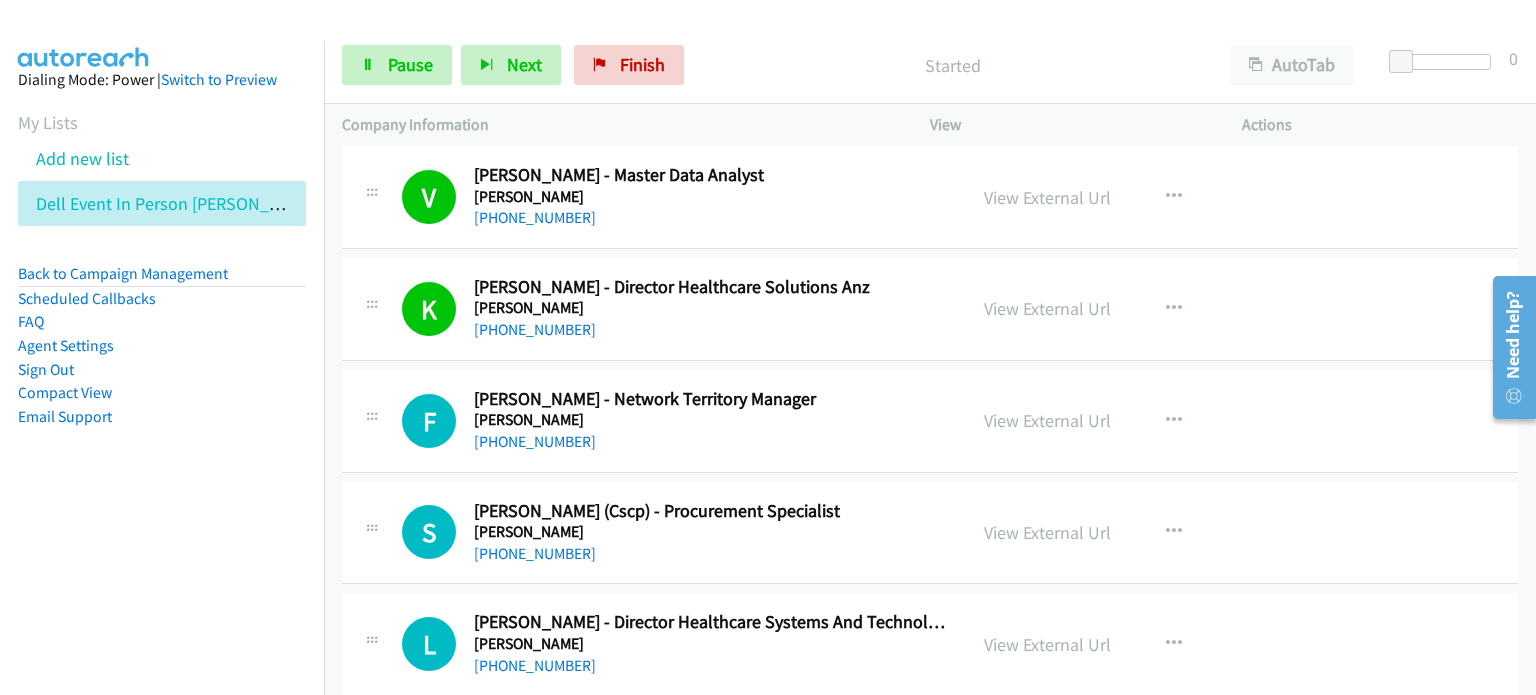 scroll, scrollTop: 3900, scrollLeft: 0, axis: vertical 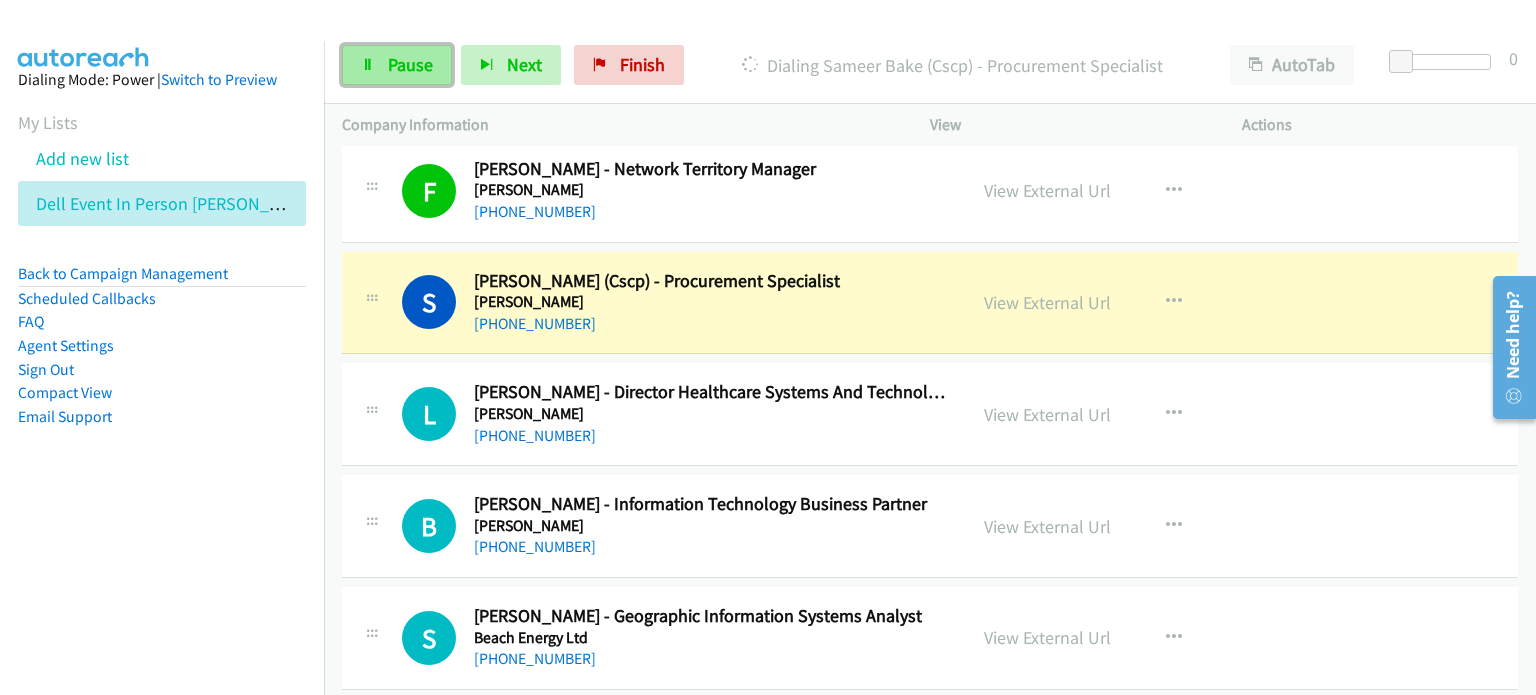 click on "Pause" at bounding box center [410, 64] 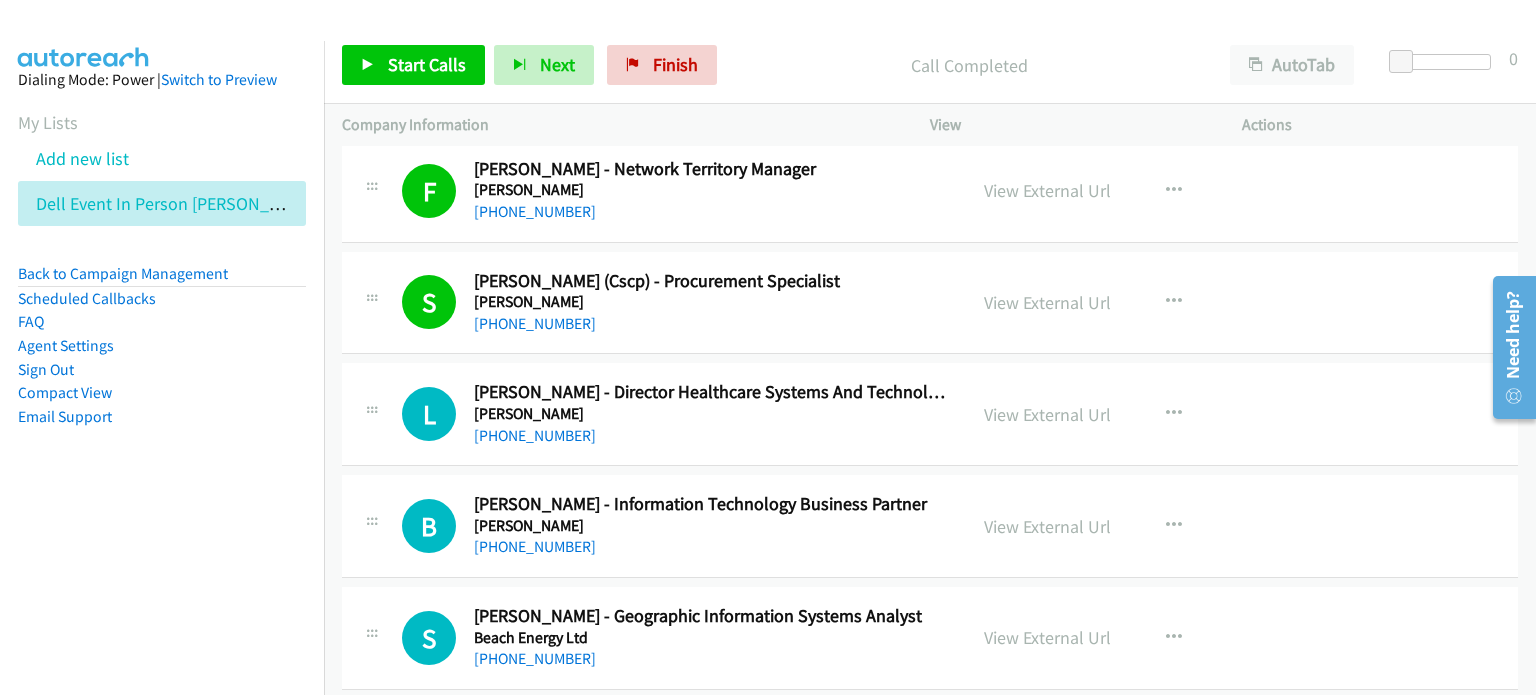 click on "Call Completed" at bounding box center [969, 65] 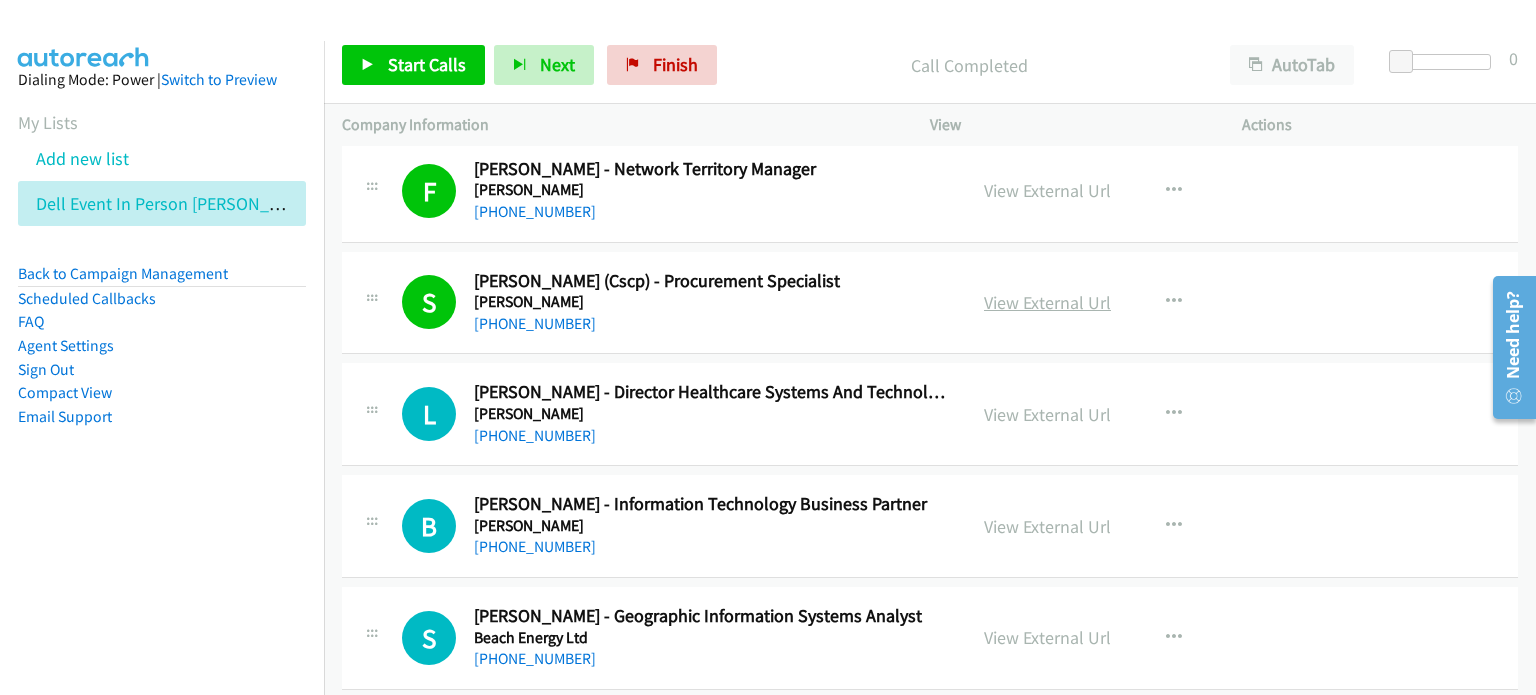 click on "View External Url" at bounding box center [1047, 302] 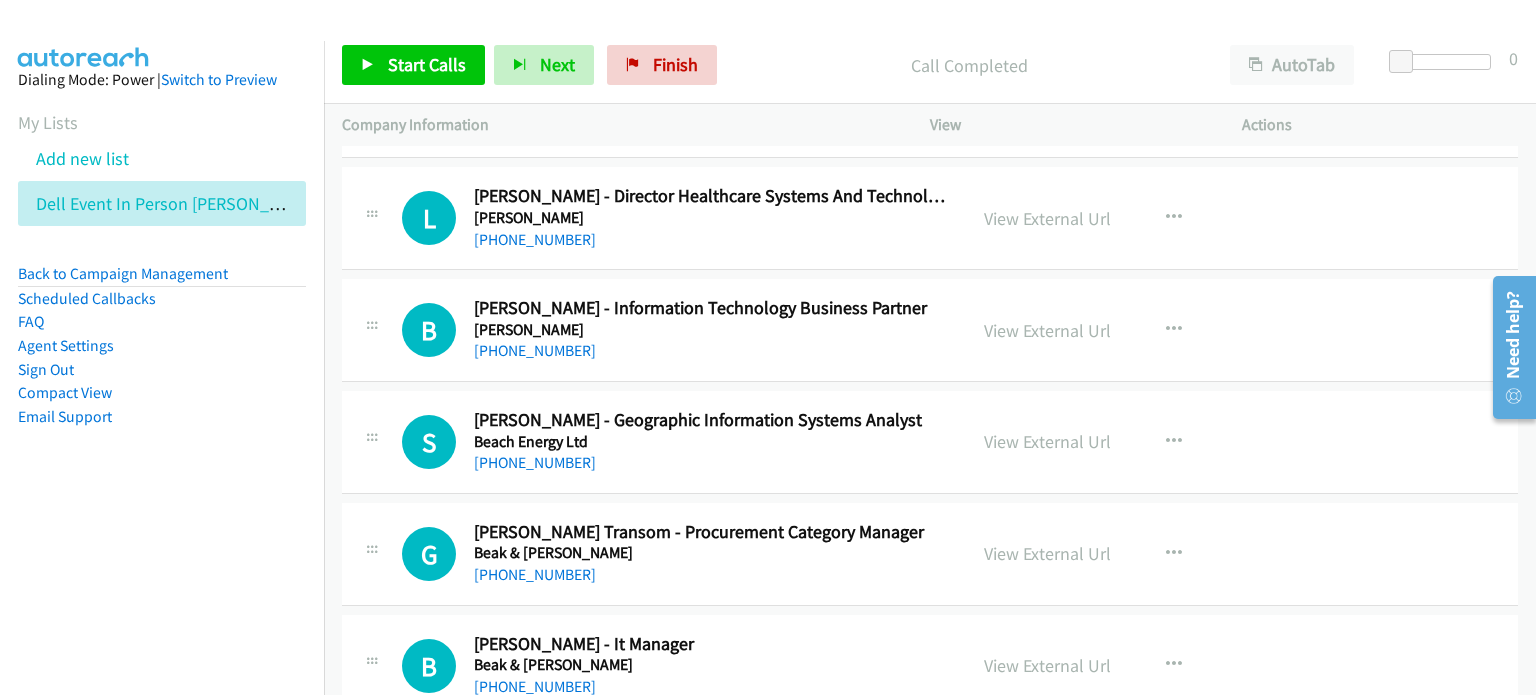 scroll, scrollTop: 4300, scrollLeft: 0, axis: vertical 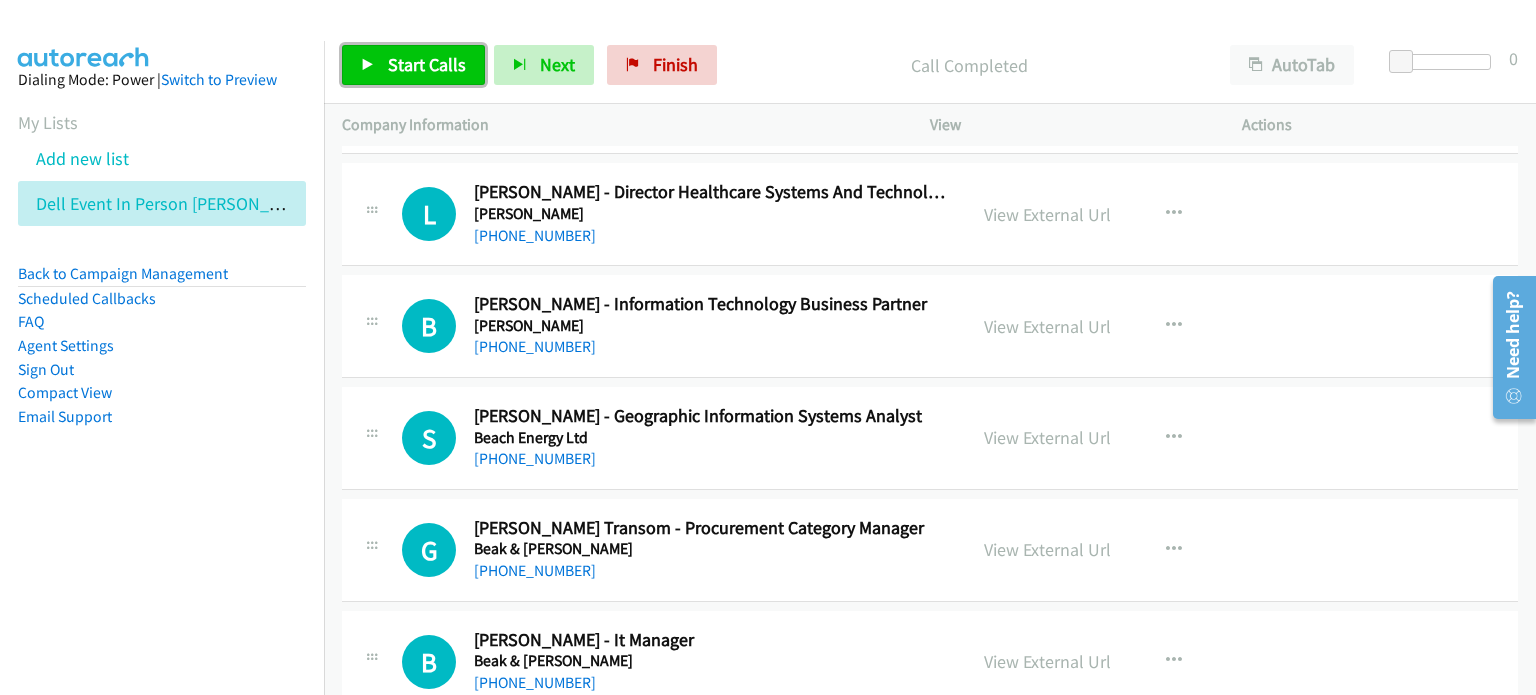 click on "Start Calls" at bounding box center [427, 64] 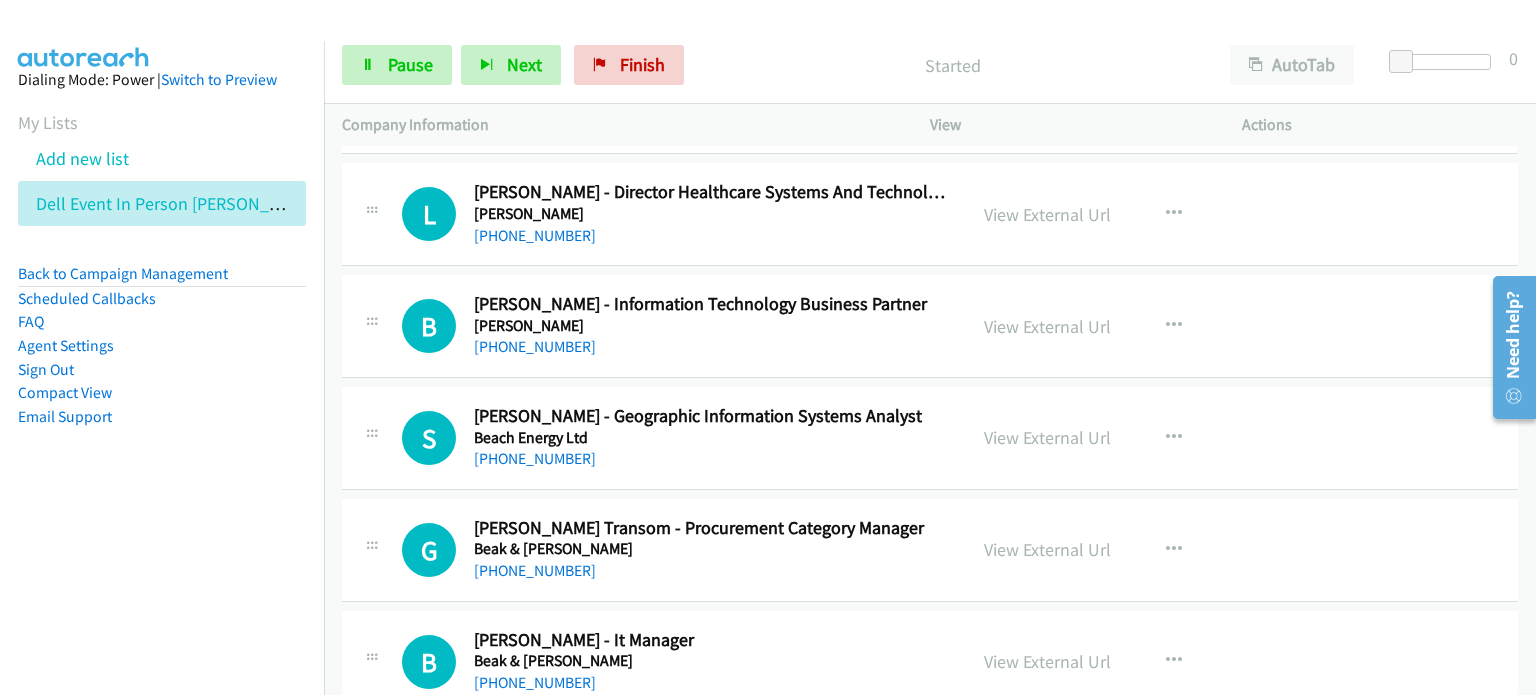 scroll, scrollTop: 4200, scrollLeft: 0, axis: vertical 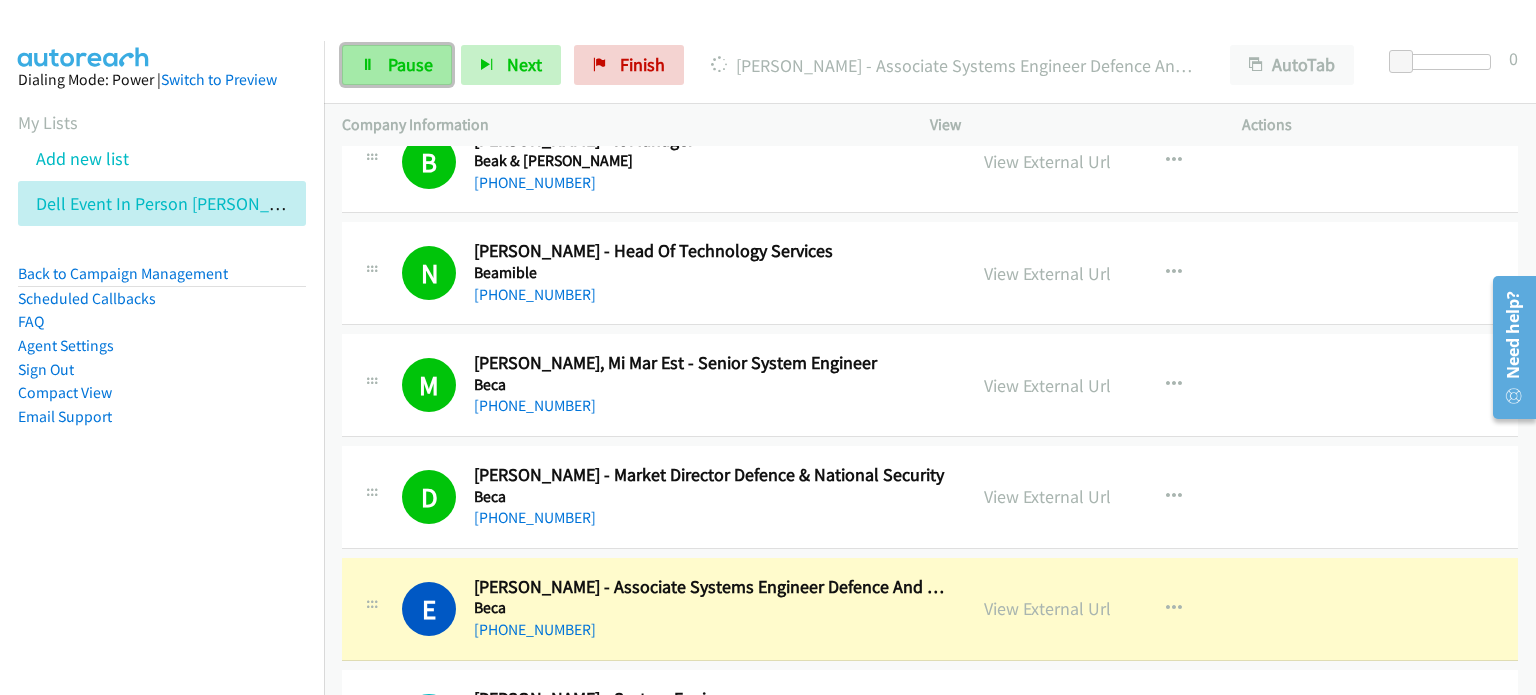click on "Pause" at bounding box center [410, 64] 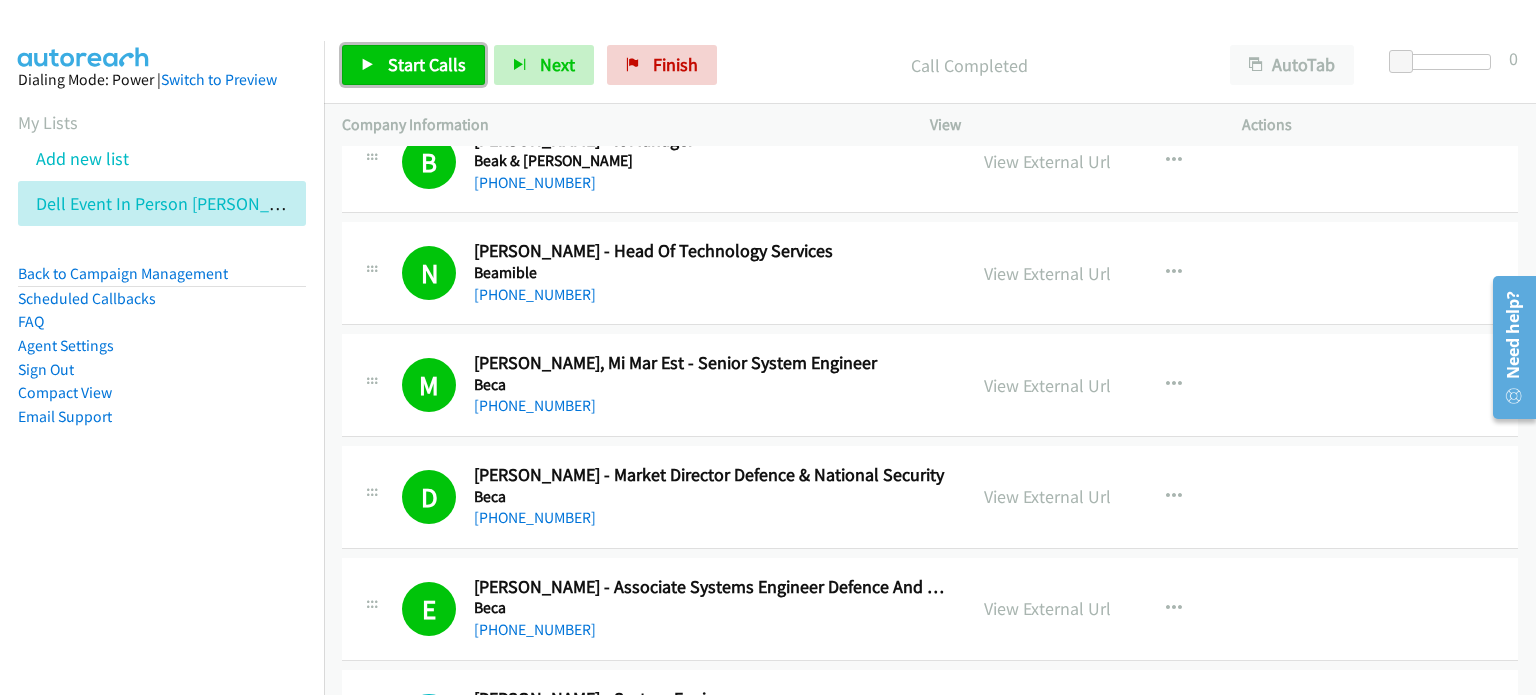 click on "Start Calls" at bounding box center (427, 64) 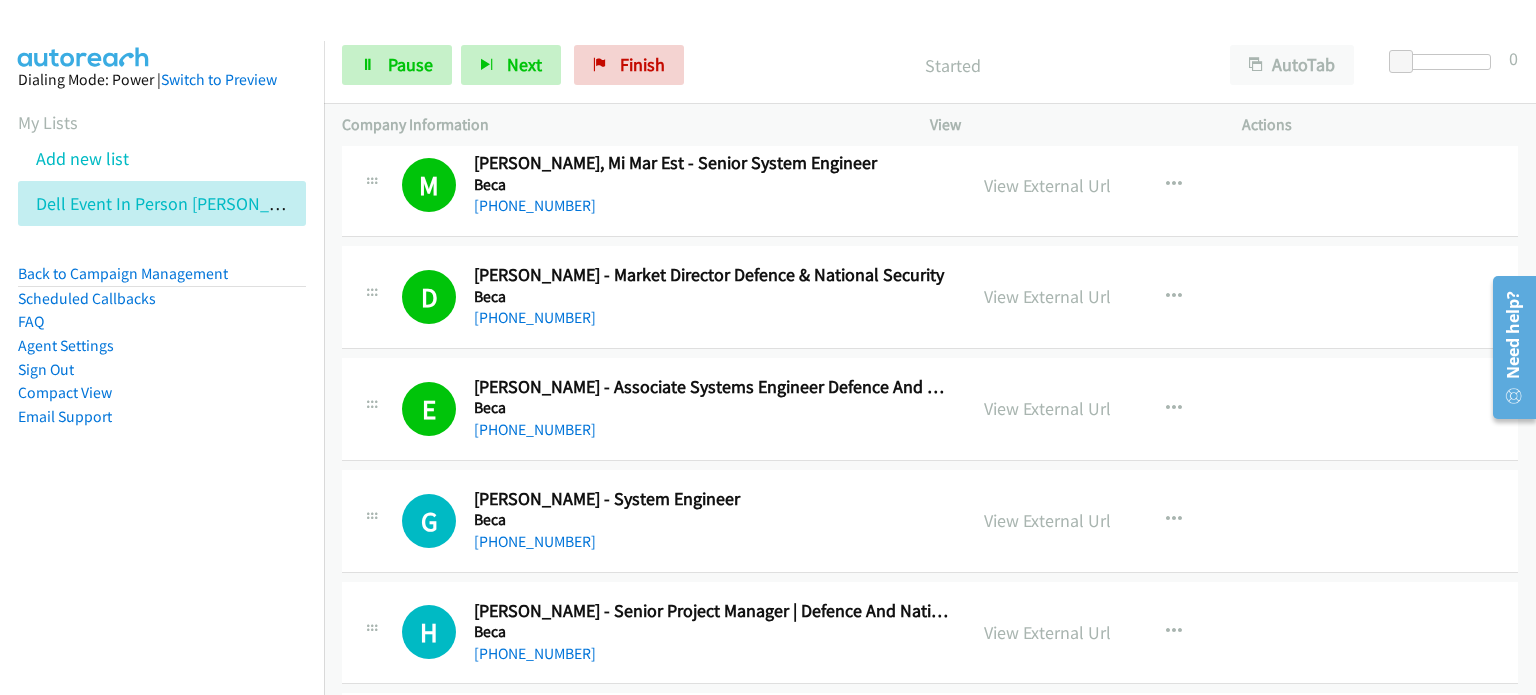 scroll, scrollTop: 5100, scrollLeft: 0, axis: vertical 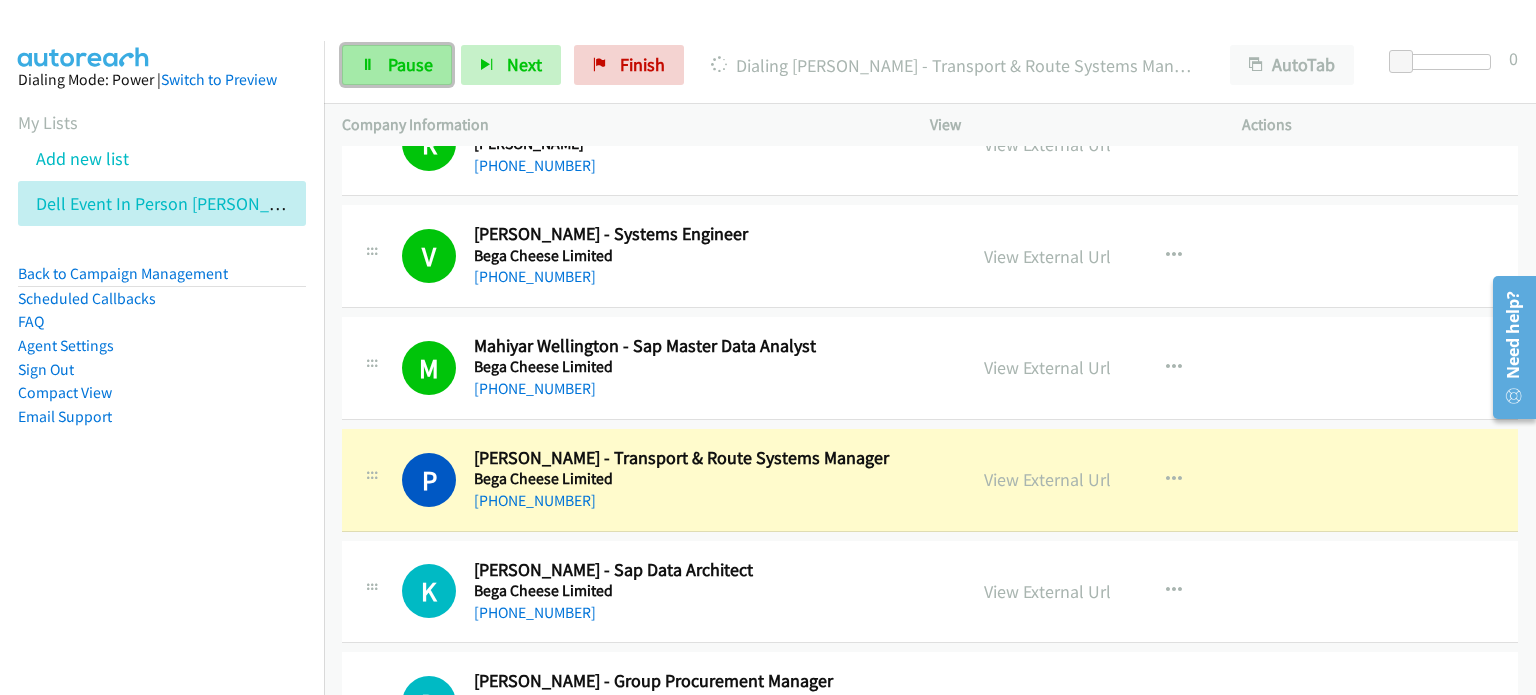 click on "Pause" at bounding box center [410, 64] 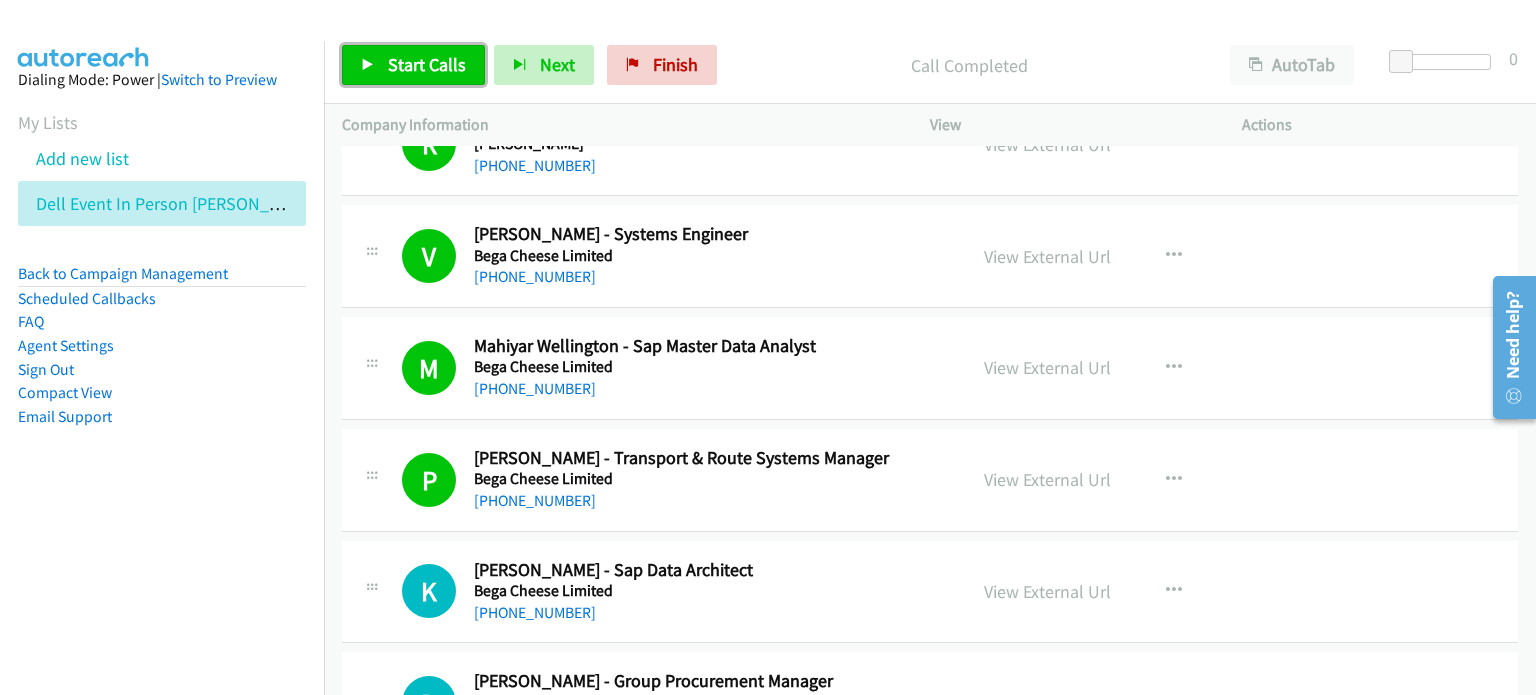 click on "Start Calls" at bounding box center [427, 64] 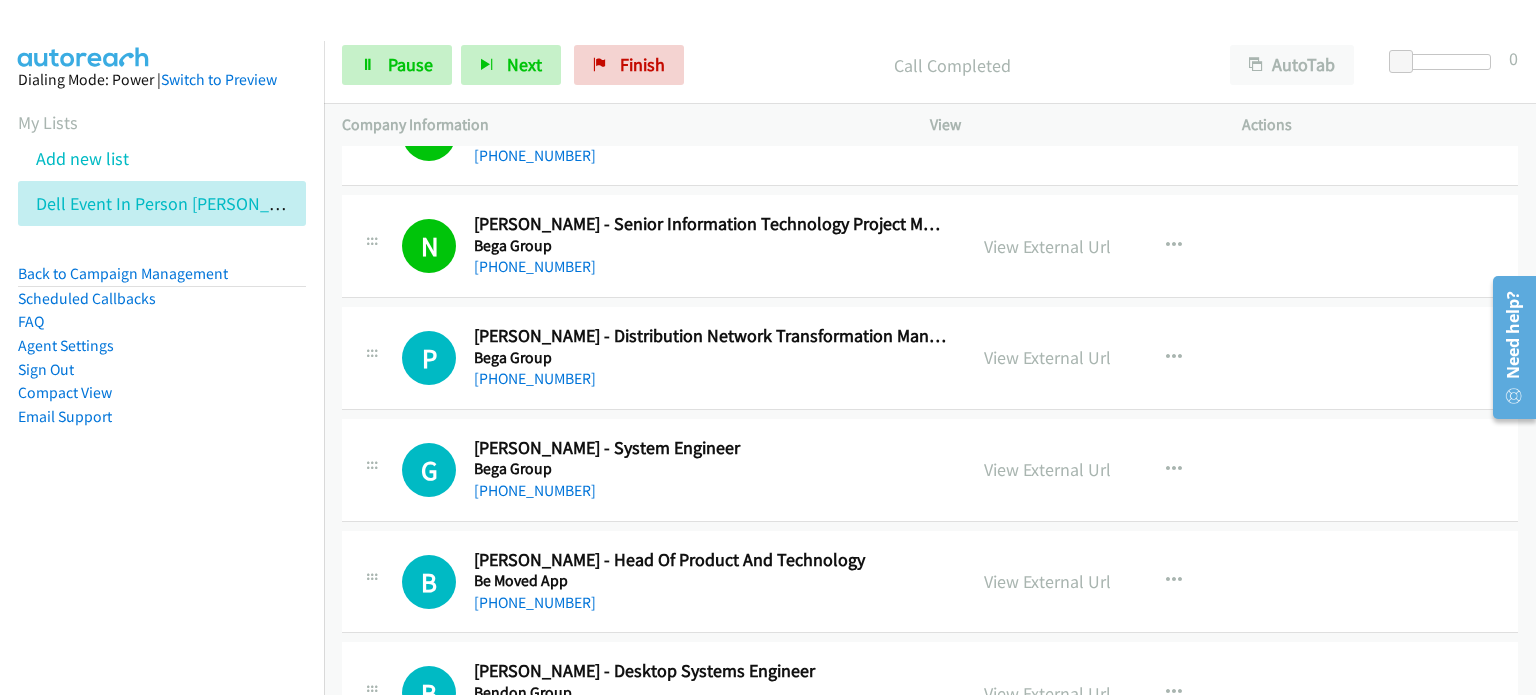 scroll, scrollTop: 6200, scrollLeft: 0, axis: vertical 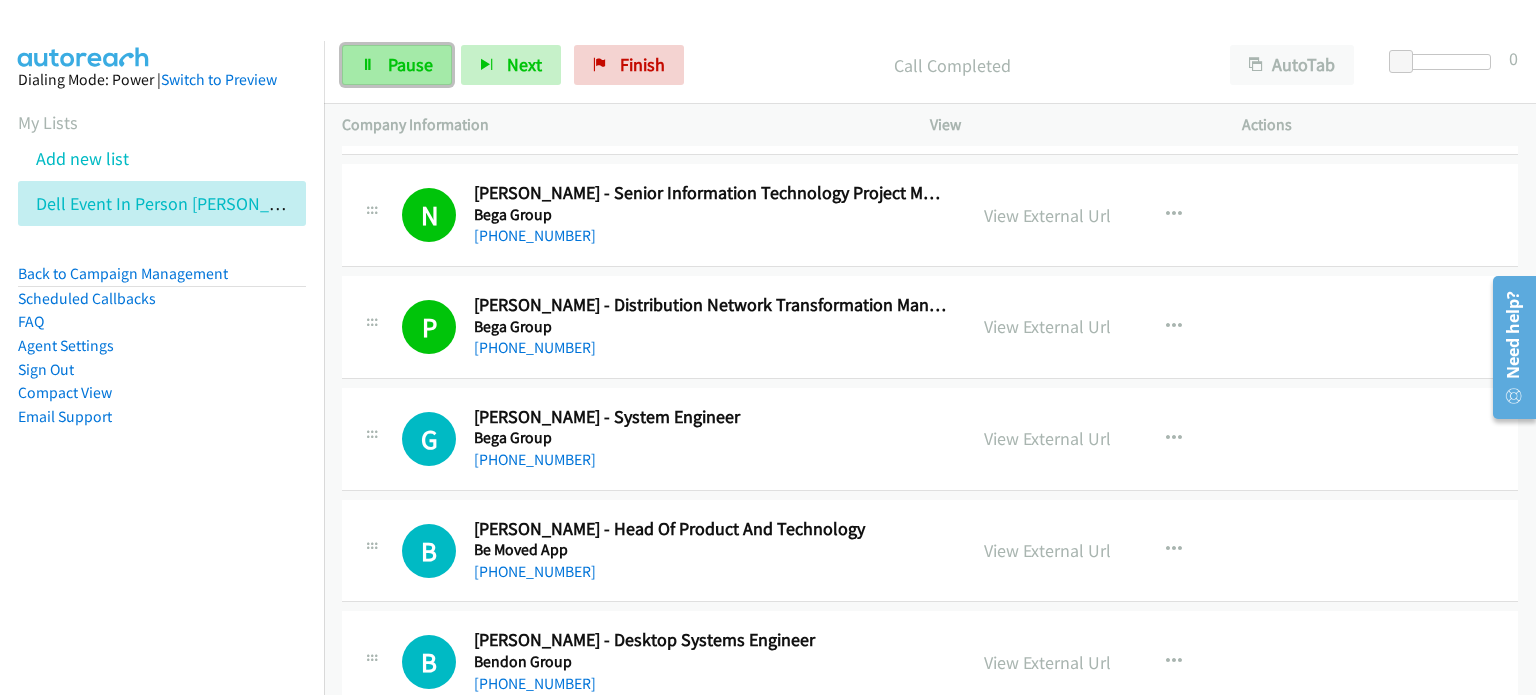 click on "Pause" at bounding box center (410, 64) 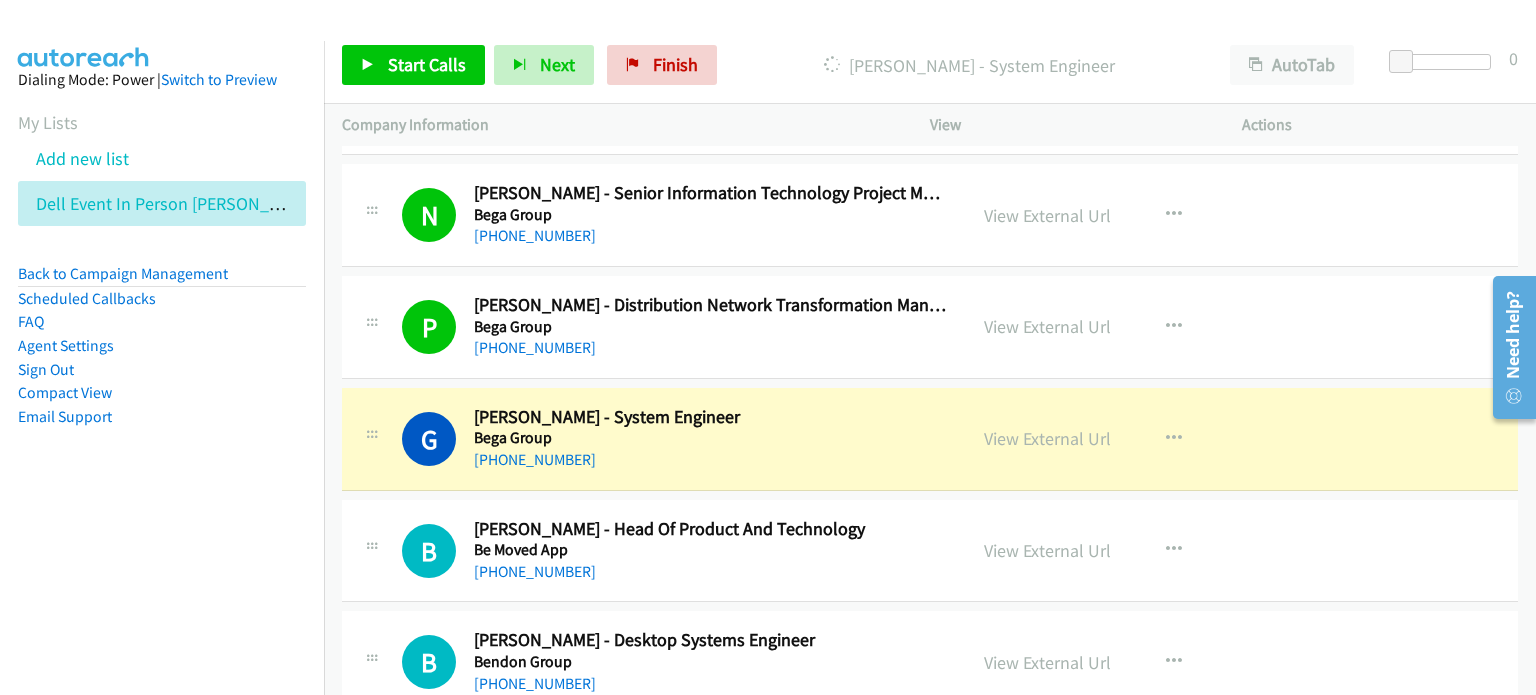 click at bounding box center [759, 38] 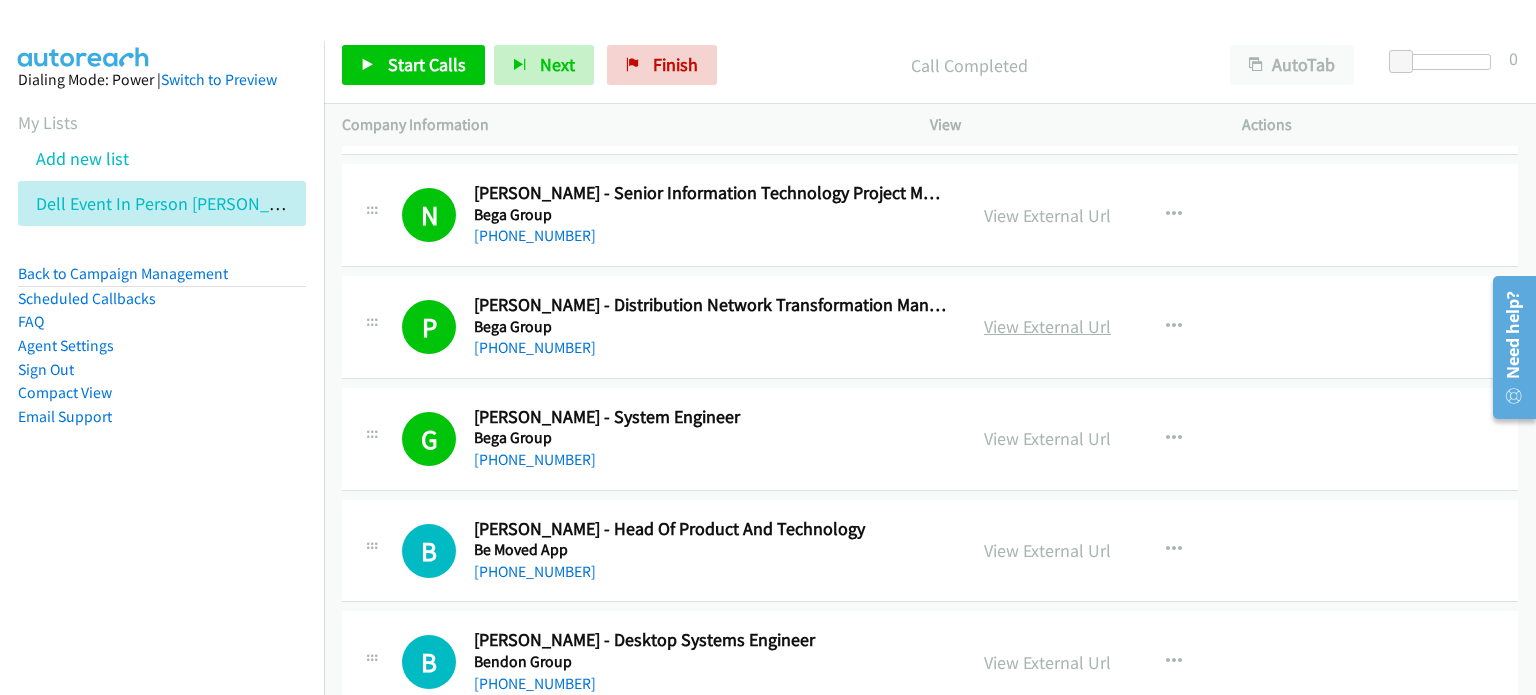 click on "View External Url" at bounding box center (1047, 326) 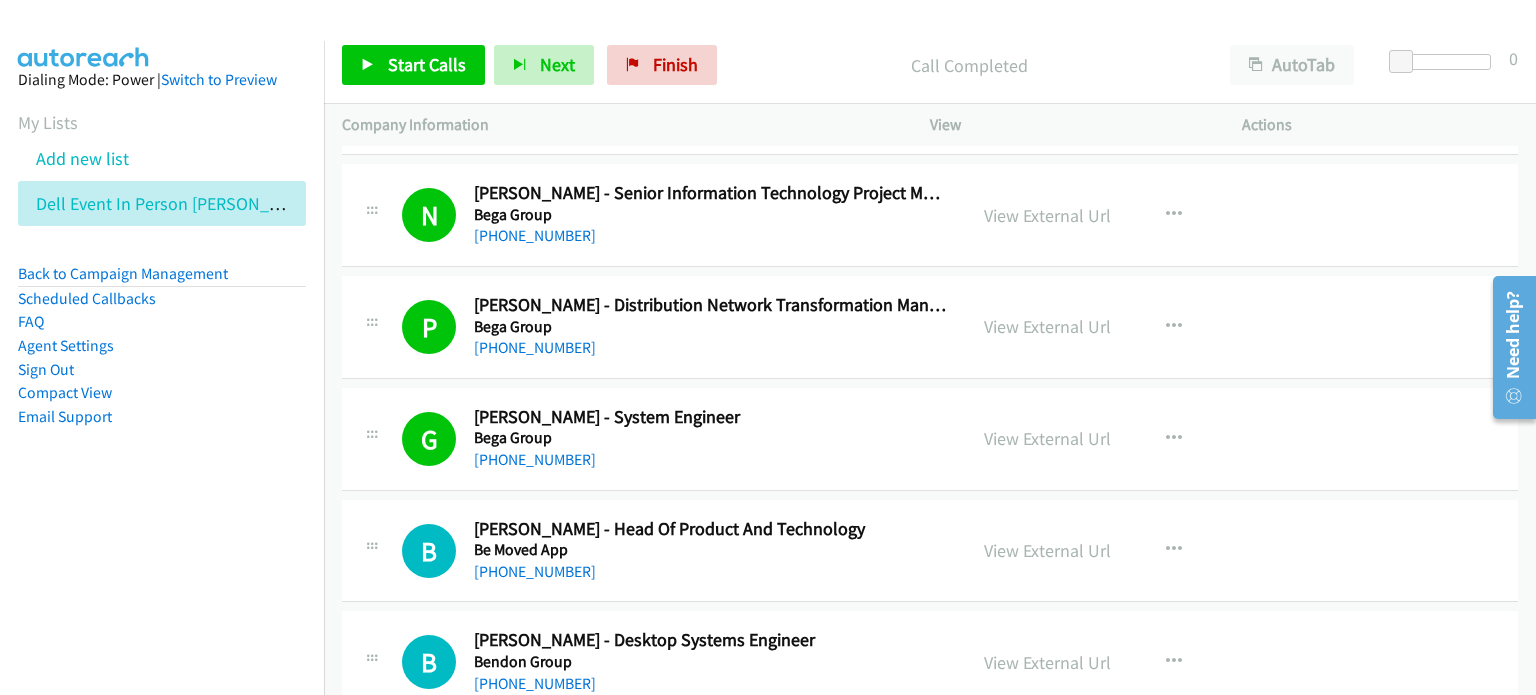 click on "Call Completed" at bounding box center (969, 65) 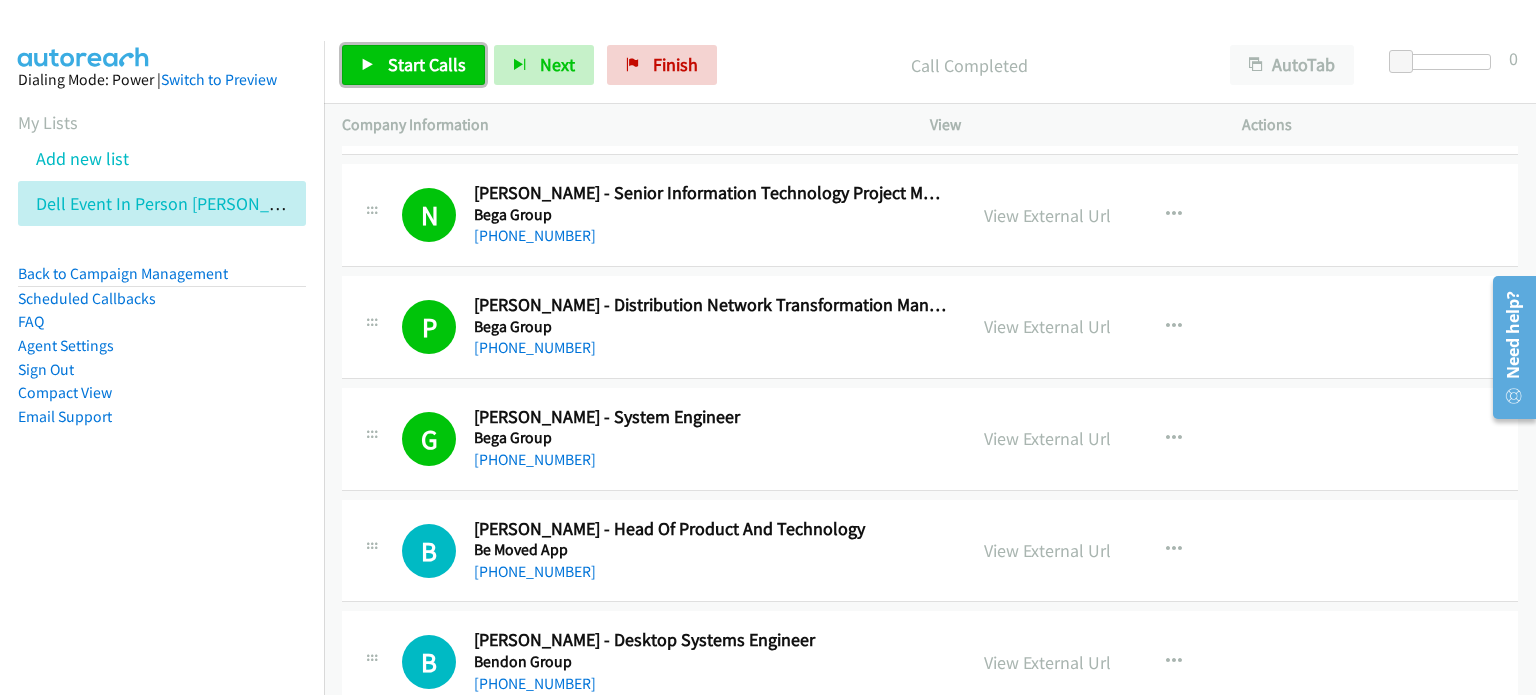 click on "Start Calls" at bounding box center (427, 64) 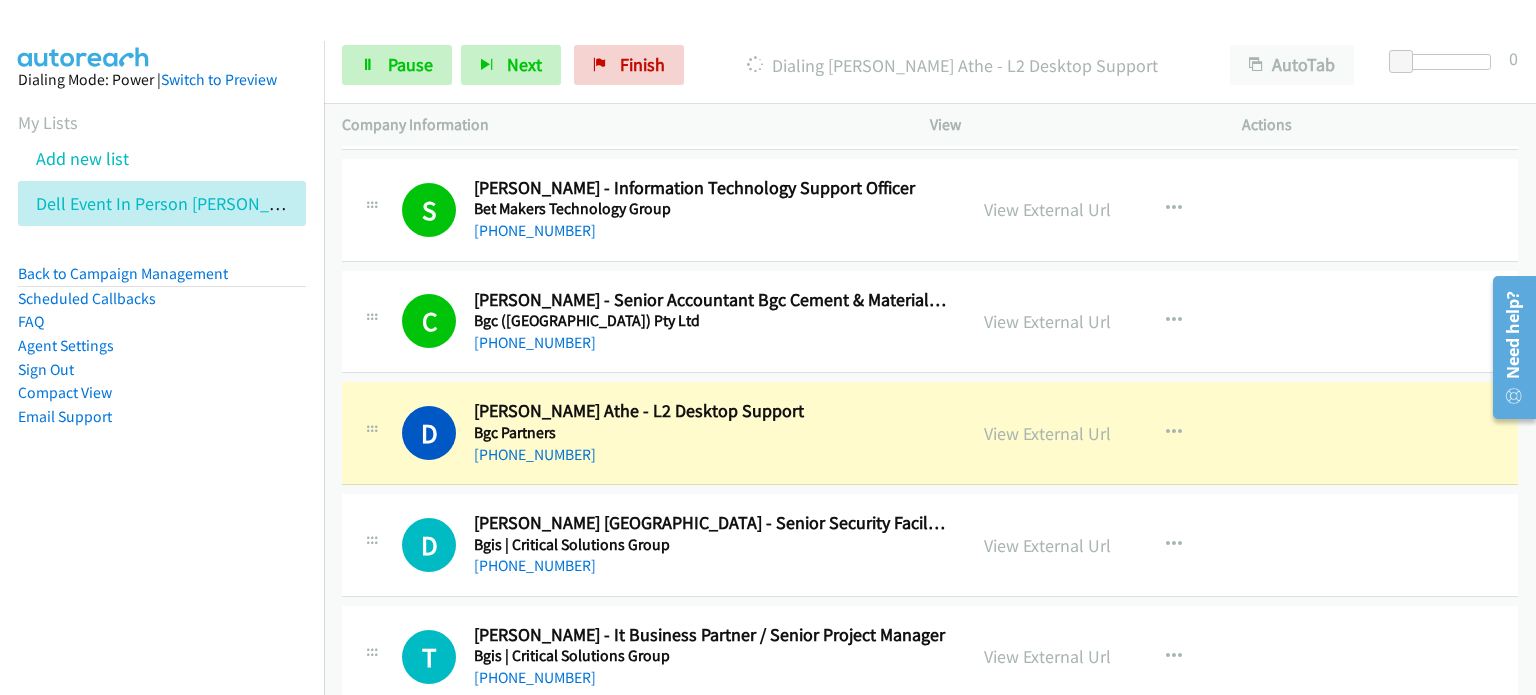scroll, scrollTop: 7200, scrollLeft: 0, axis: vertical 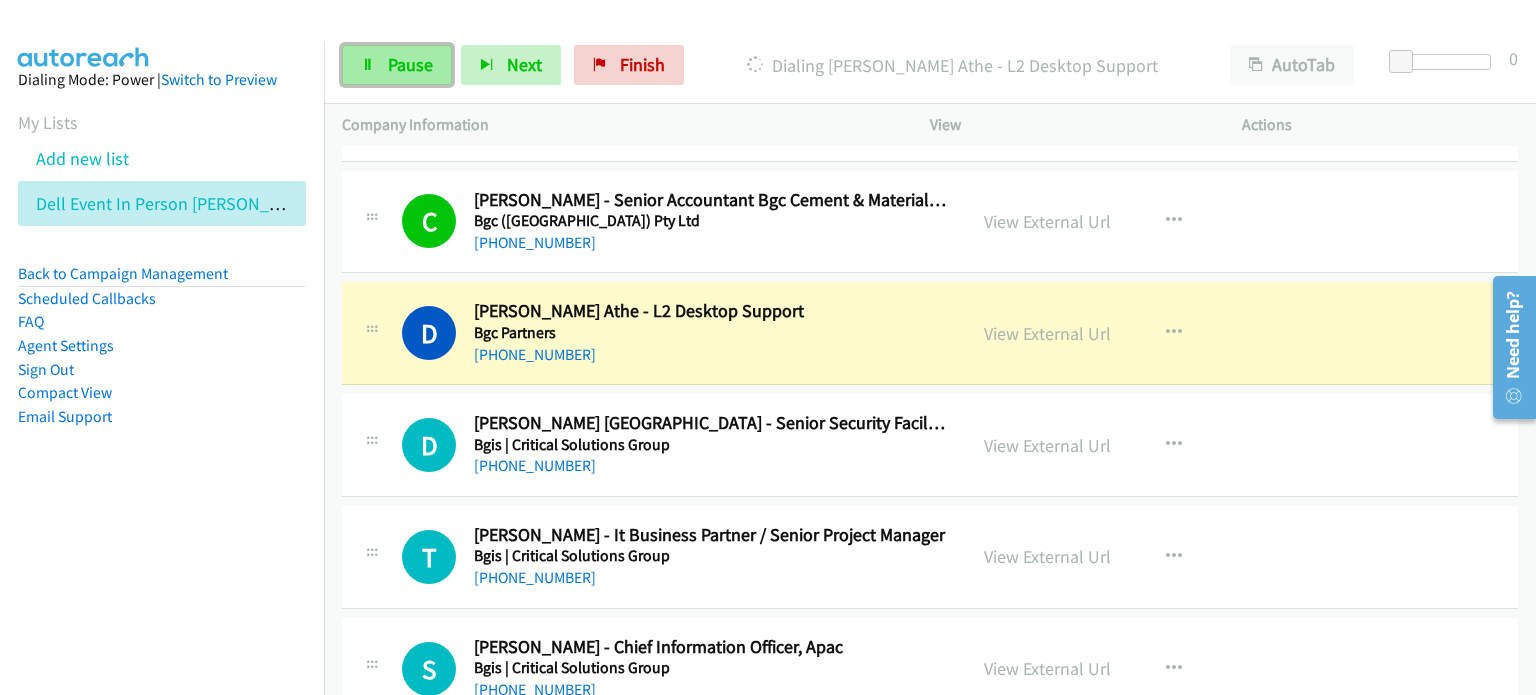 click on "Pause" at bounding box center [410, 64] 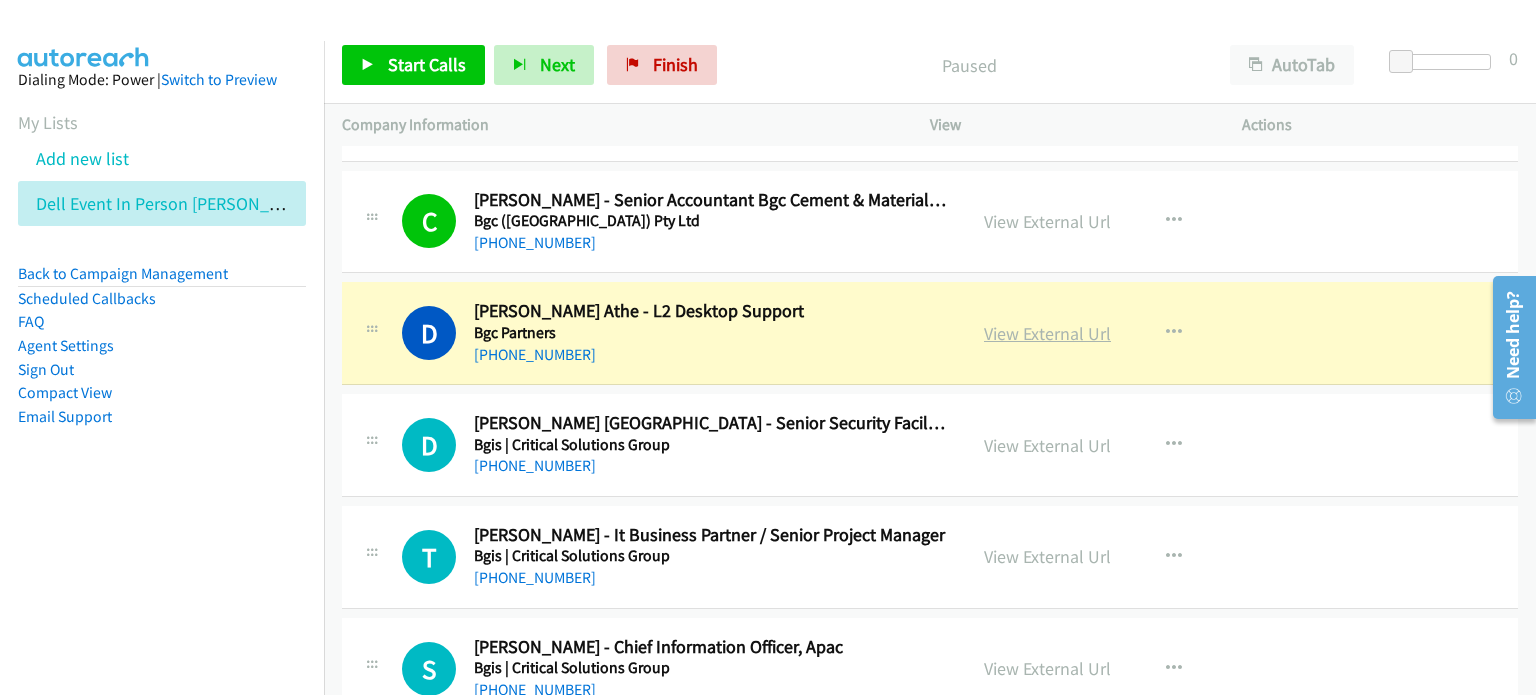 click on "View External Url" at bounding box center [1047, 333] 